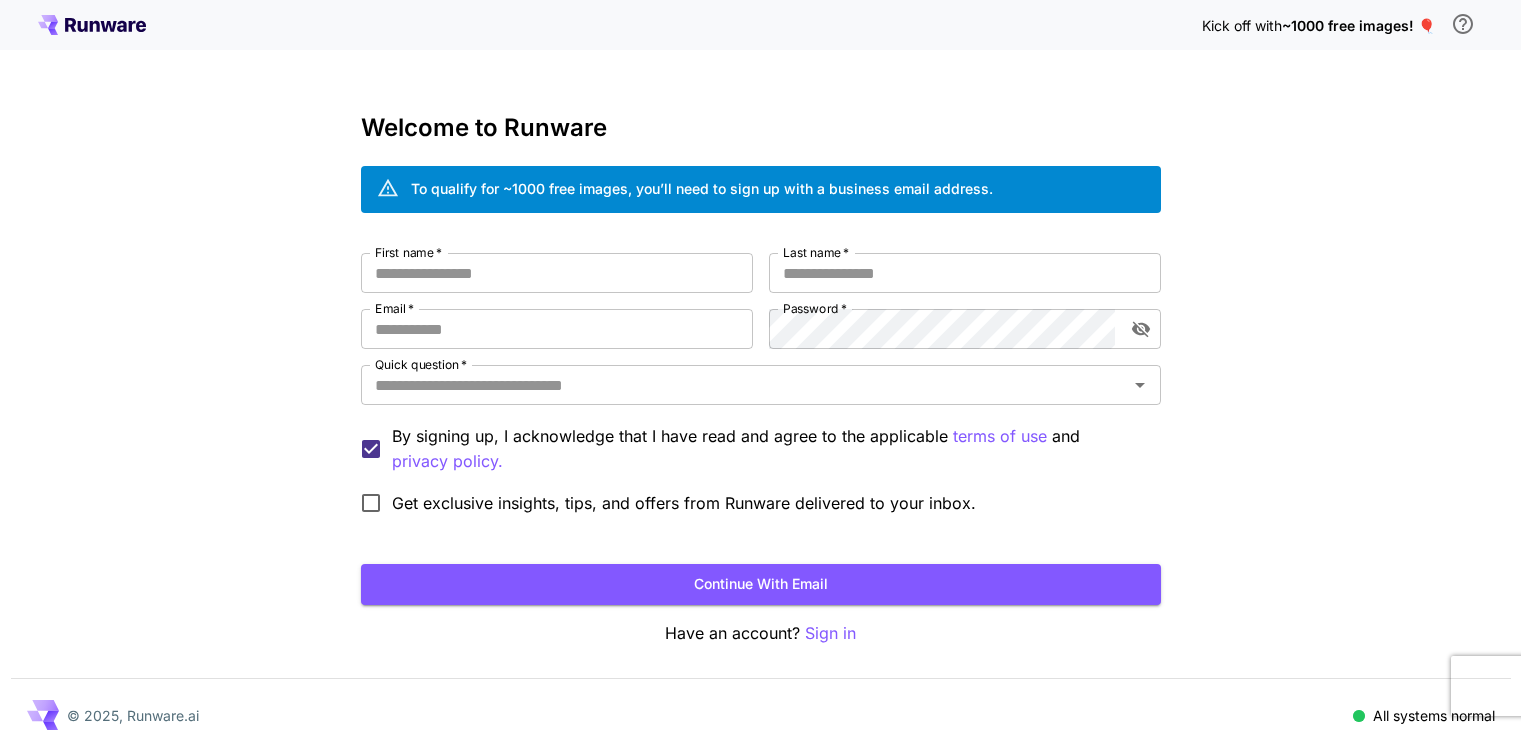 scroll, scrollTop: 0, scrollLeft: 0, axis: both 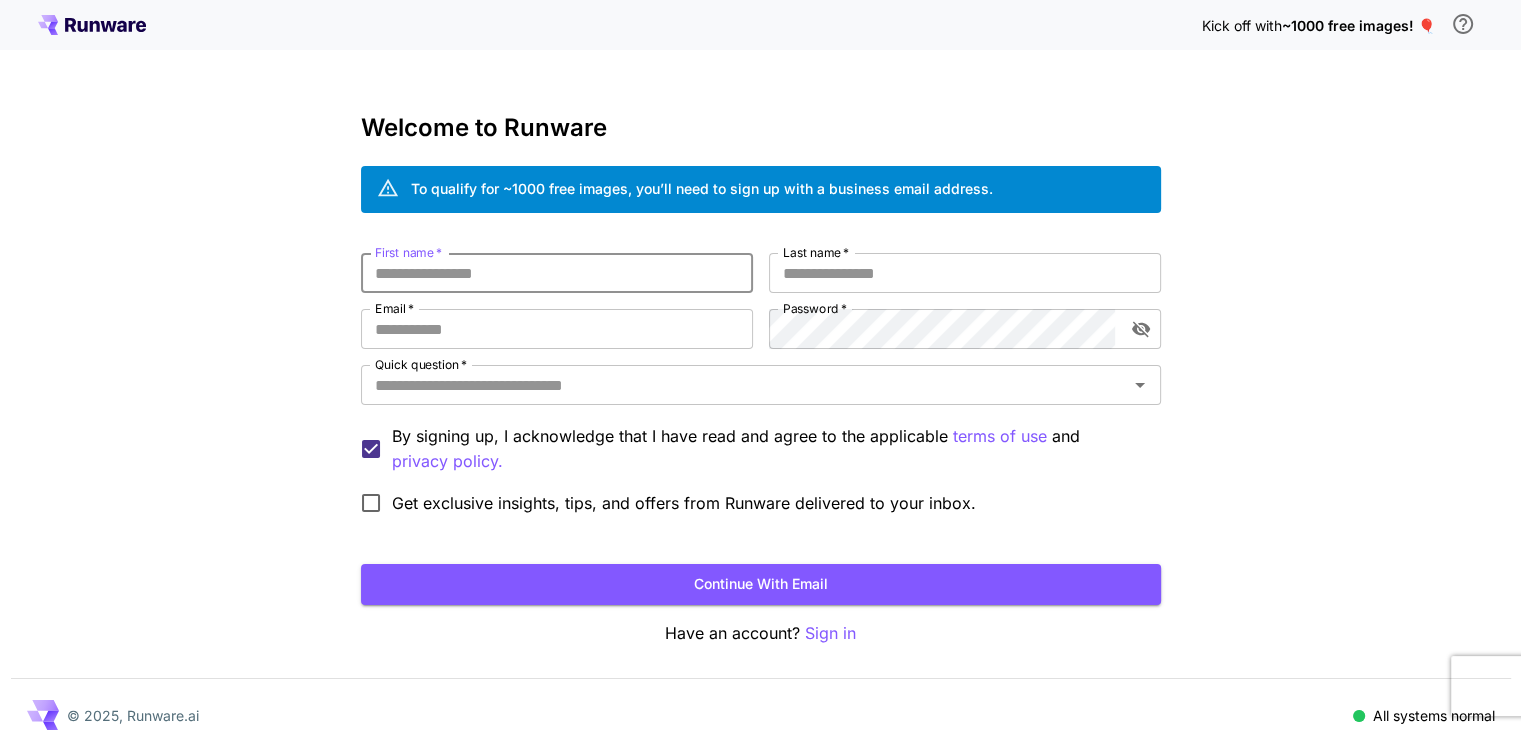 click on "First name   *" at bounding box center [557, 273] 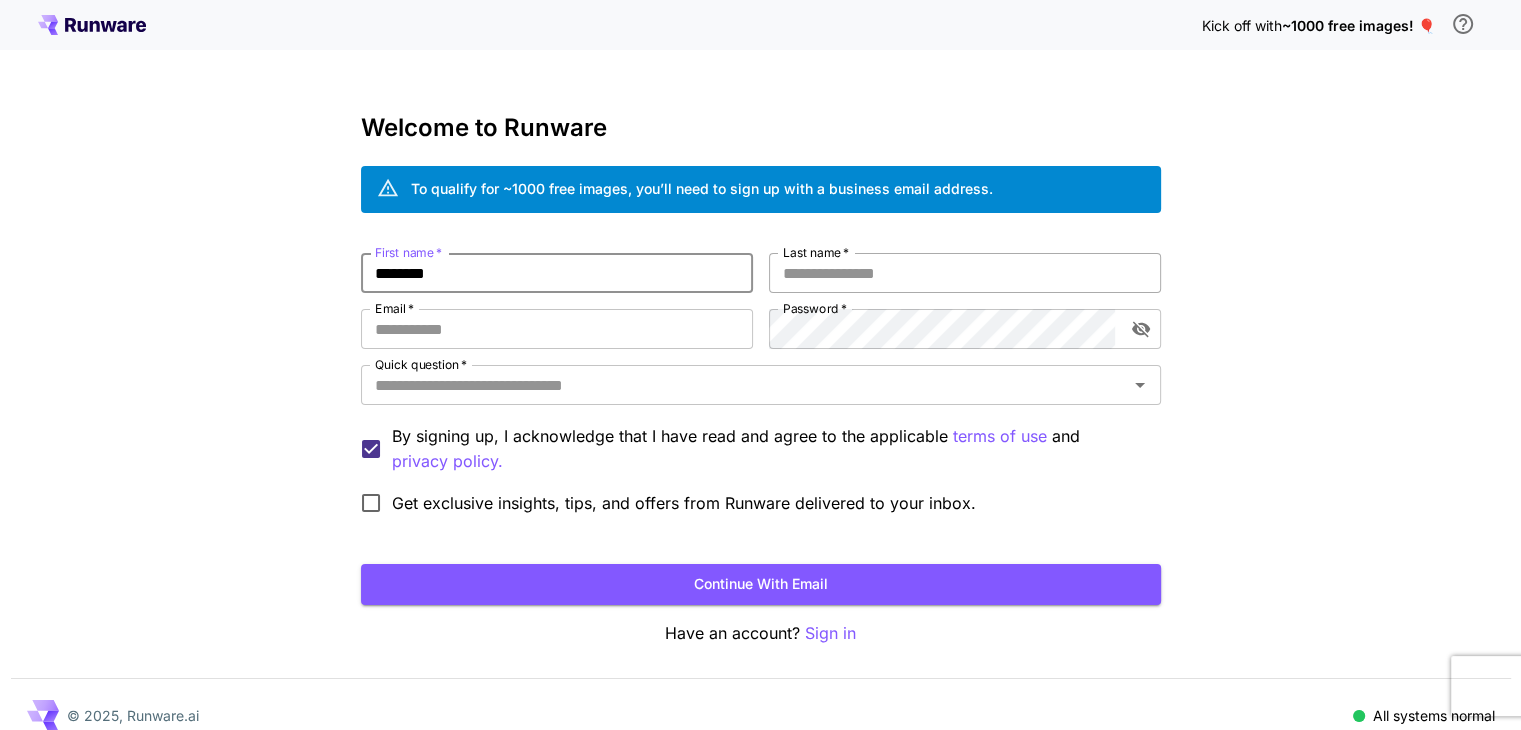 type on "********" 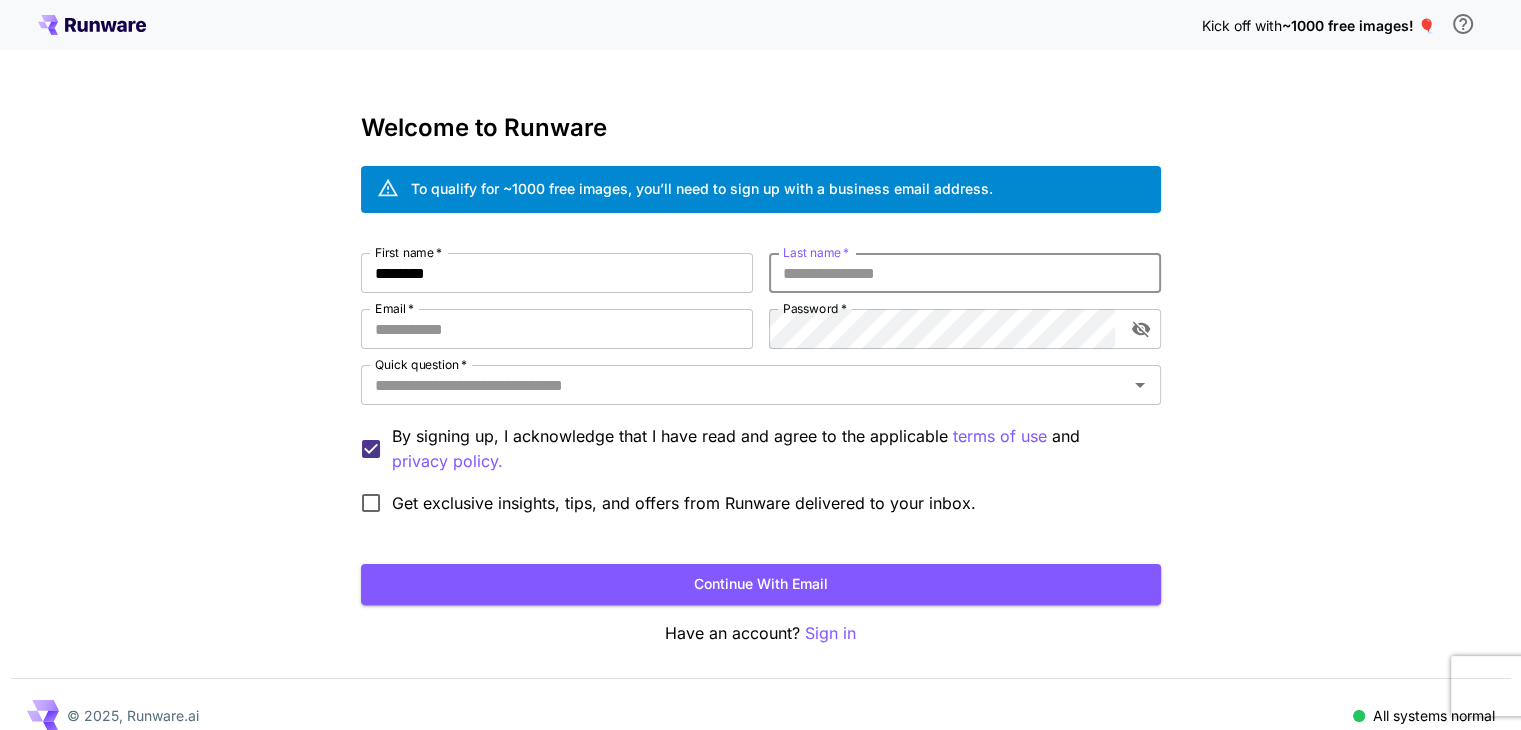 click on "Last name   *" at bounding box center (965, 273) 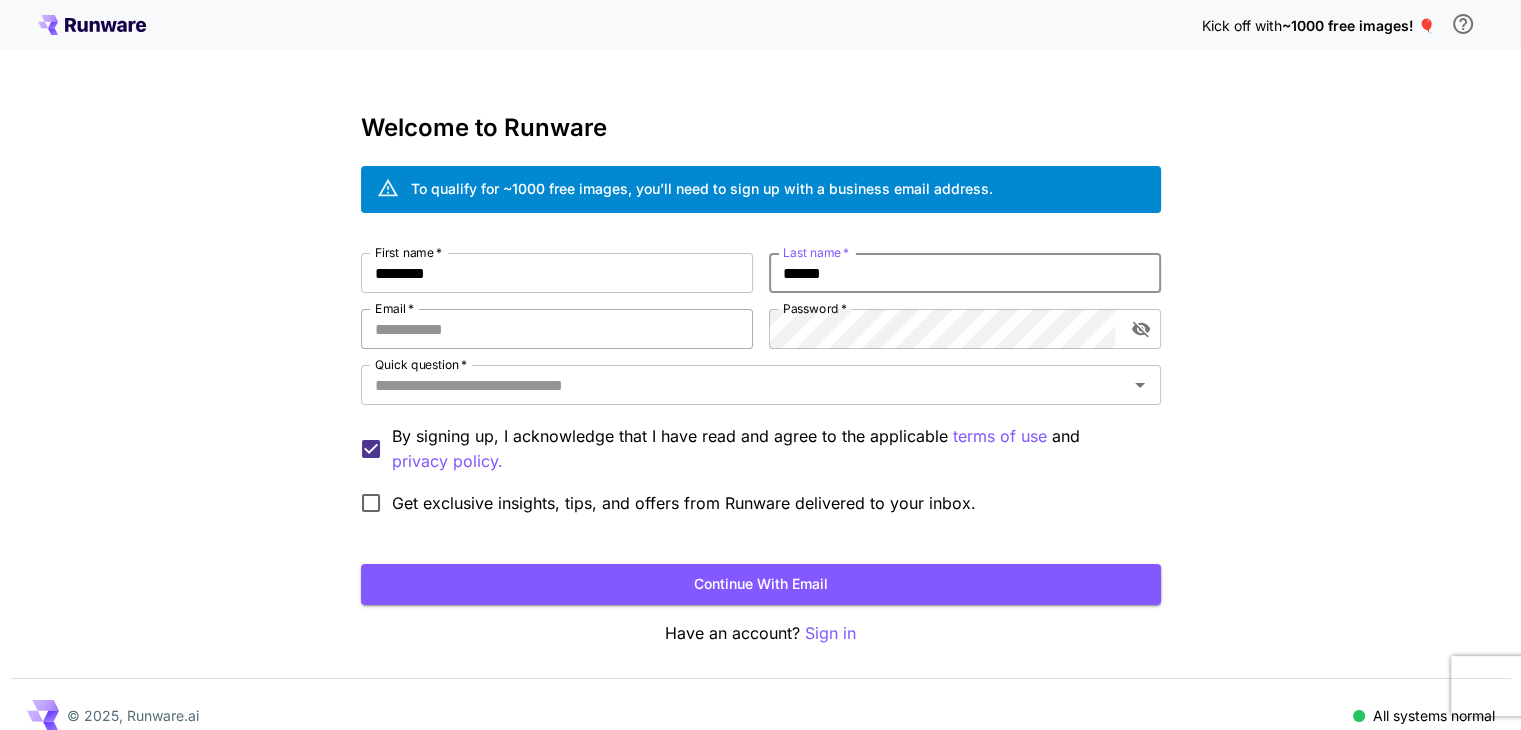 type on "******" 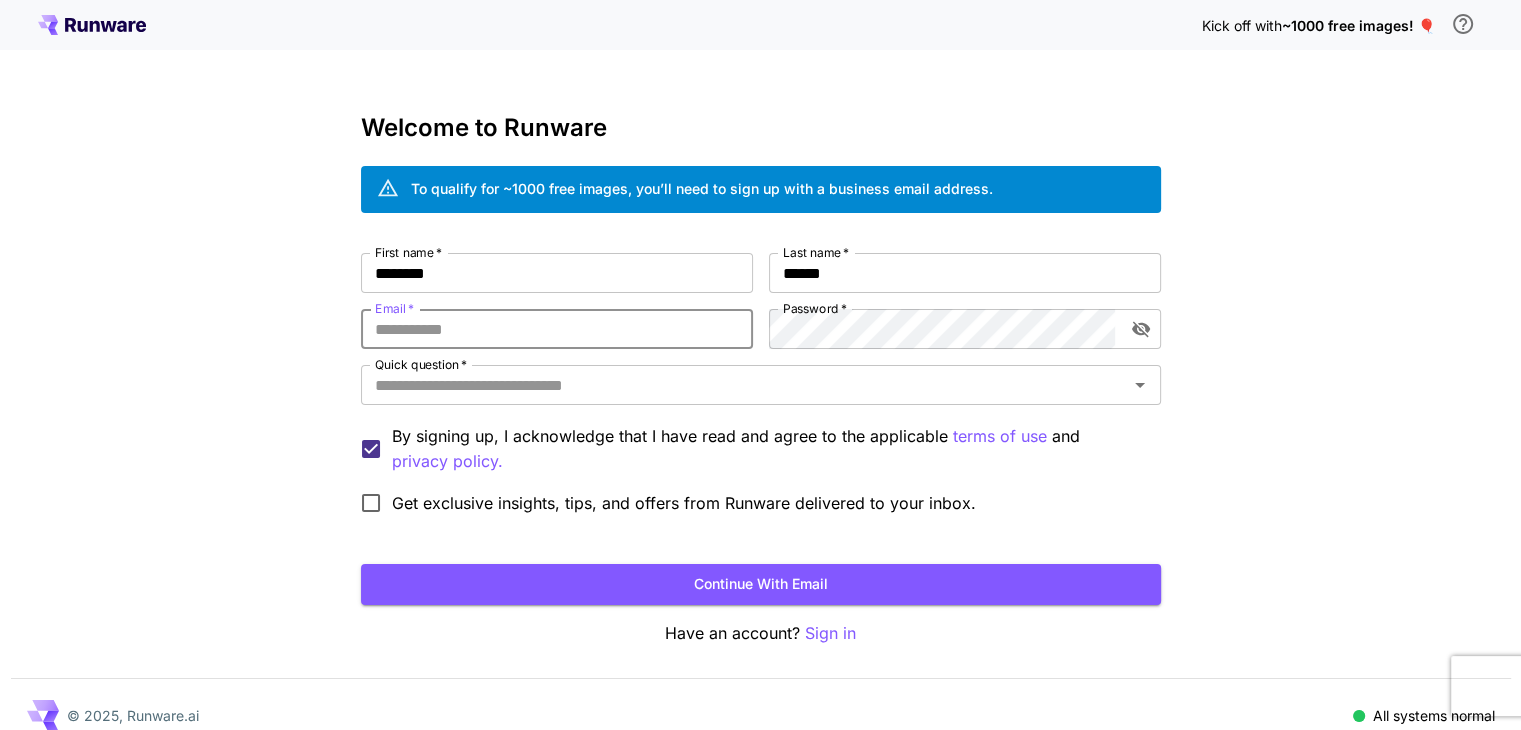click on "Email   *" at bounding box center (557, 329) 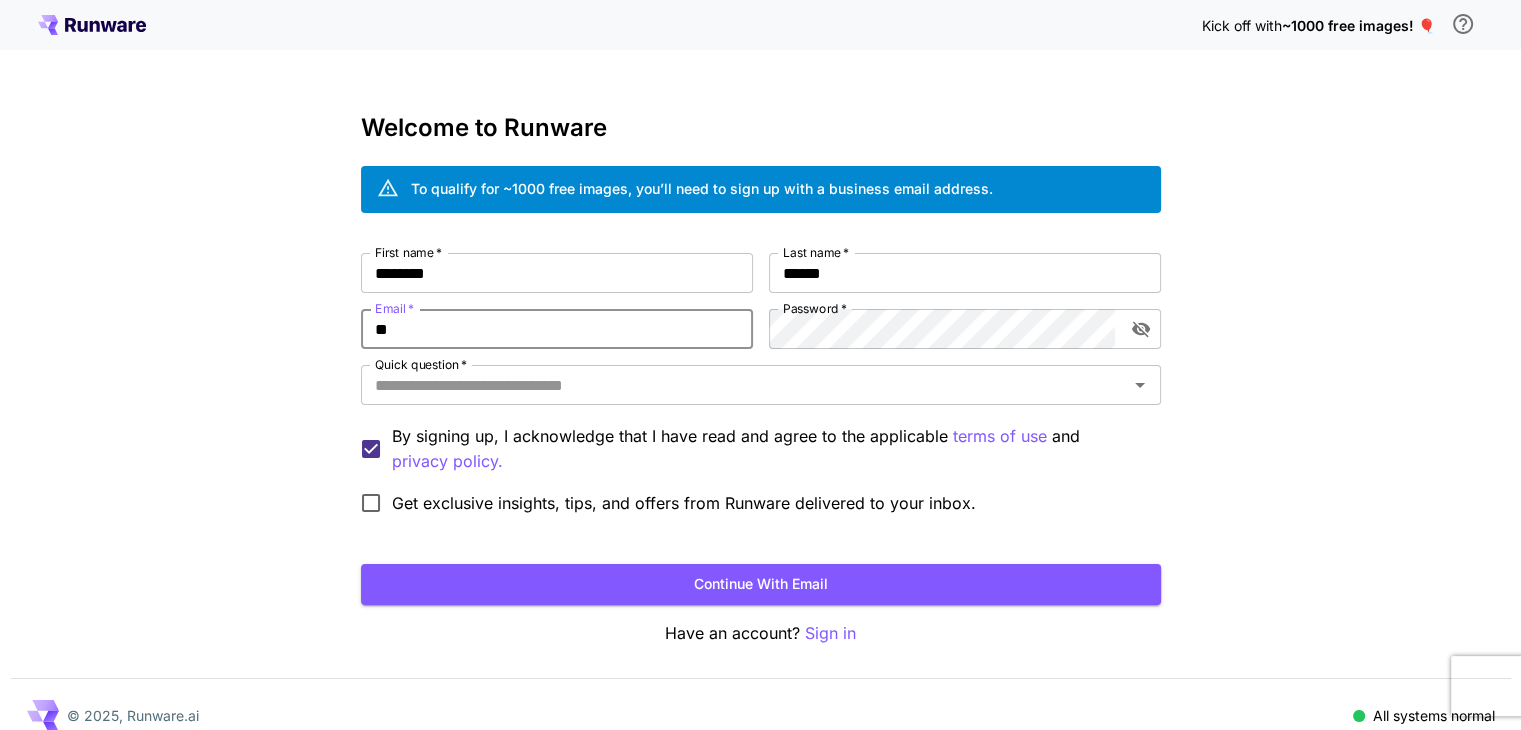 type on "*" 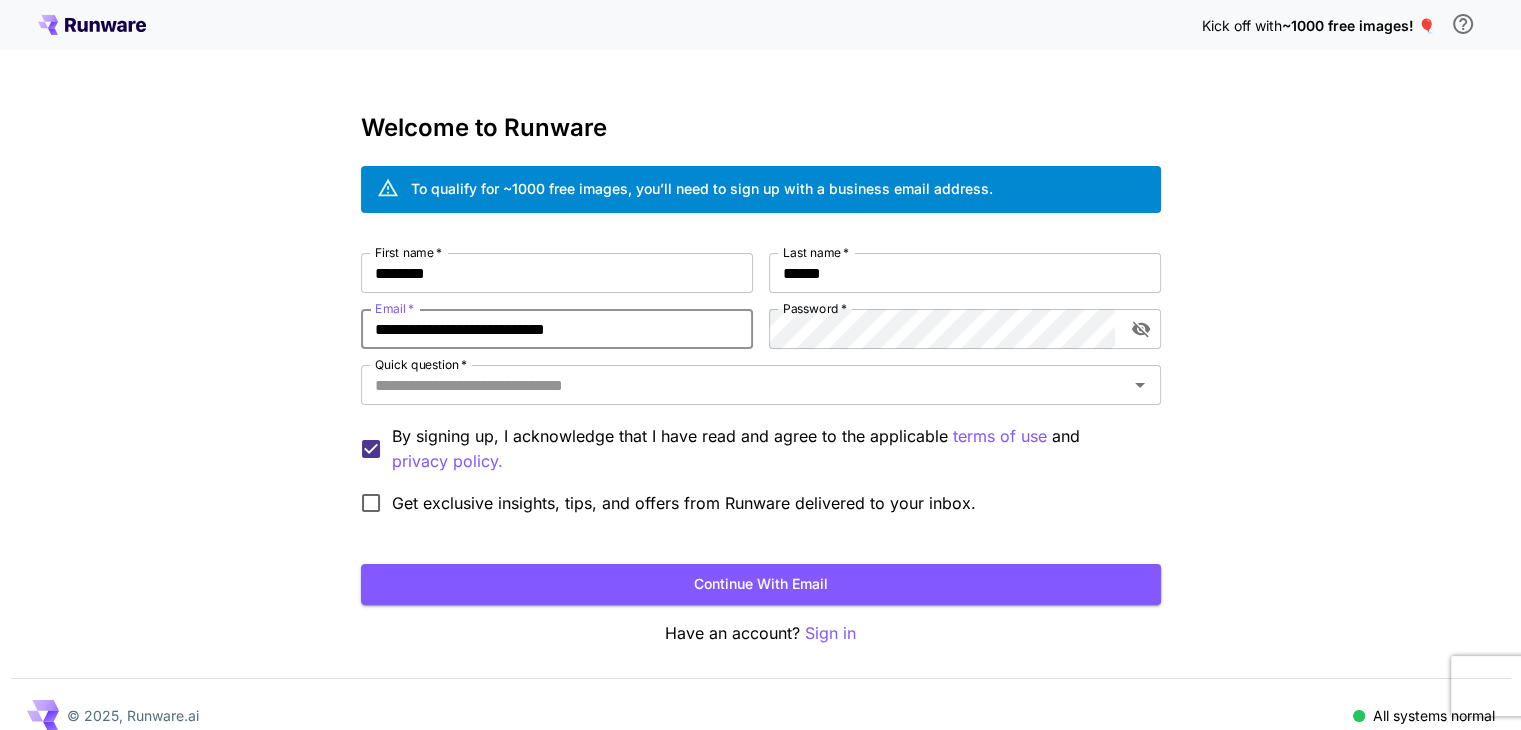 type on "**********" 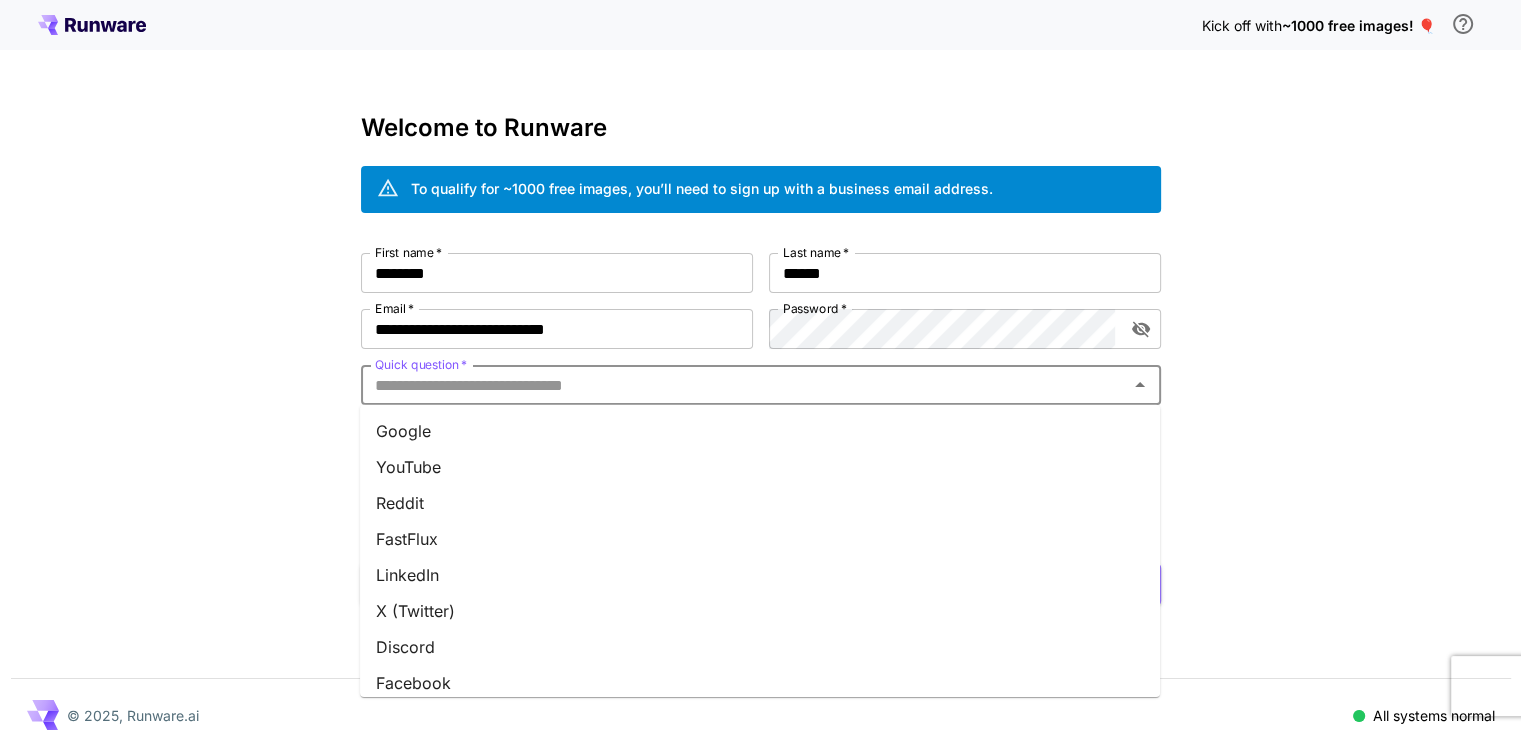 click on "Quick question   *" at bounding box center [744, 385] 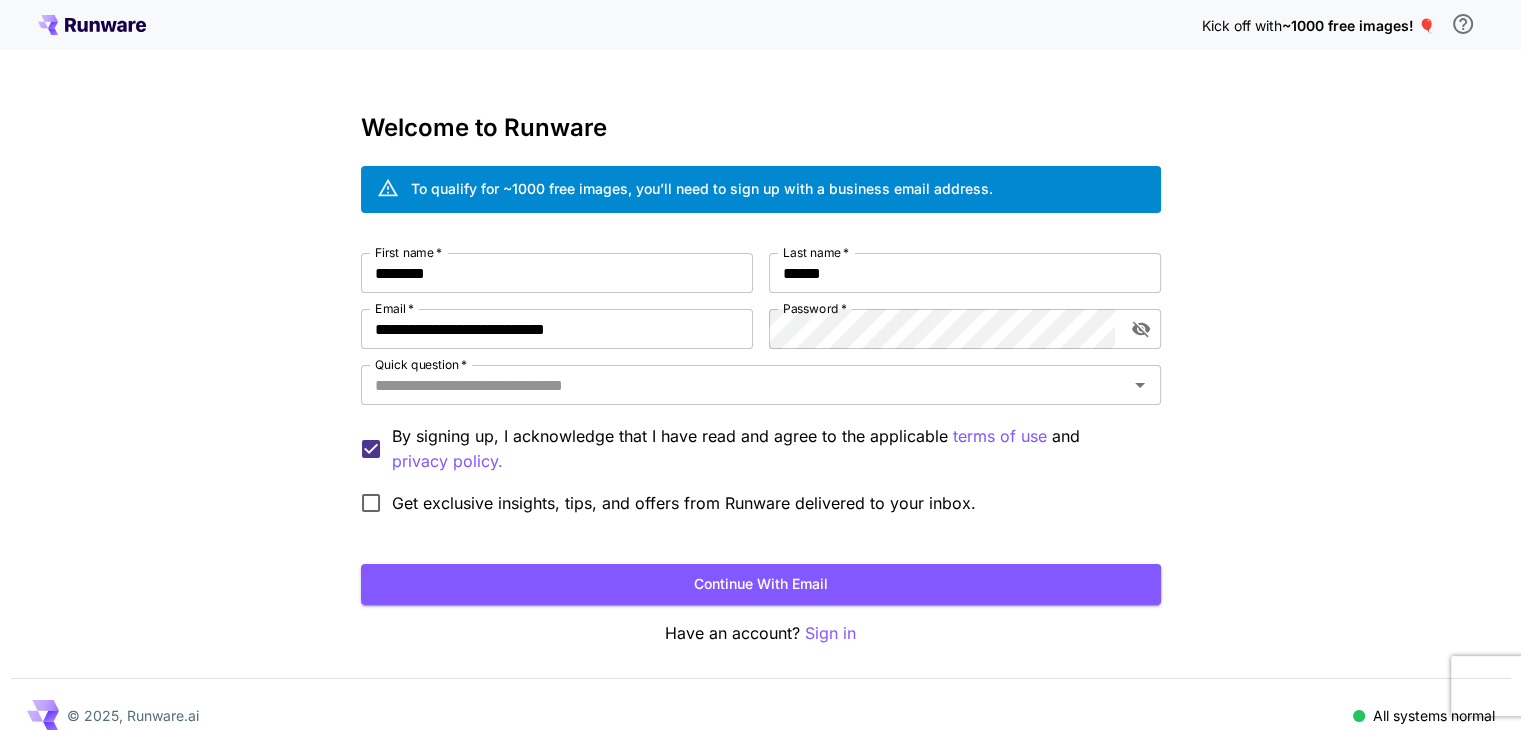type on "*******" 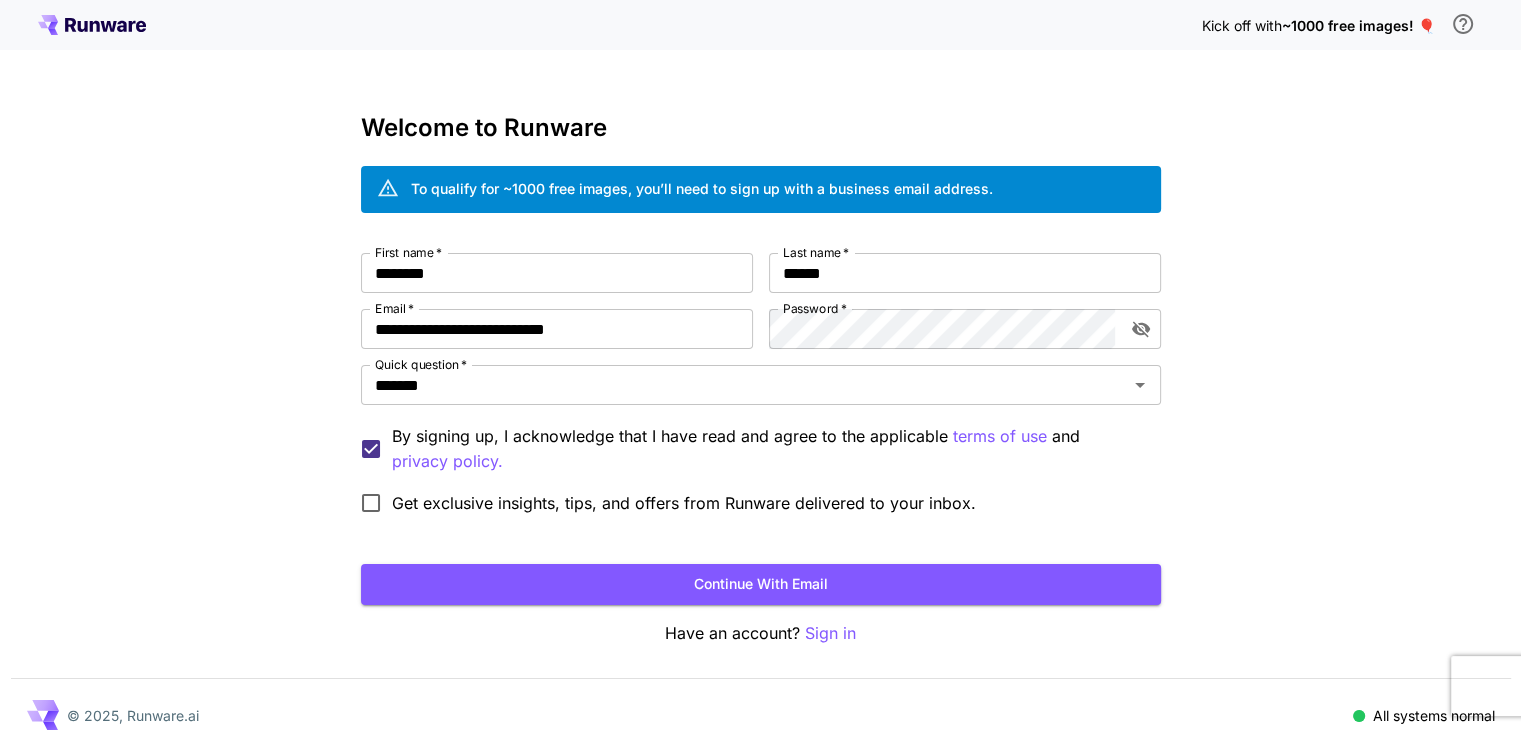 click on "By signing up, I acknowledge that I have read and agree to the applicable   terms of use     and   privacy policy." at bounding box center [768, 449] 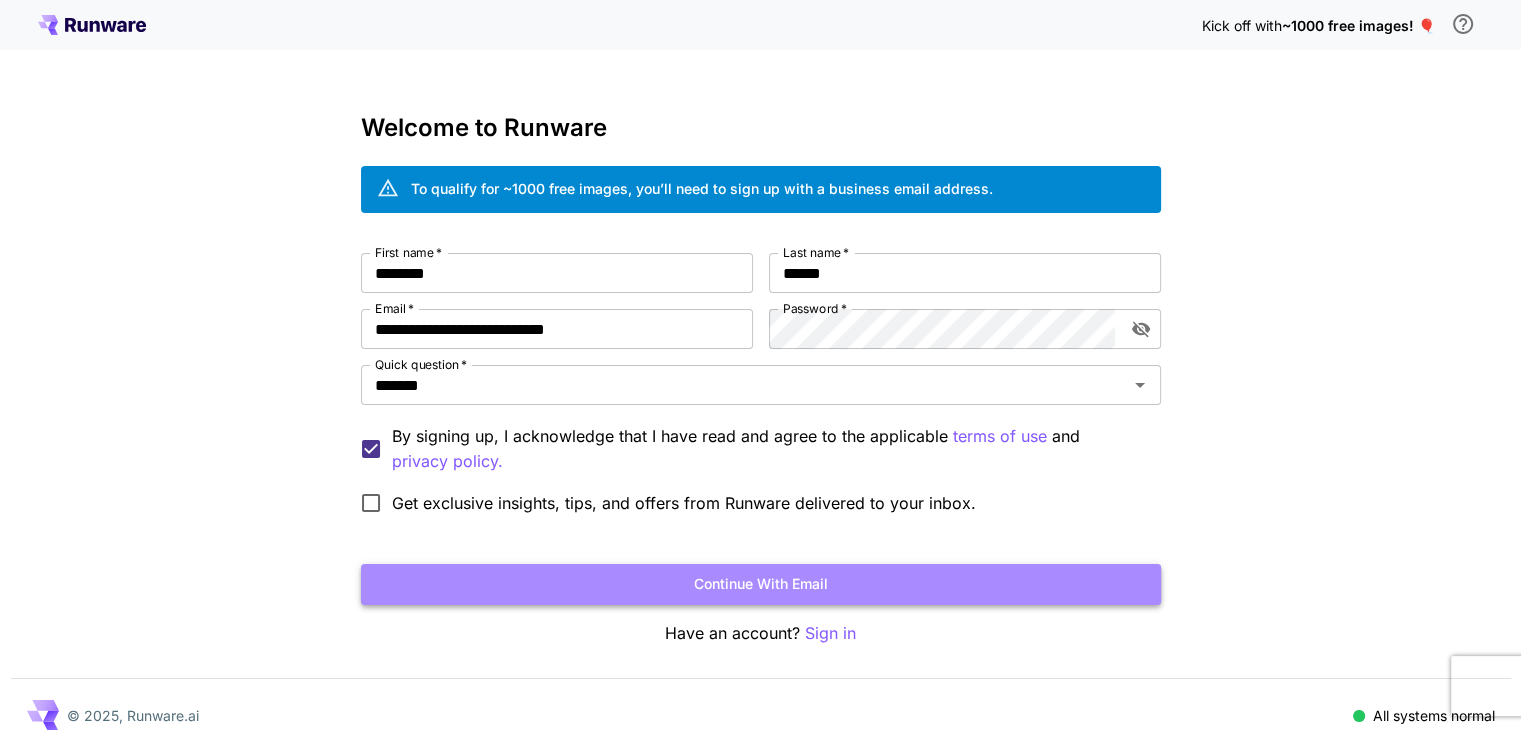 click on "Continue with email" at bounding box center (761, 584) 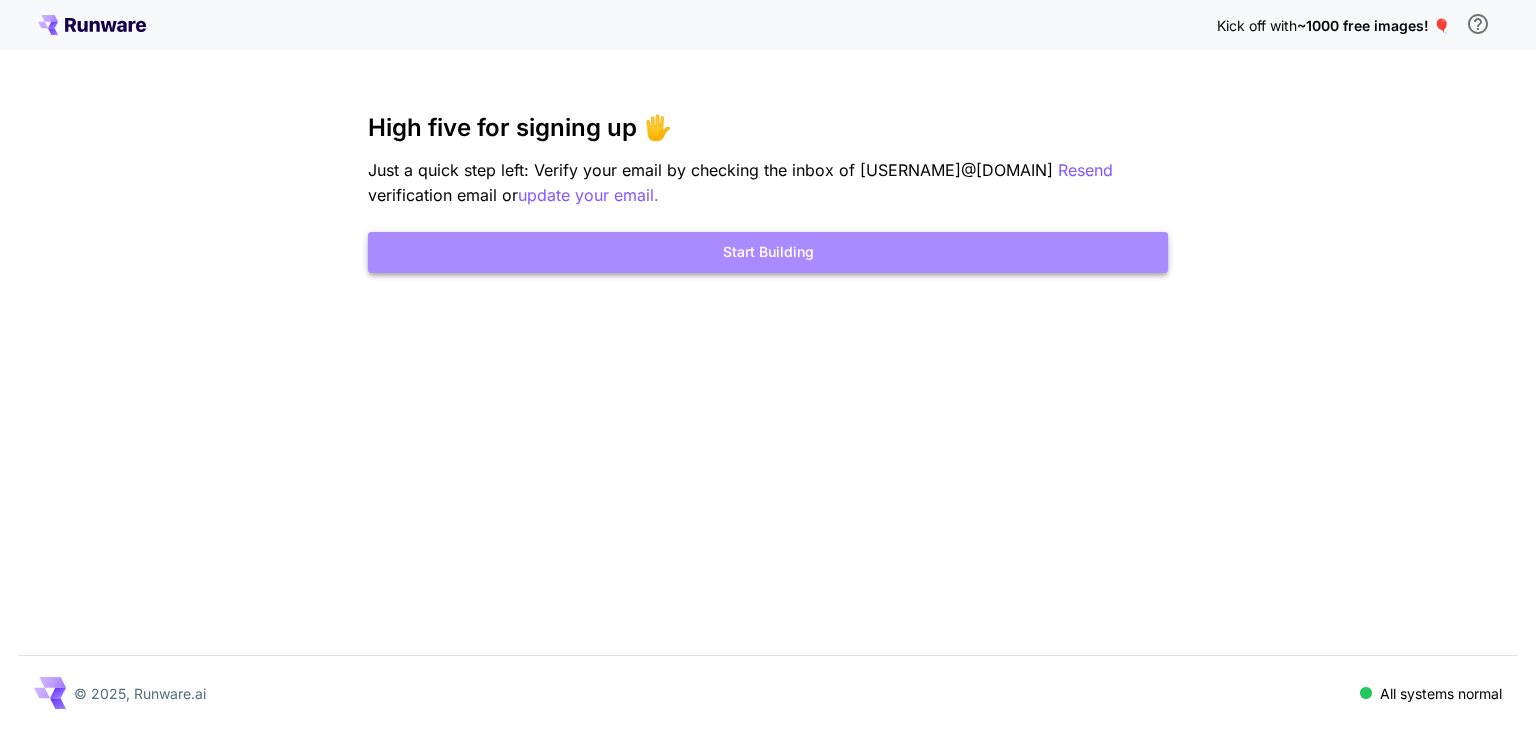 drag, startPoint x: 922, startPoint y: 271, endPoint x: 921, endPoint y: 256, distance: 15.033297 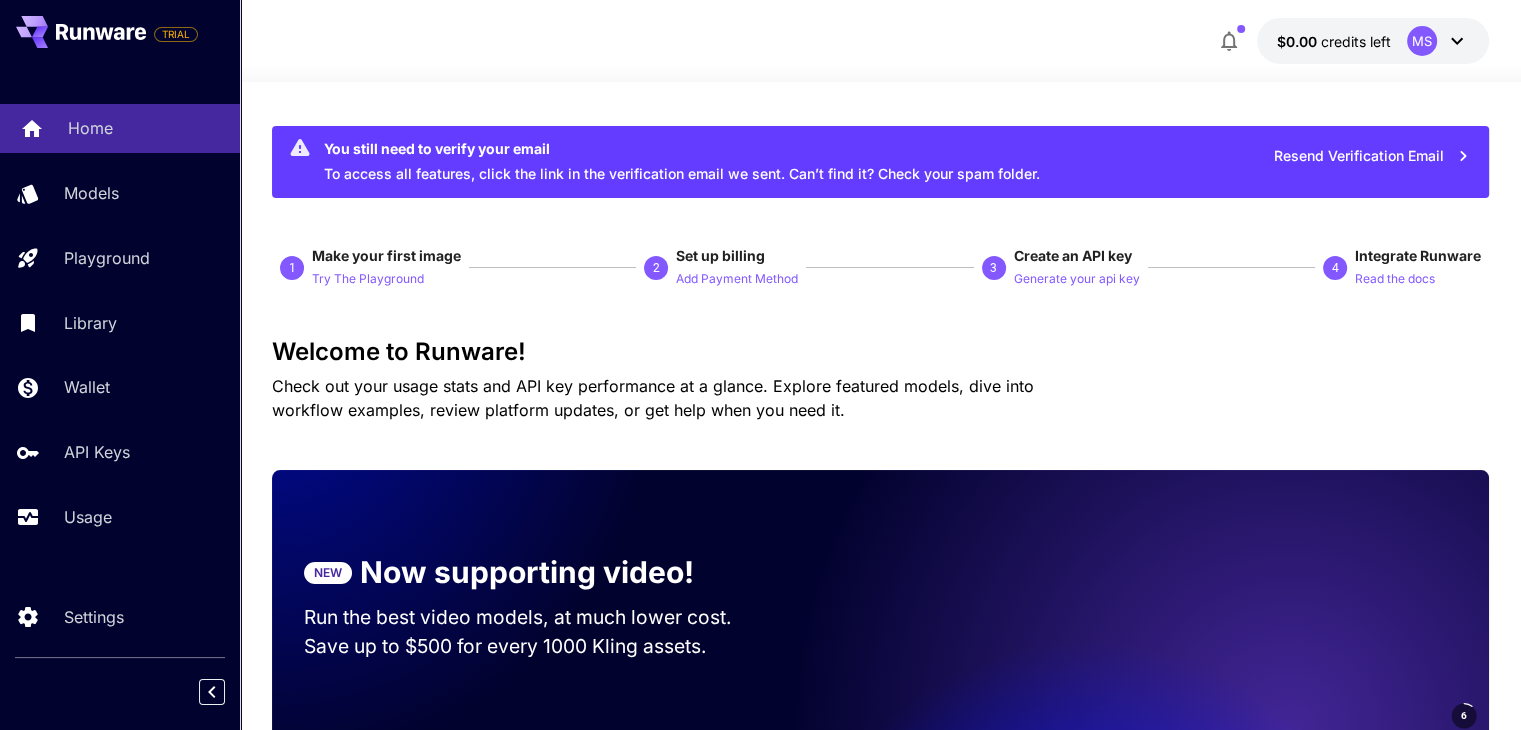 click on "Home" at bounding box center (90, 128) 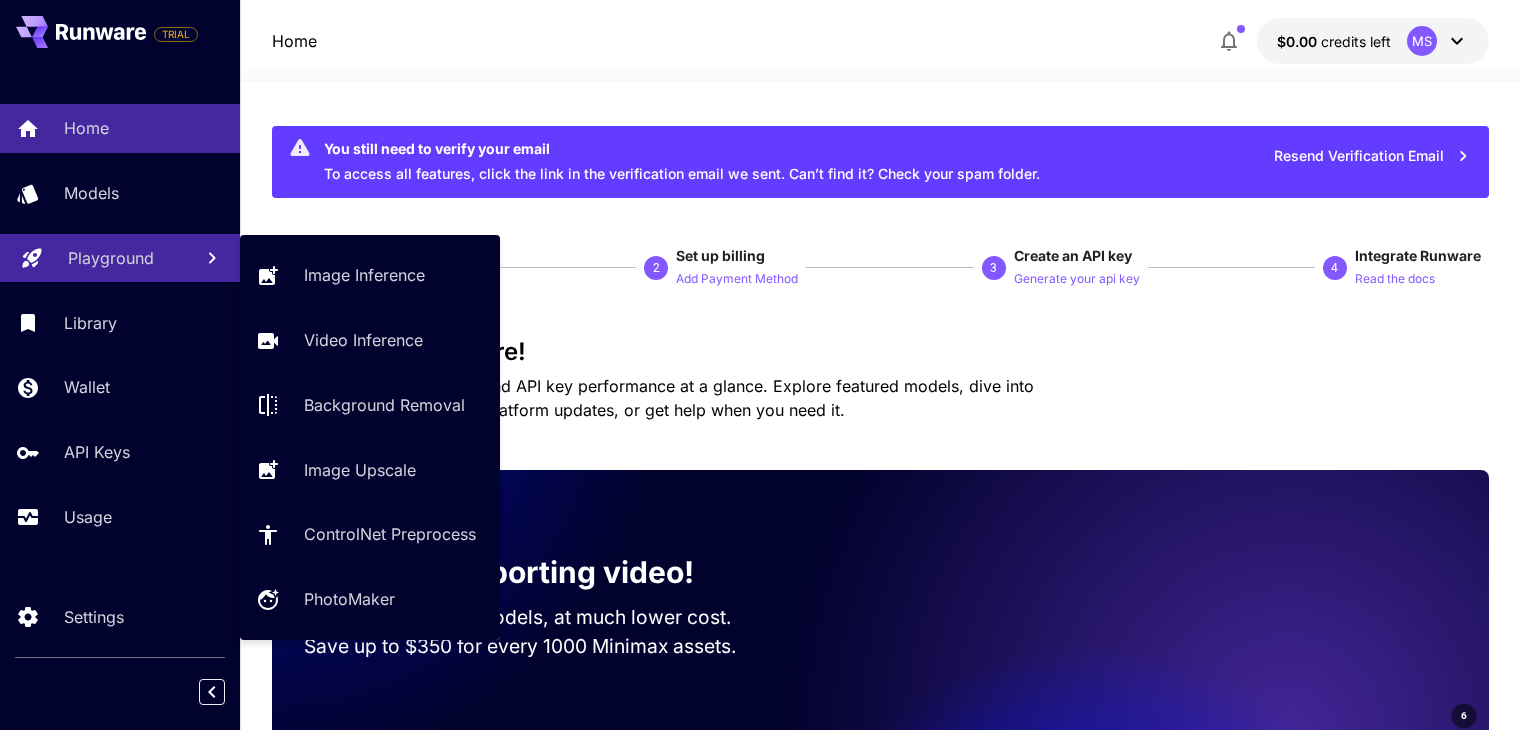 click on "Playground" at bounding box center (122, 258) 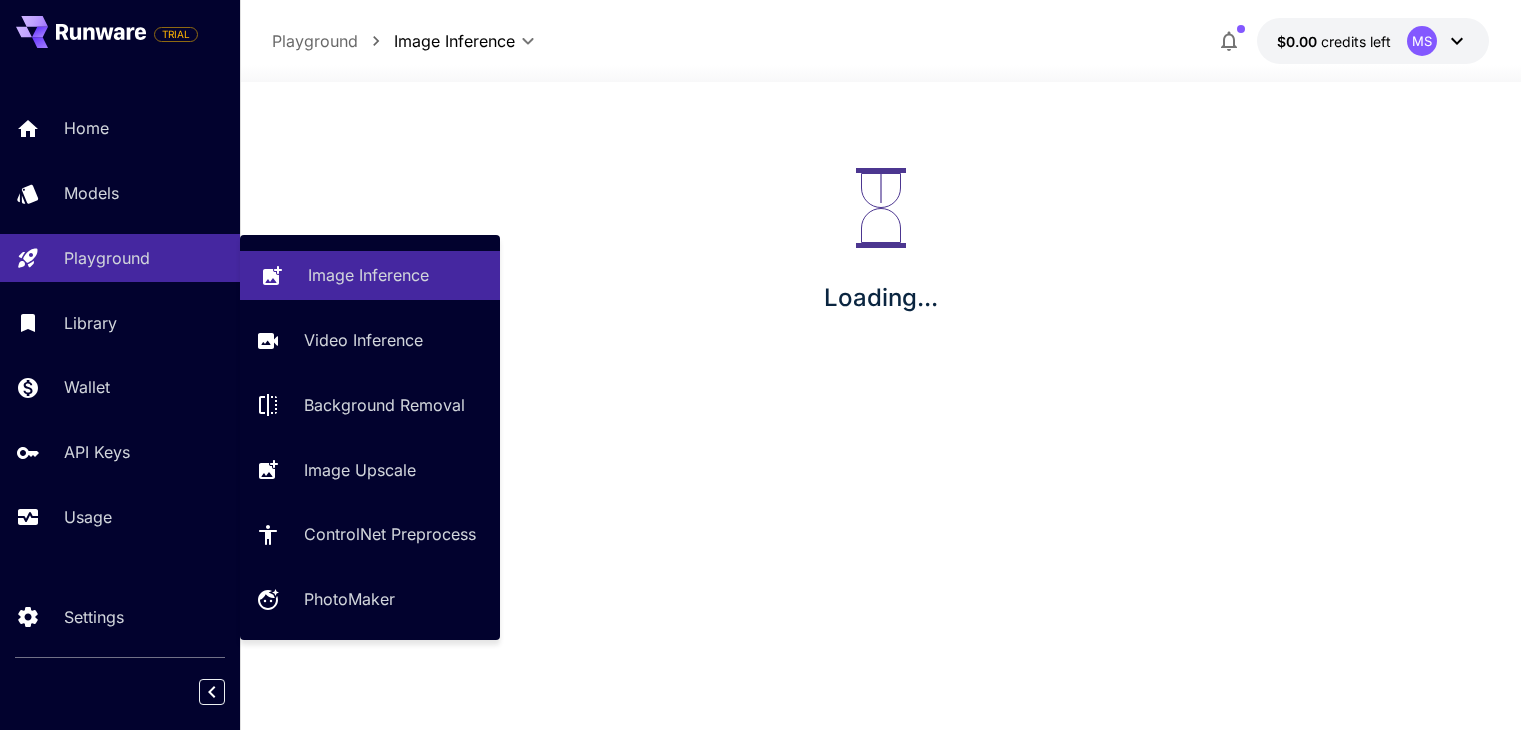 click on "**********" at bounding box center [768, 365] 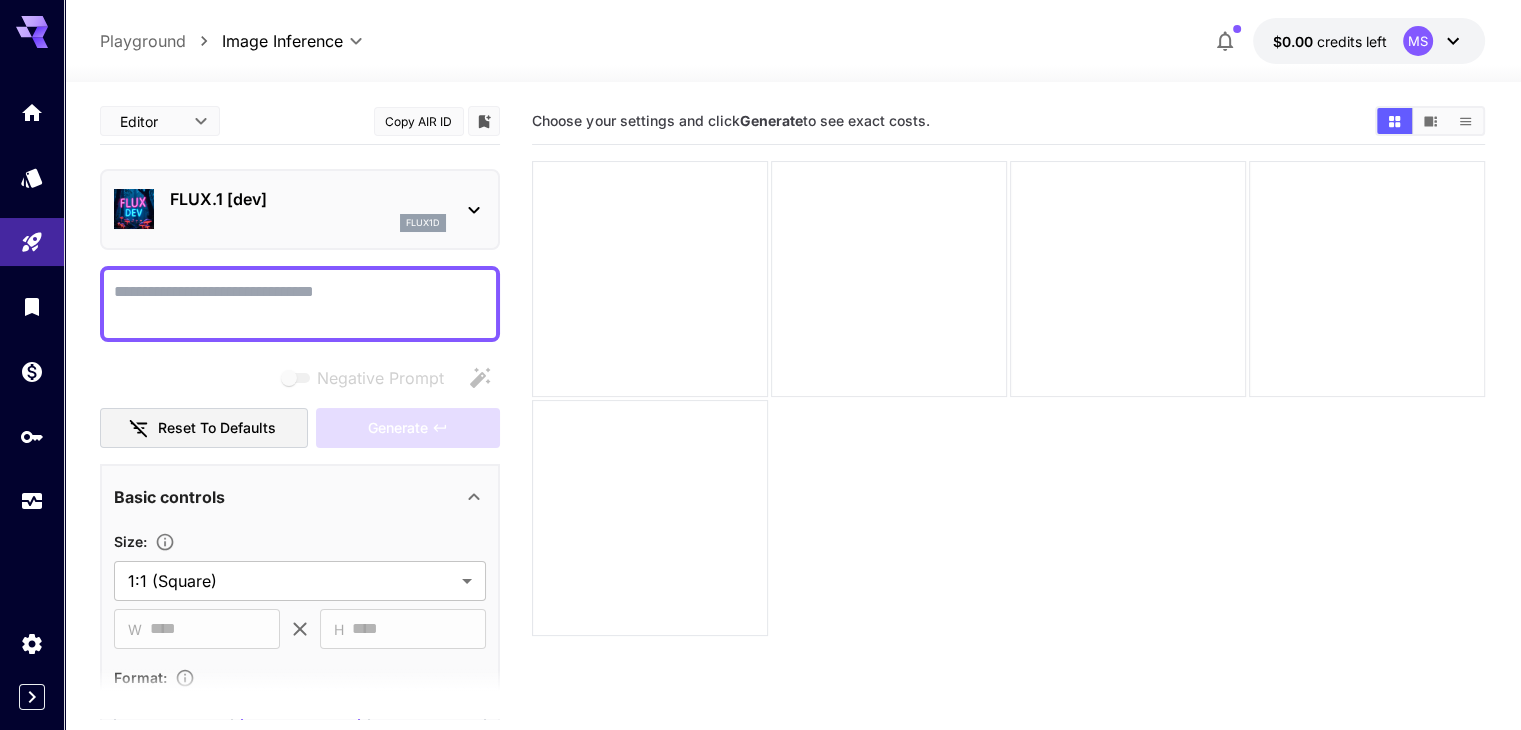 click on "flux1d" at bounding box center [308, 223] 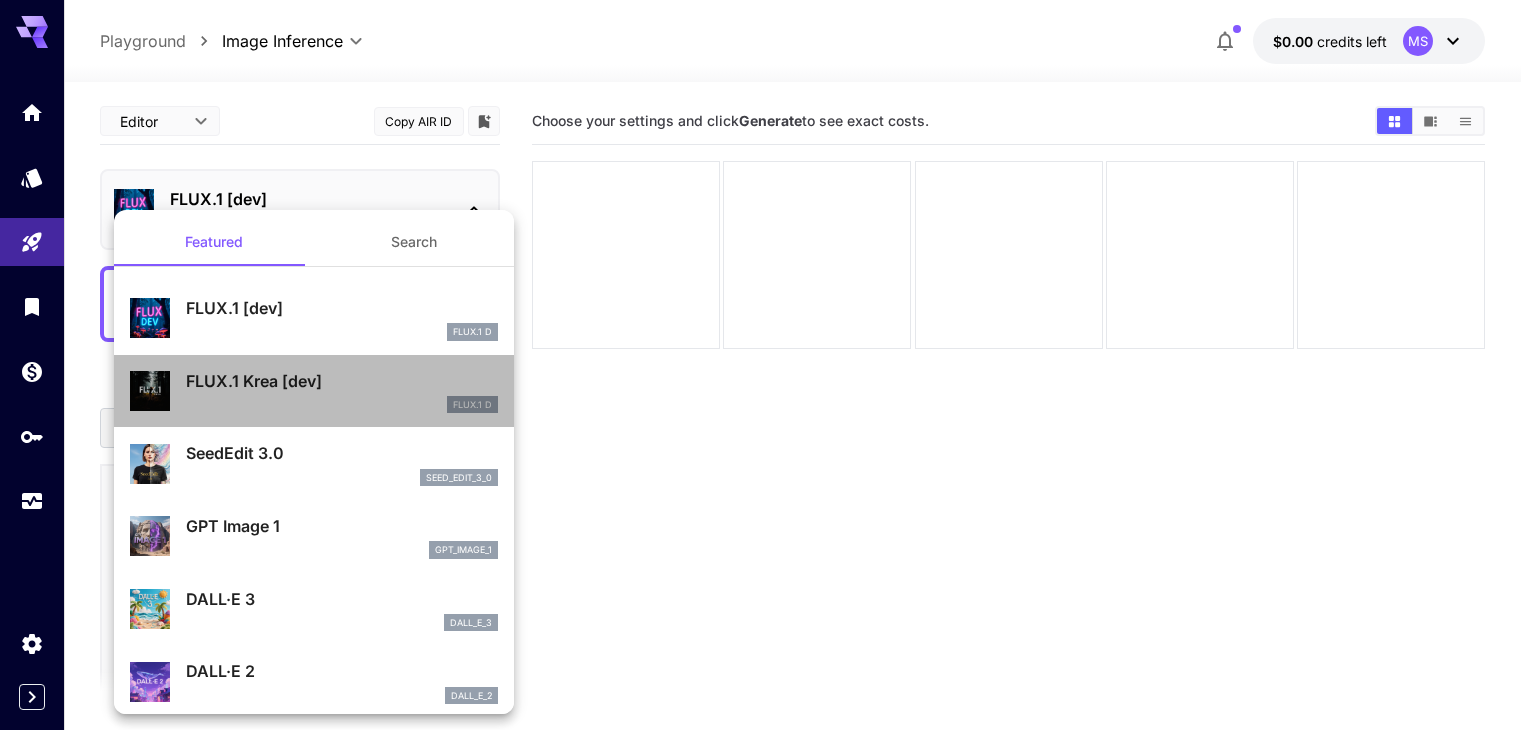click on "FLUX.1 Krea [dev]" at bounding box center [342, 381] 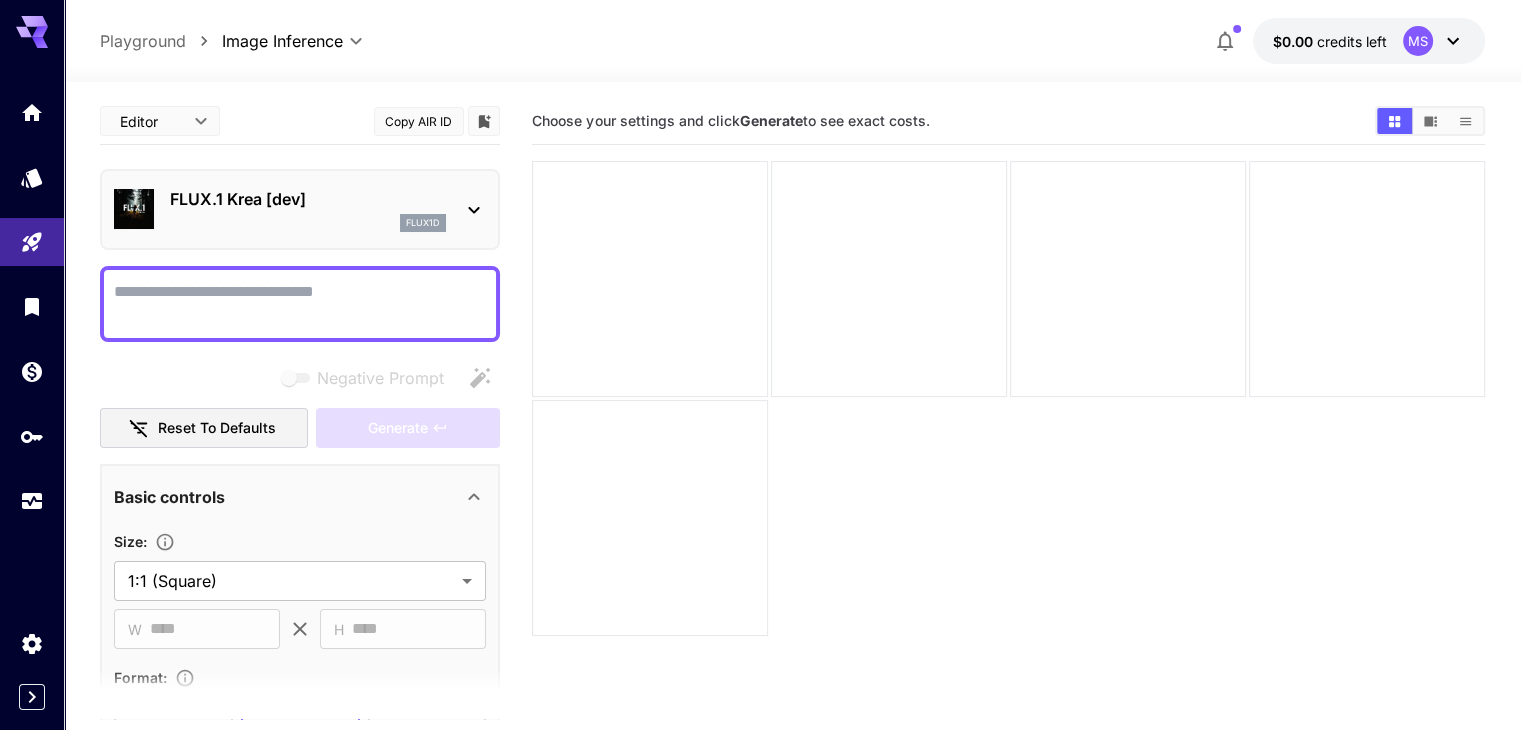click on "FLUX.1 Krea [dev] flux1d" at bounding box center (300, 209) 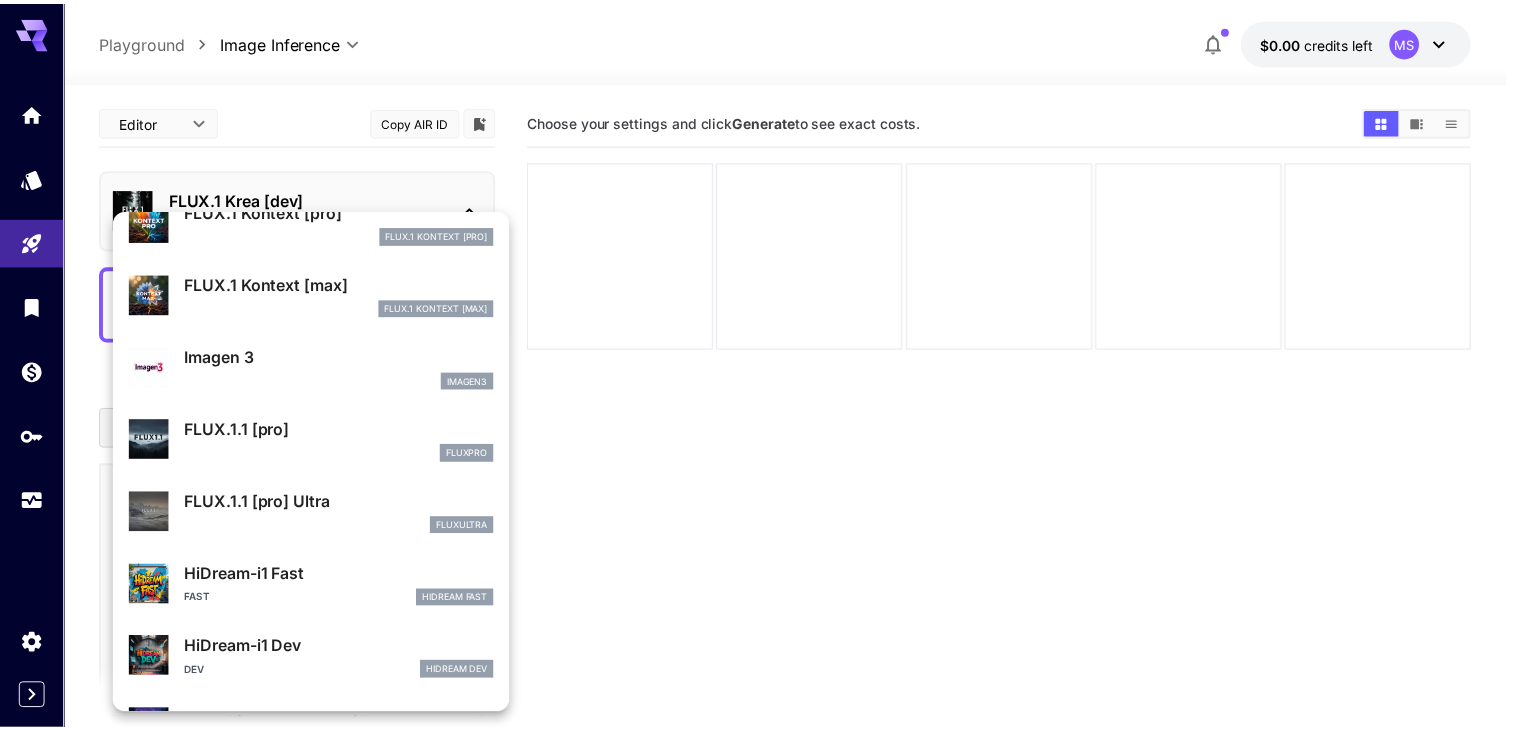 scroll, scrollTop: 899, scrollLeft: 0, axis: vertical 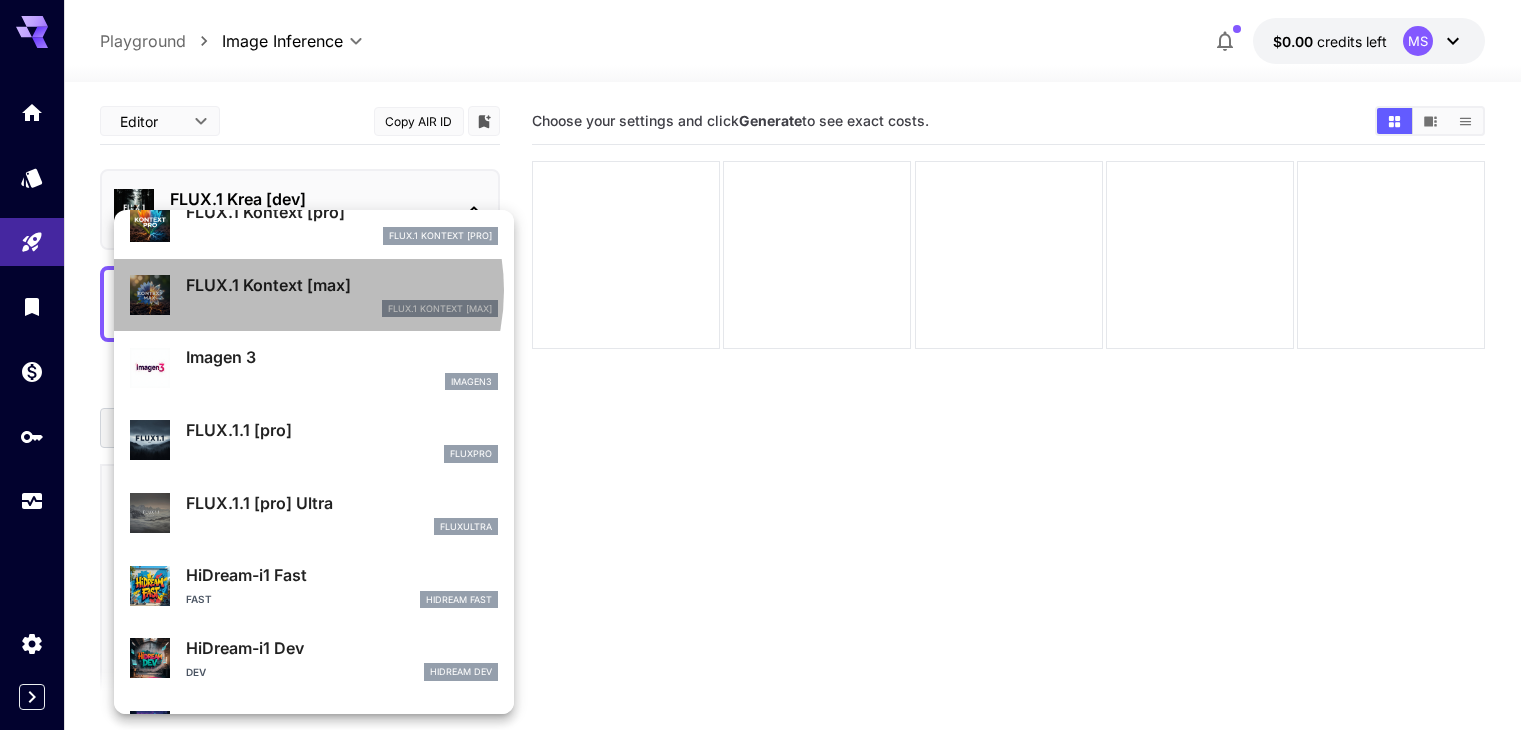 click on "FLUX.1 Kontext [max]" at bounding box center [342, 285] 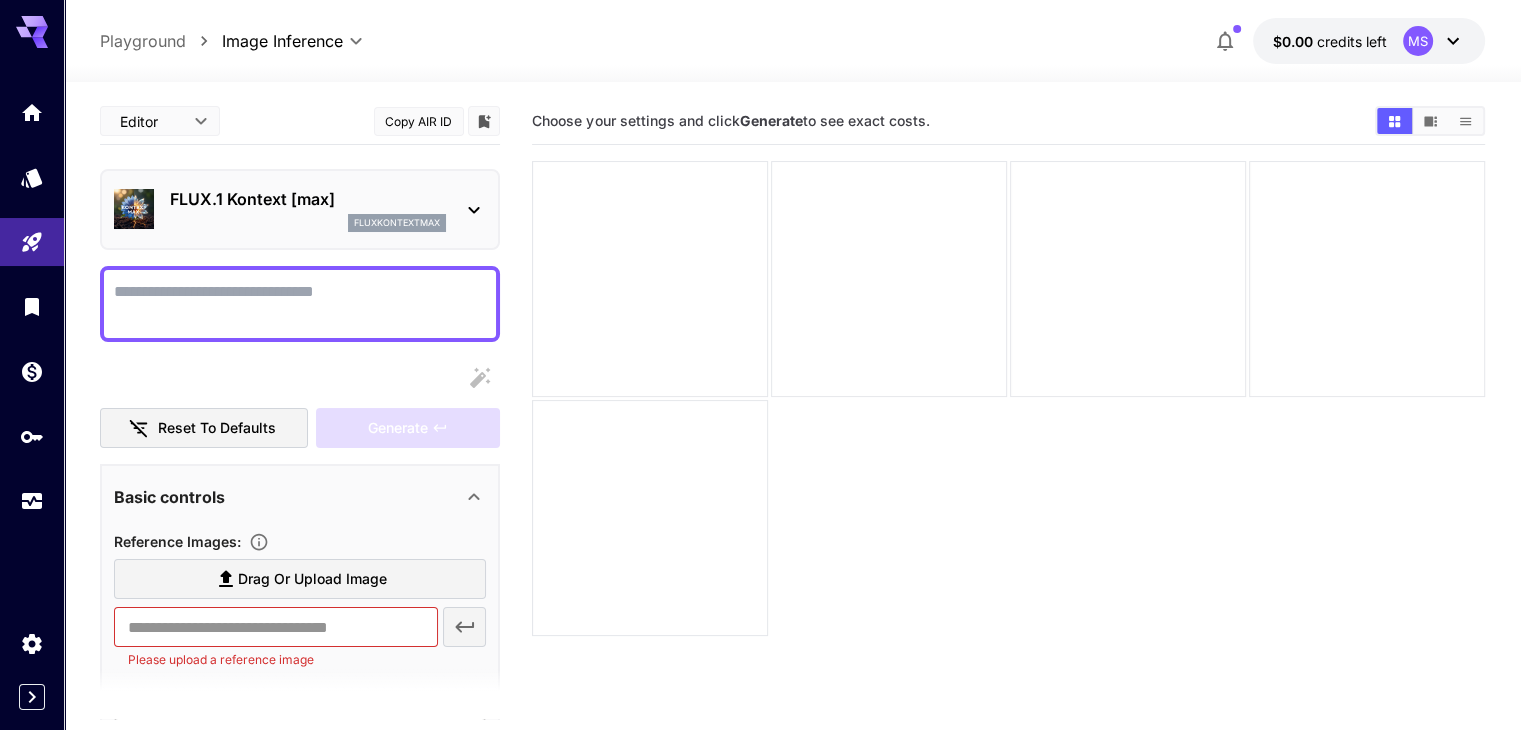 click on "Display cost in response" at bounding box center [300, 304] 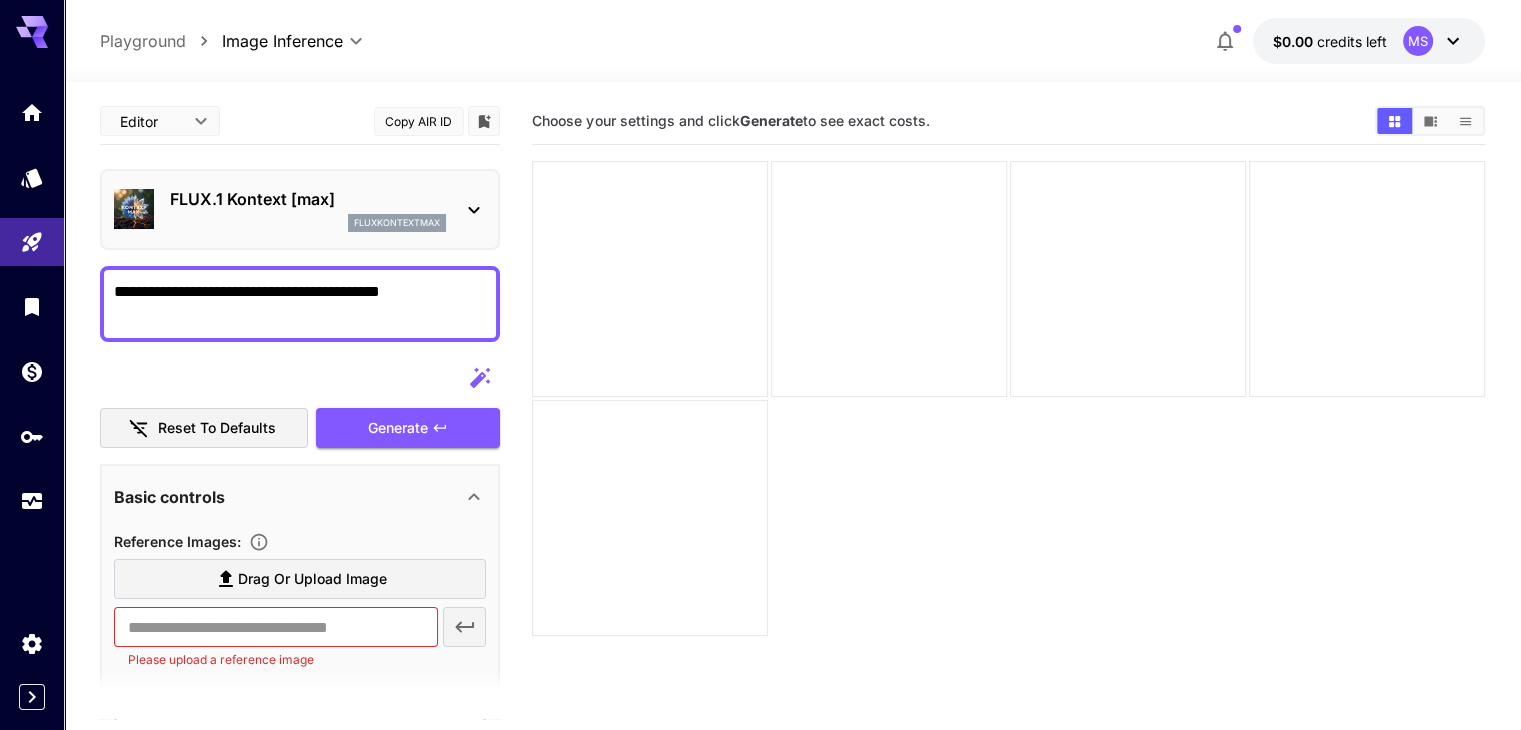 click on "**********" at bounding box center [300, 304] 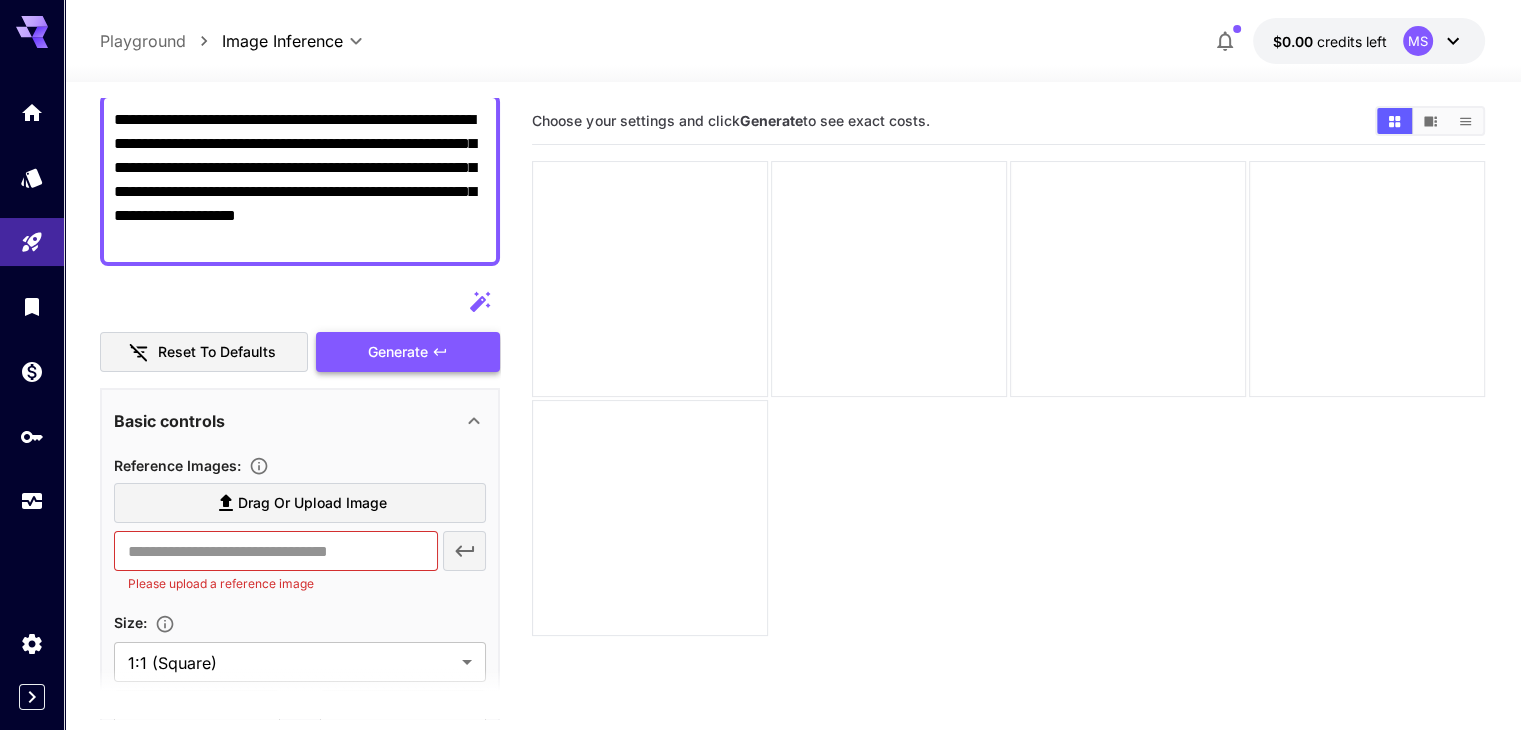 scroll, scrollTop: 172, scrollLeft: 0, axis: vertical 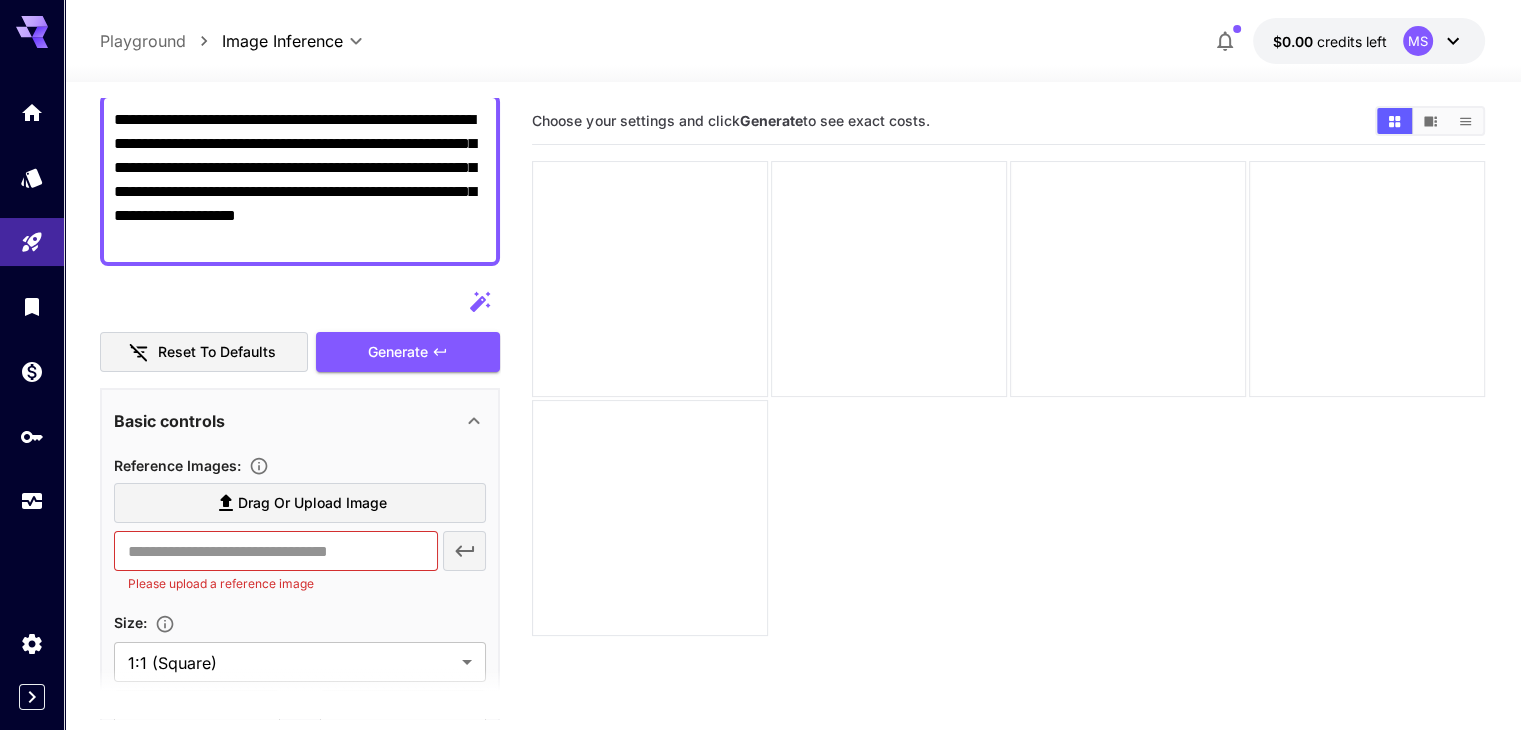 type on "**********" 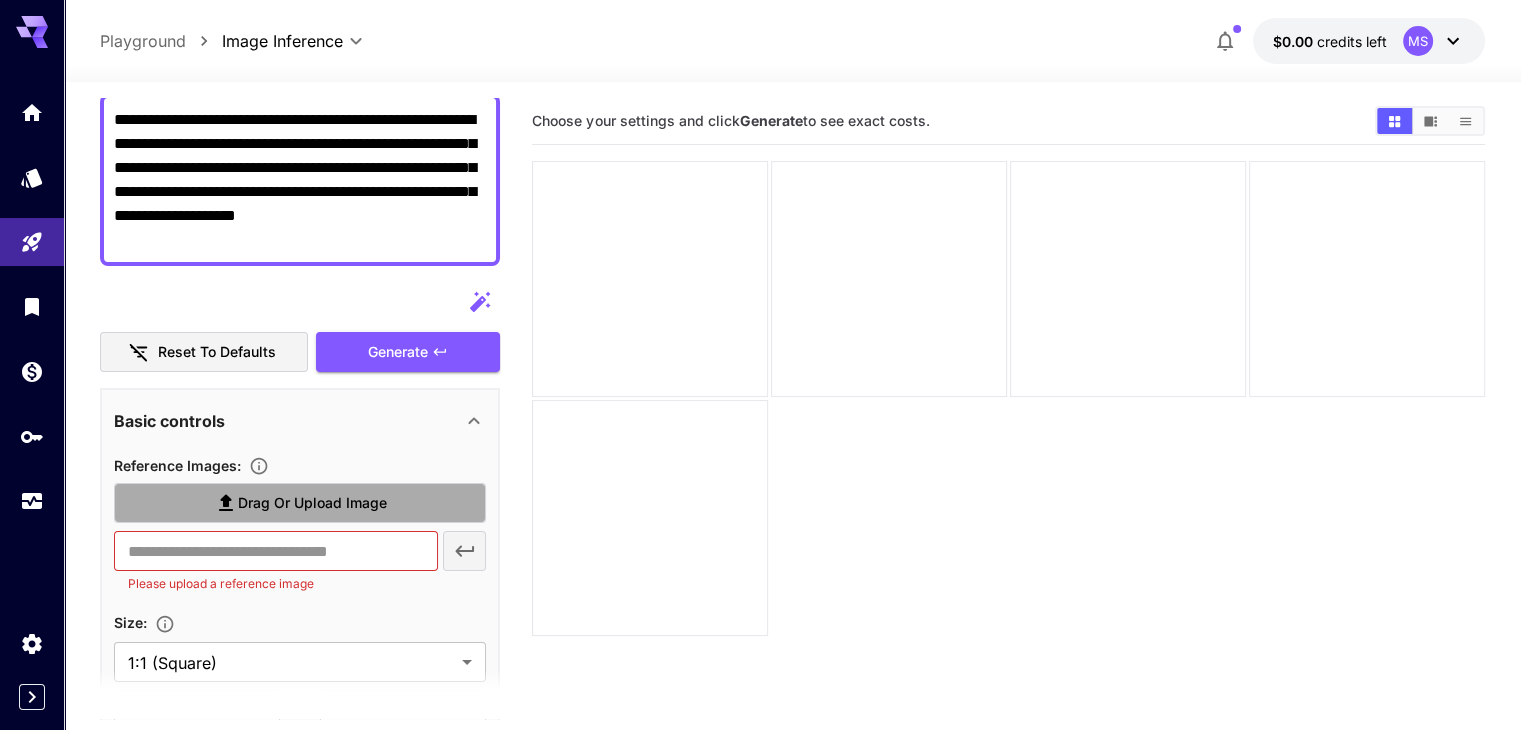 click on "Drag or upload image" at bounding box center [312, 503] 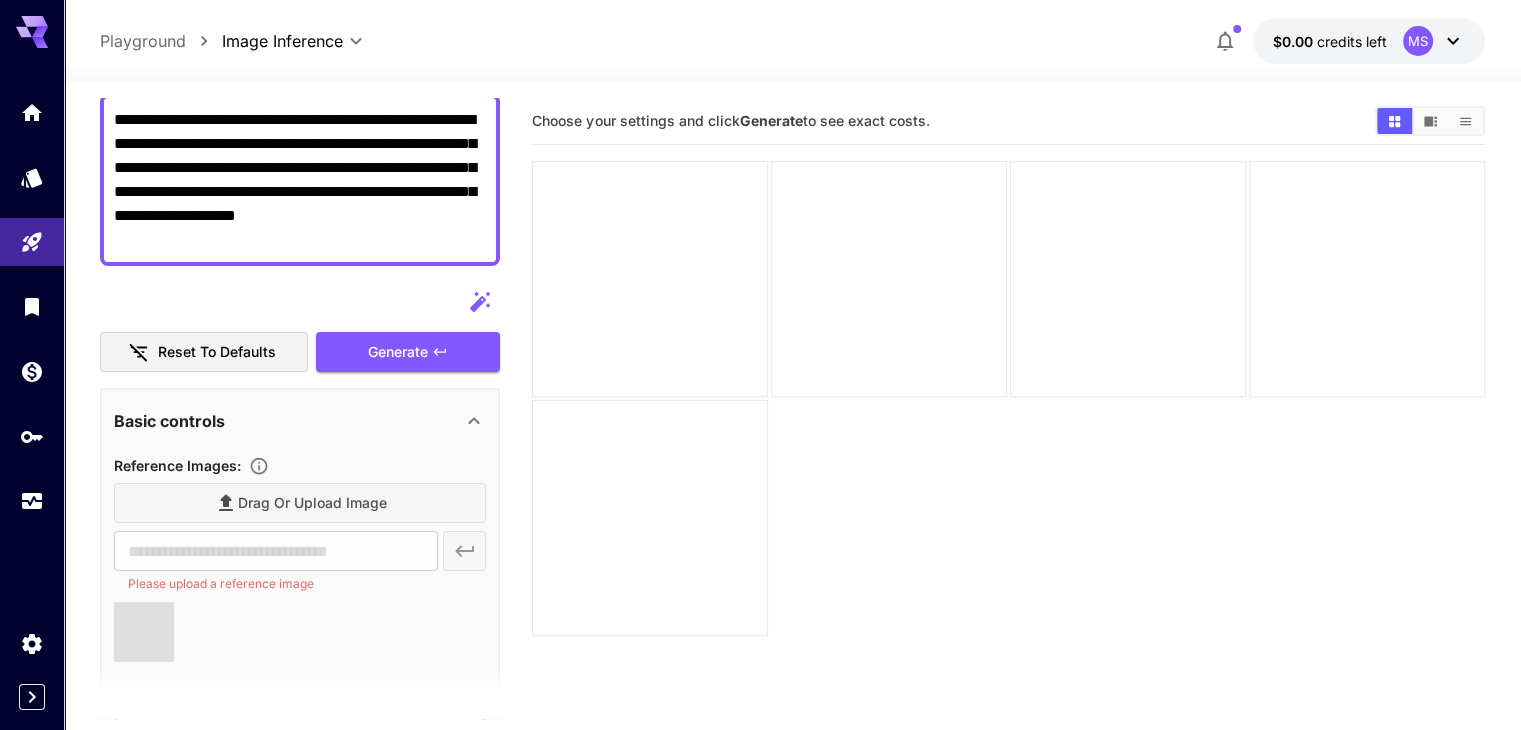 type on "**********" 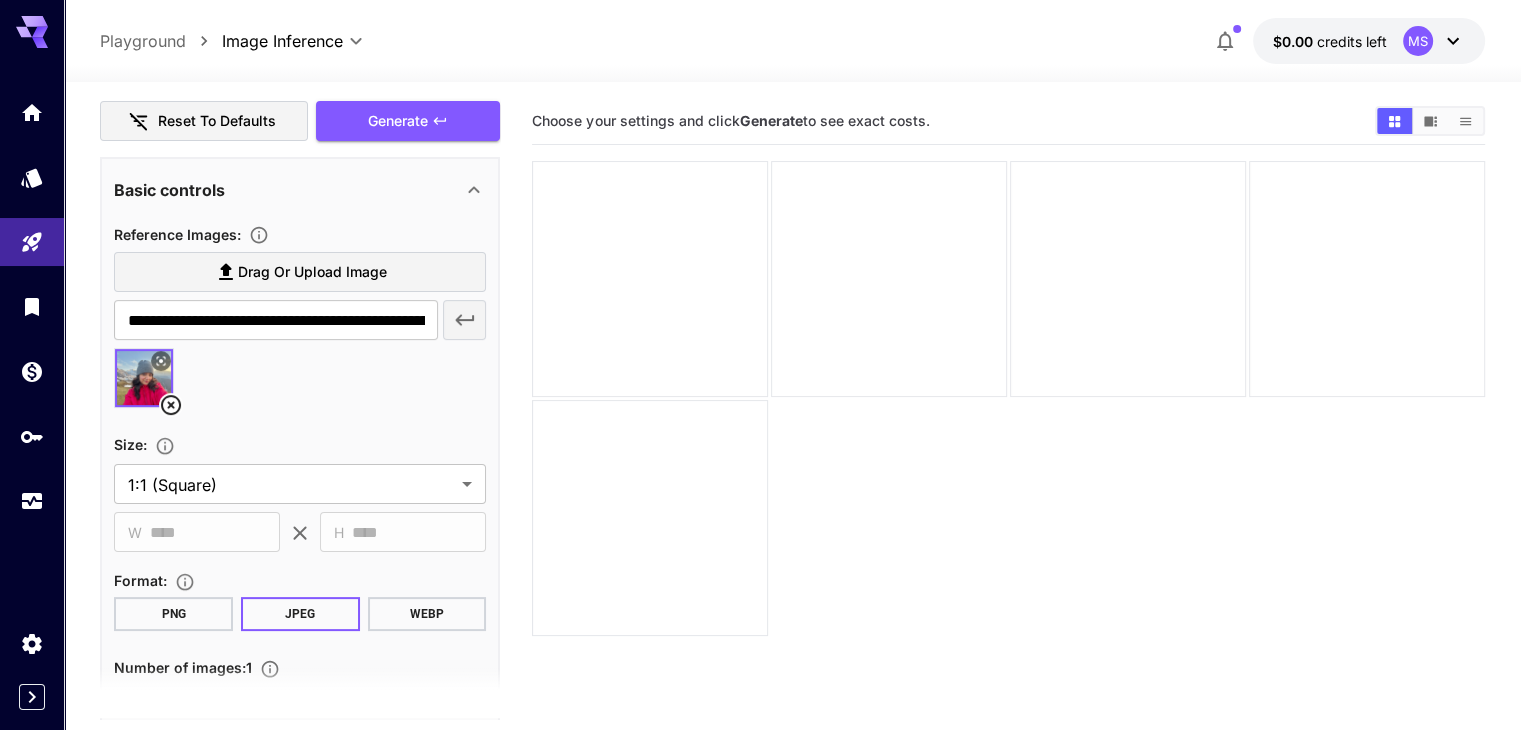 scroll, scrollTop: 404, scrollLeft: 0, axis: vertical 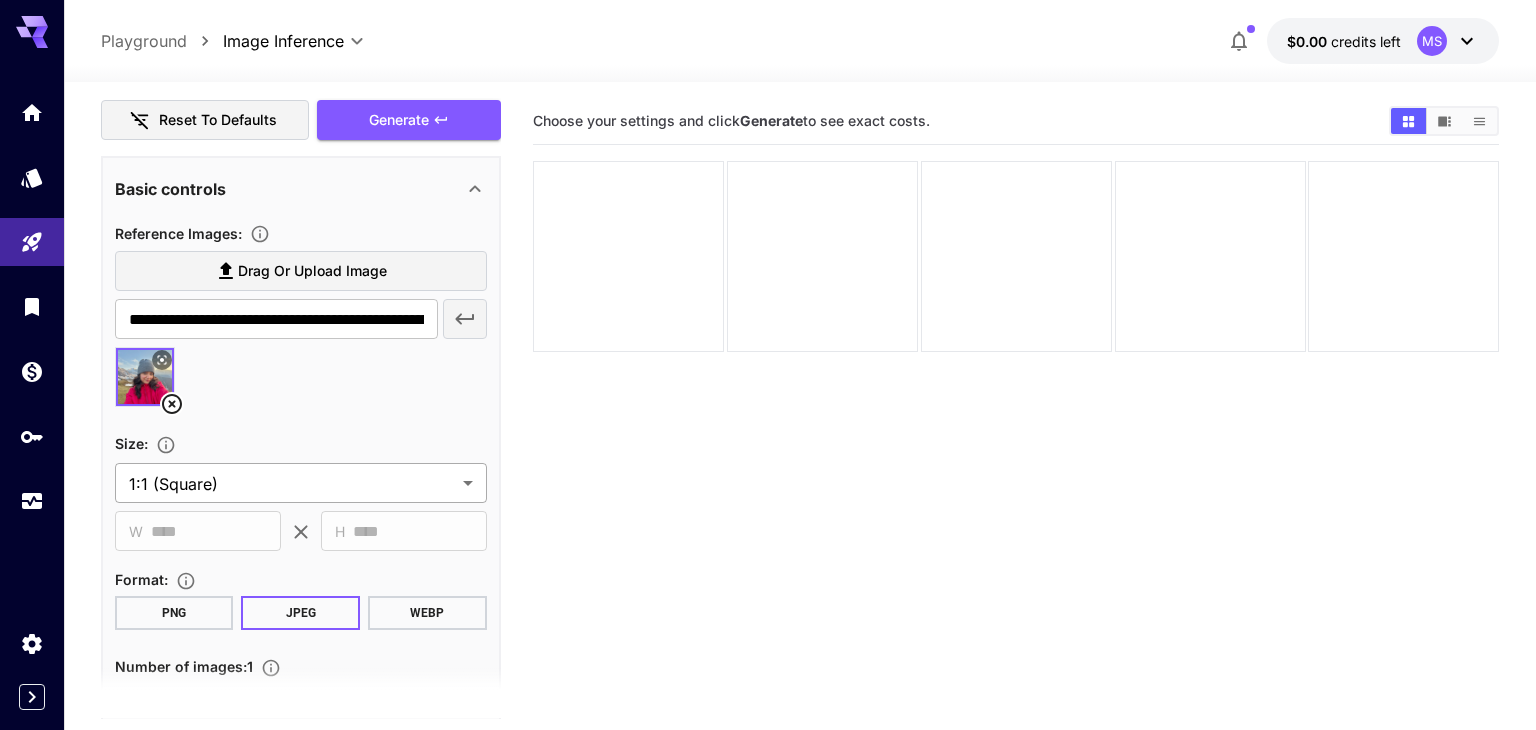click on "**********" at bounding box center (768, 444) 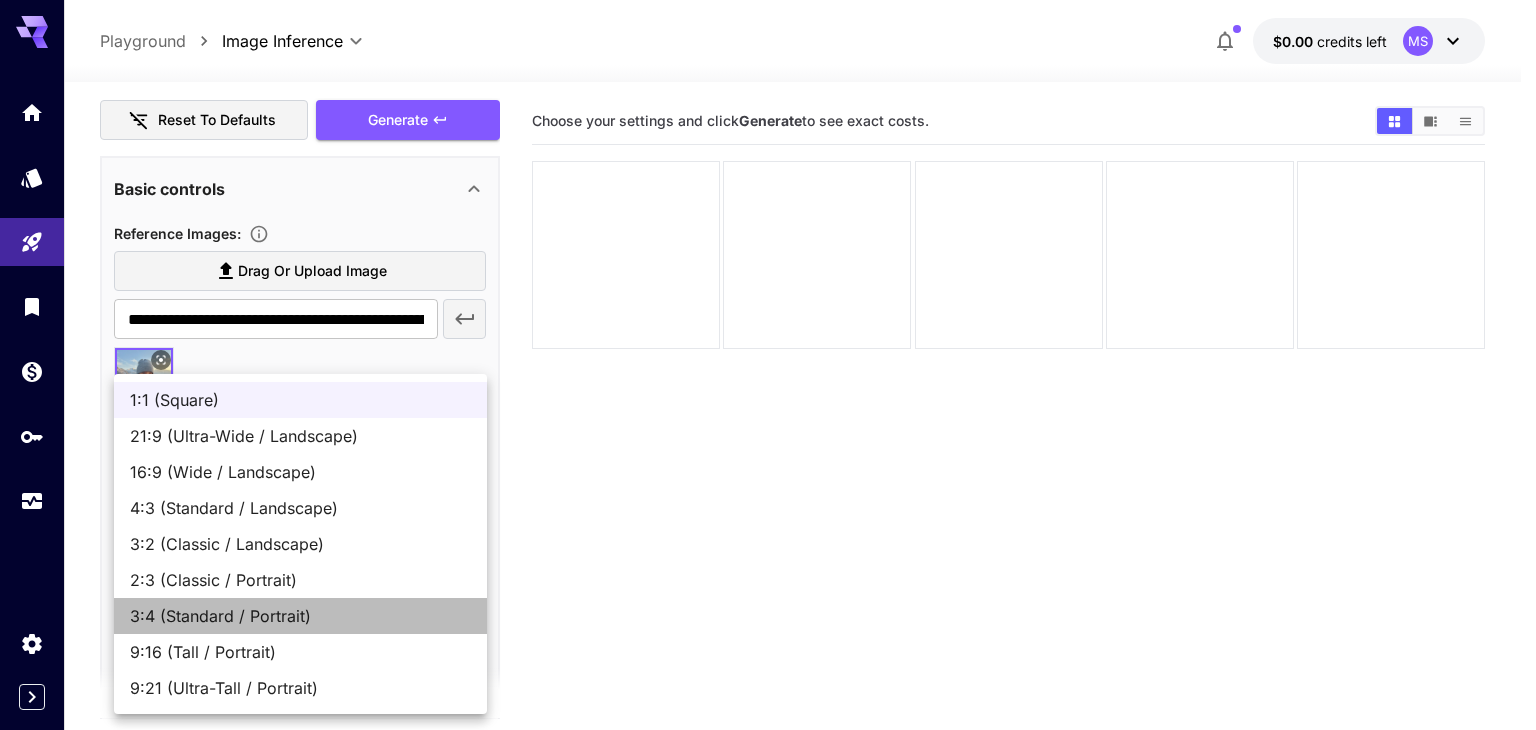 click on "3:4 (Standard / Portrait)" at bounding box center (300, 616) 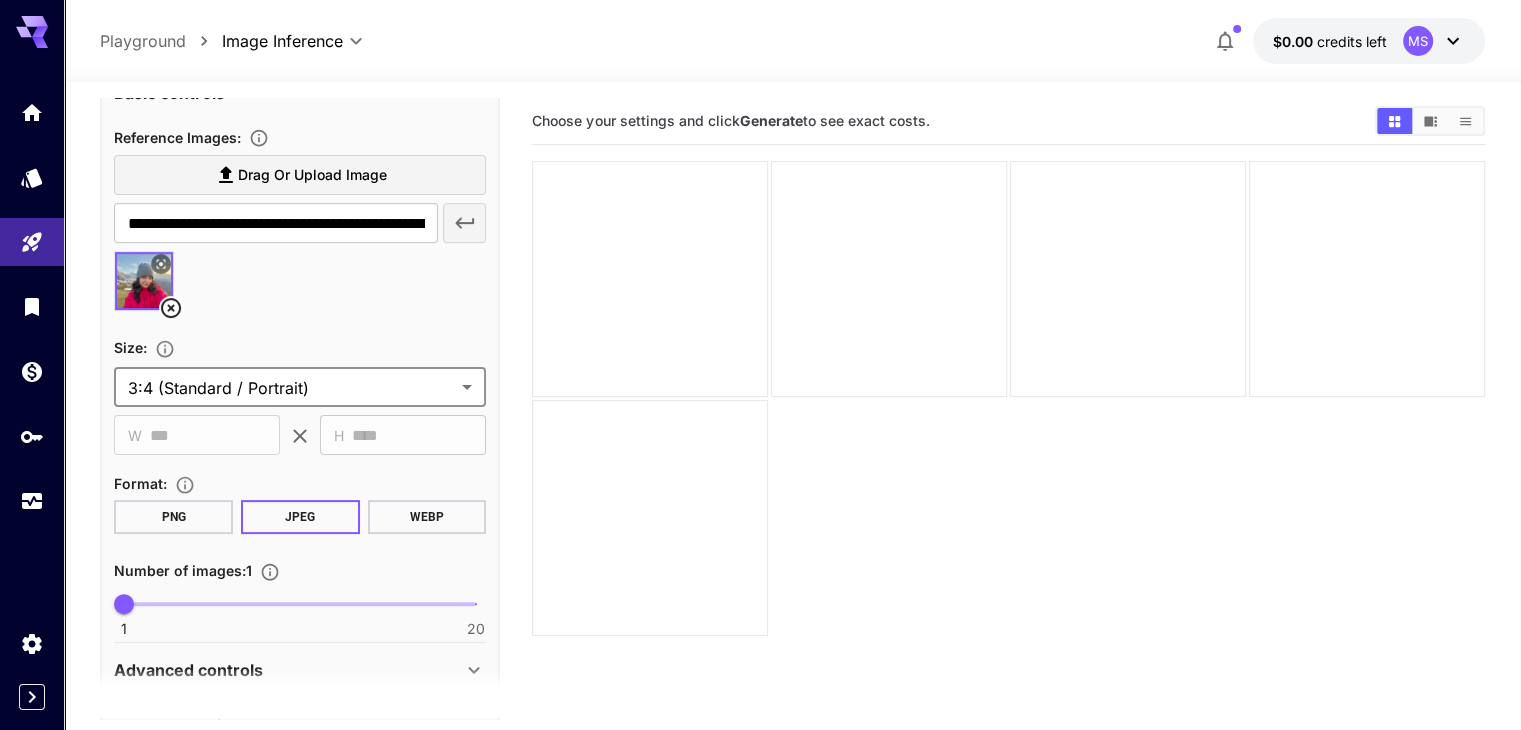 scroll, scrollTop: 502, scrollLeft: 0, axis: vertical 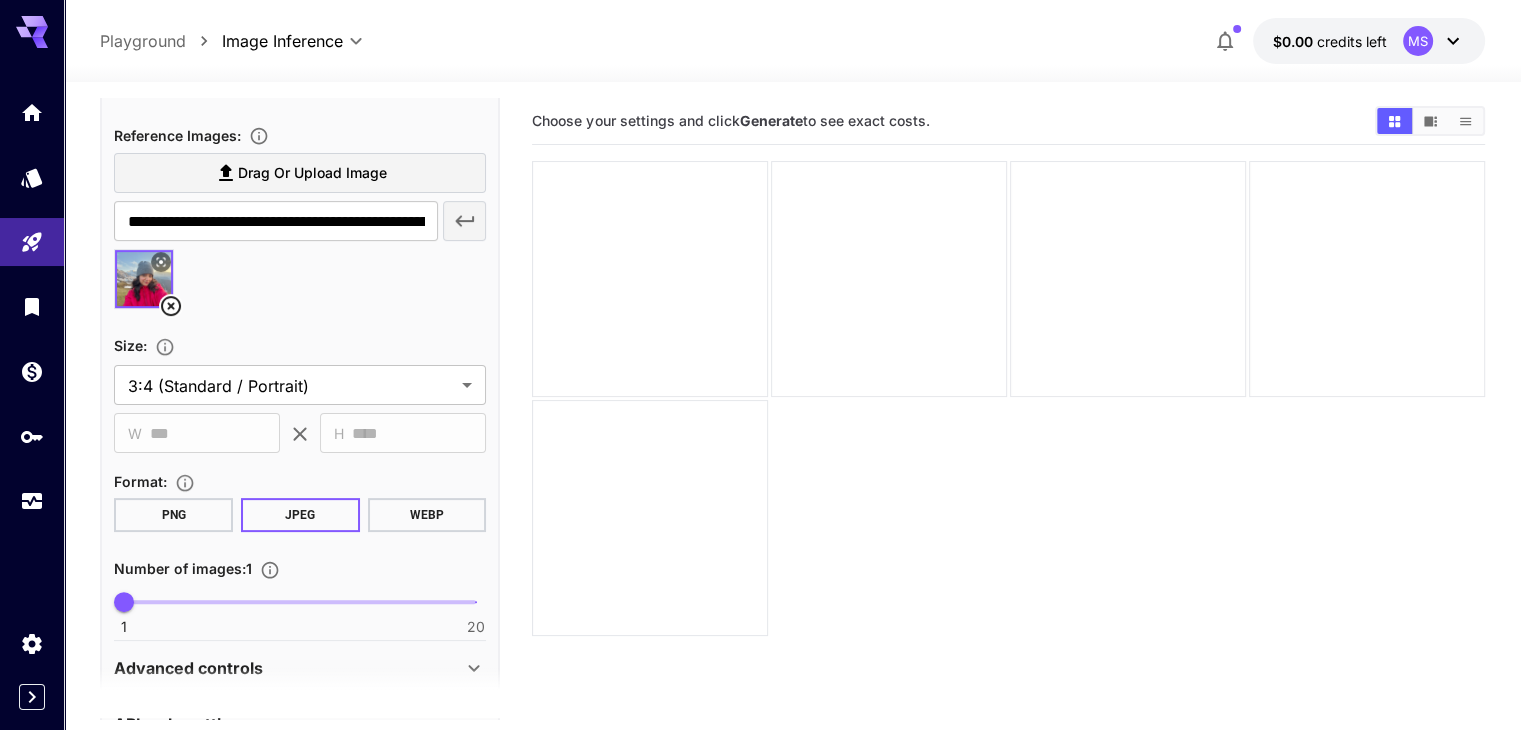 click on "PNG" at bounding box center [173, 515] 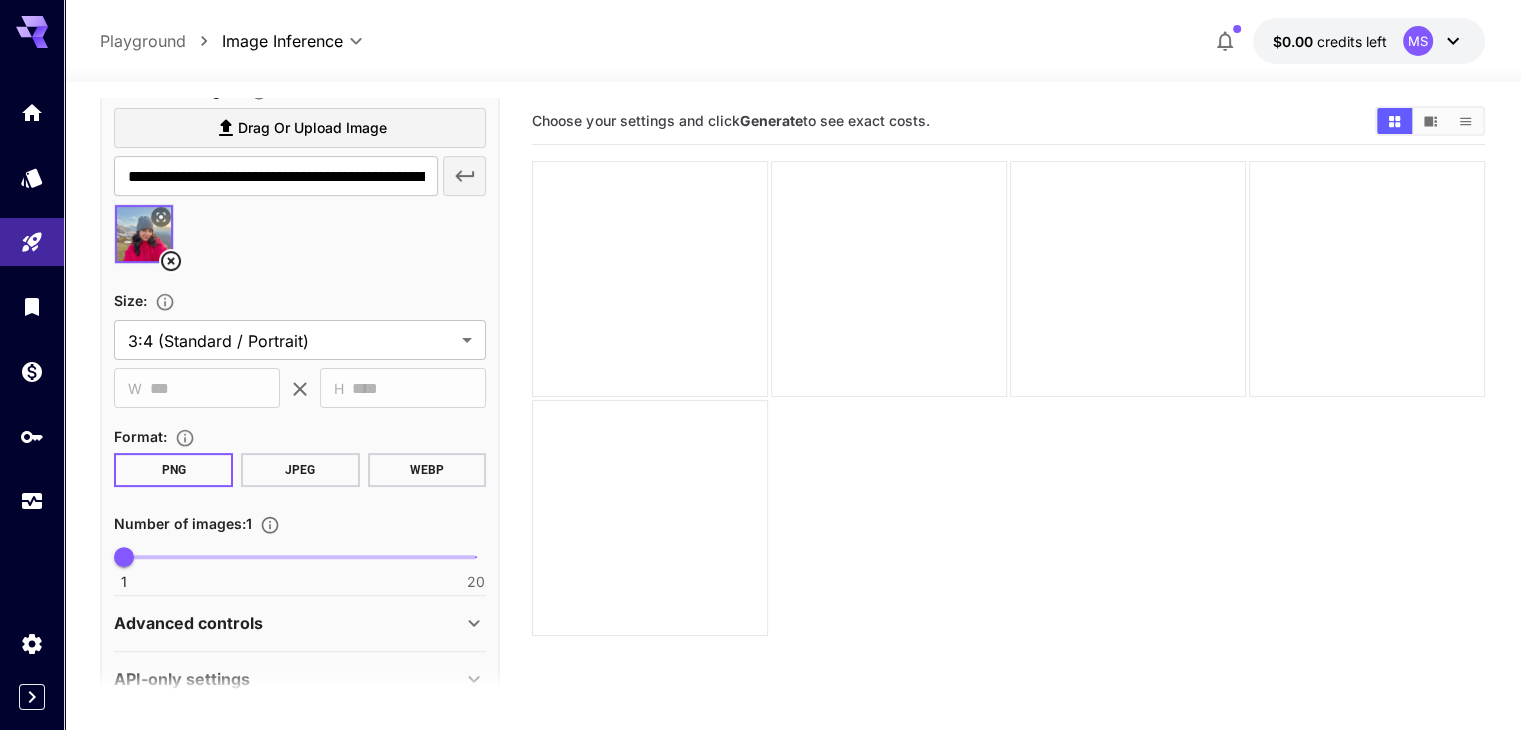 scroll, scrollTop: 582, scrollLeft: 0, axis: vertical 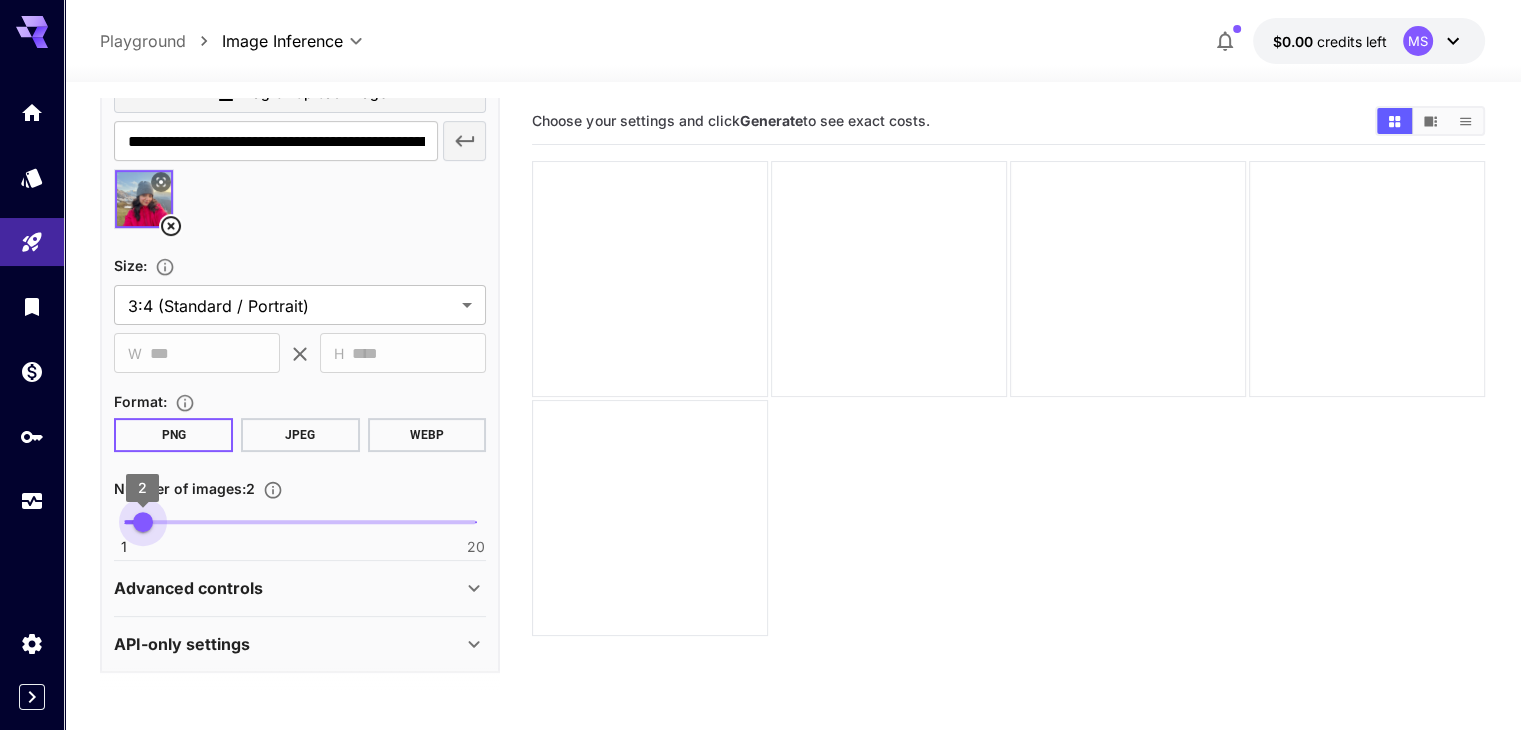click on "2" at bounding box center [143, 522] 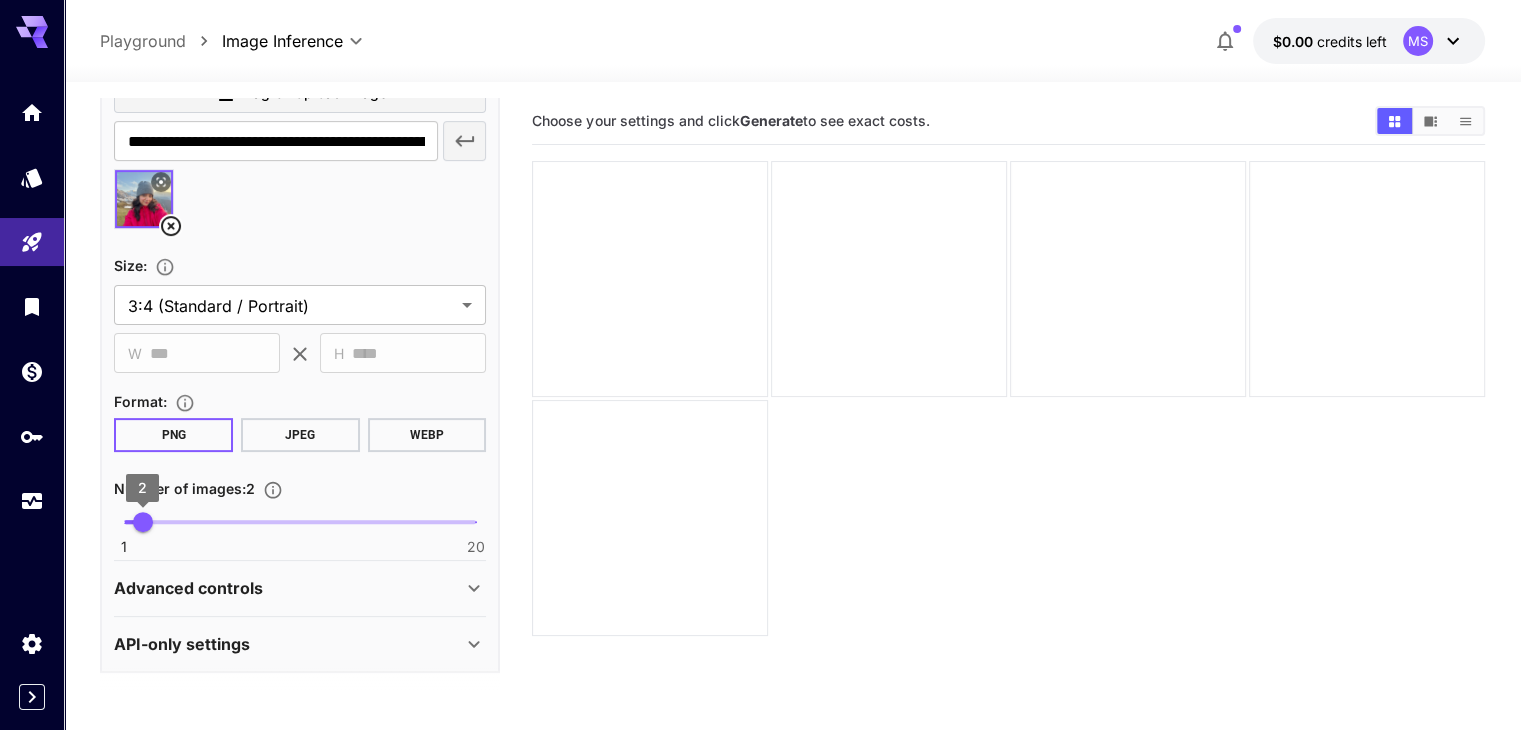 type on "*" 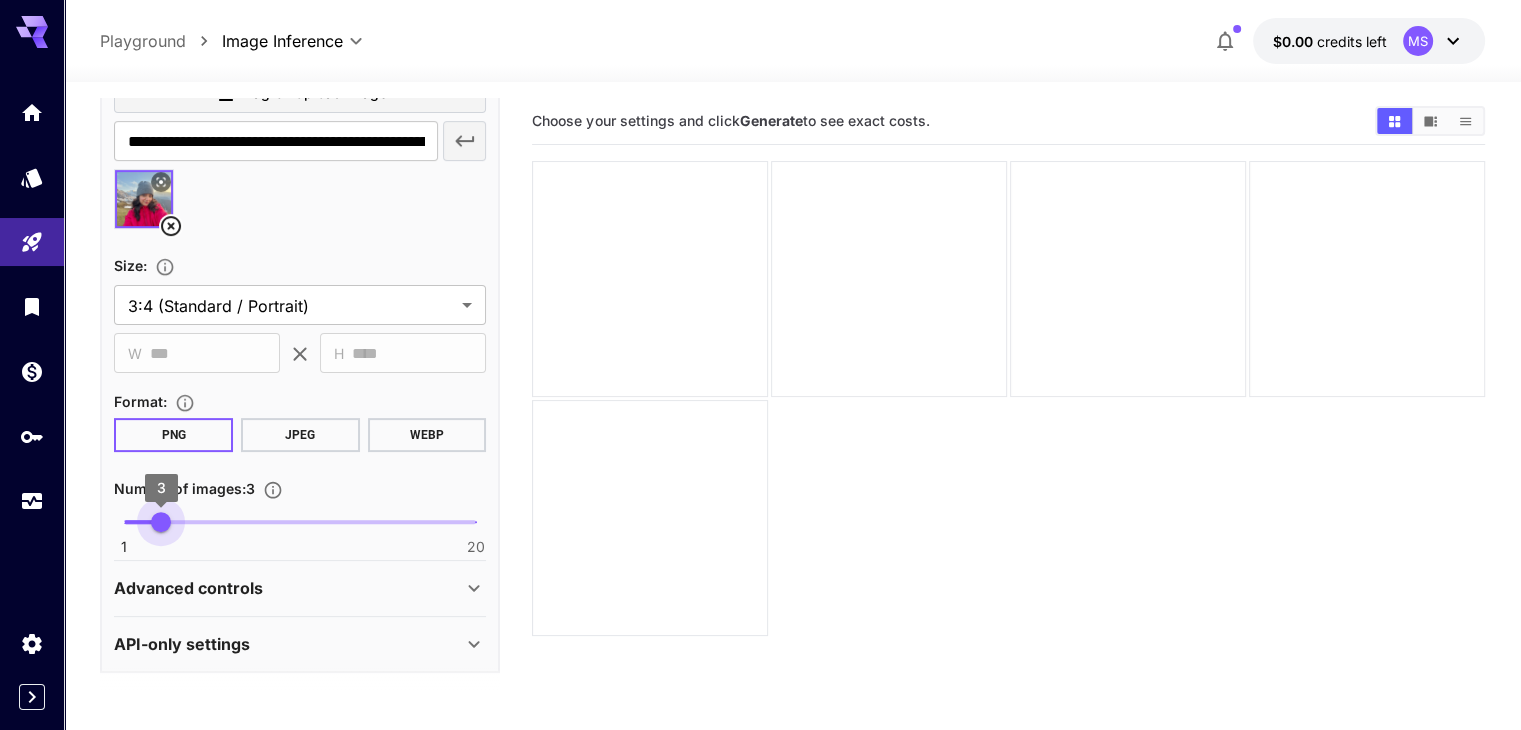 click on "3" at bounding box center (161, 522) 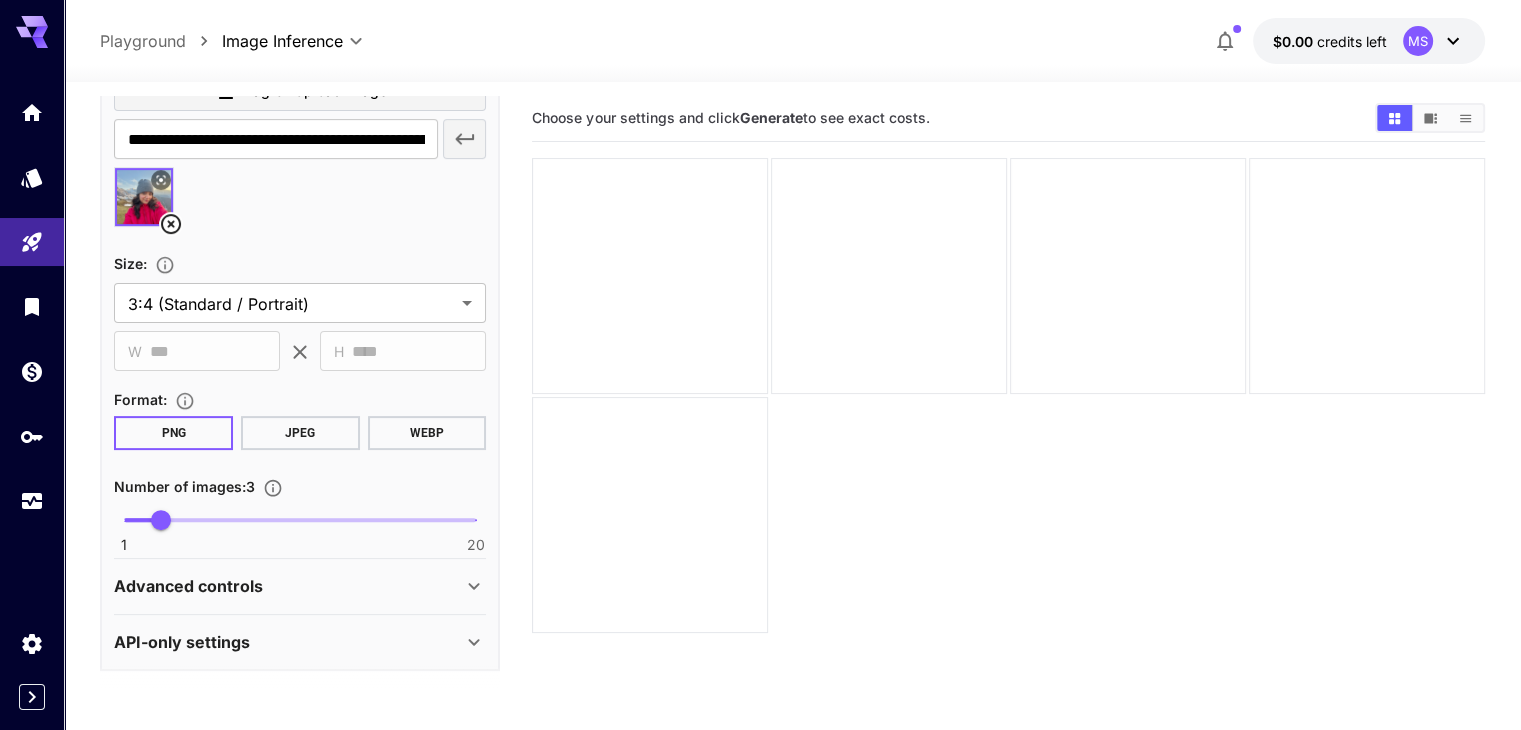 scroll, scrollTop: 0, scrollLeft: 0, axis: both 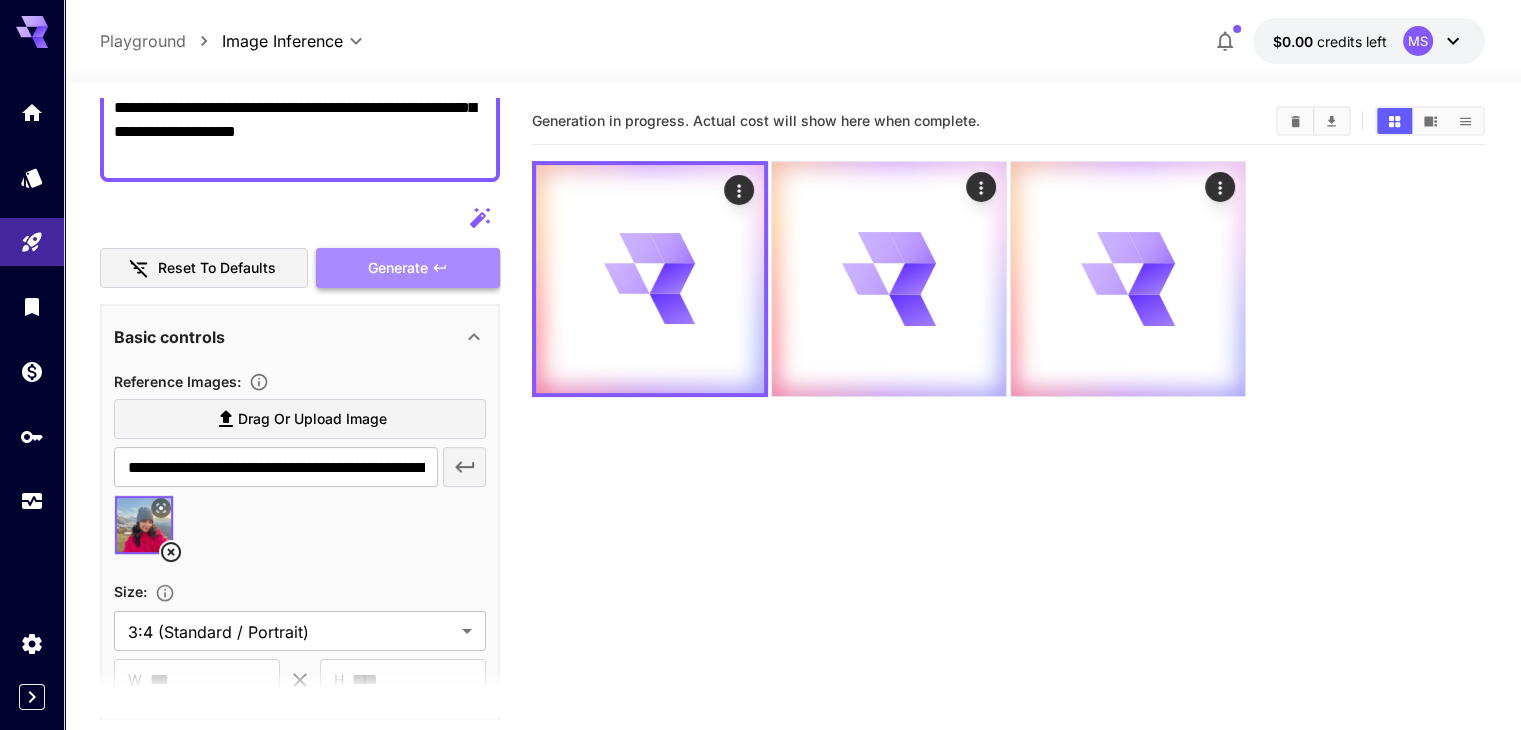 click 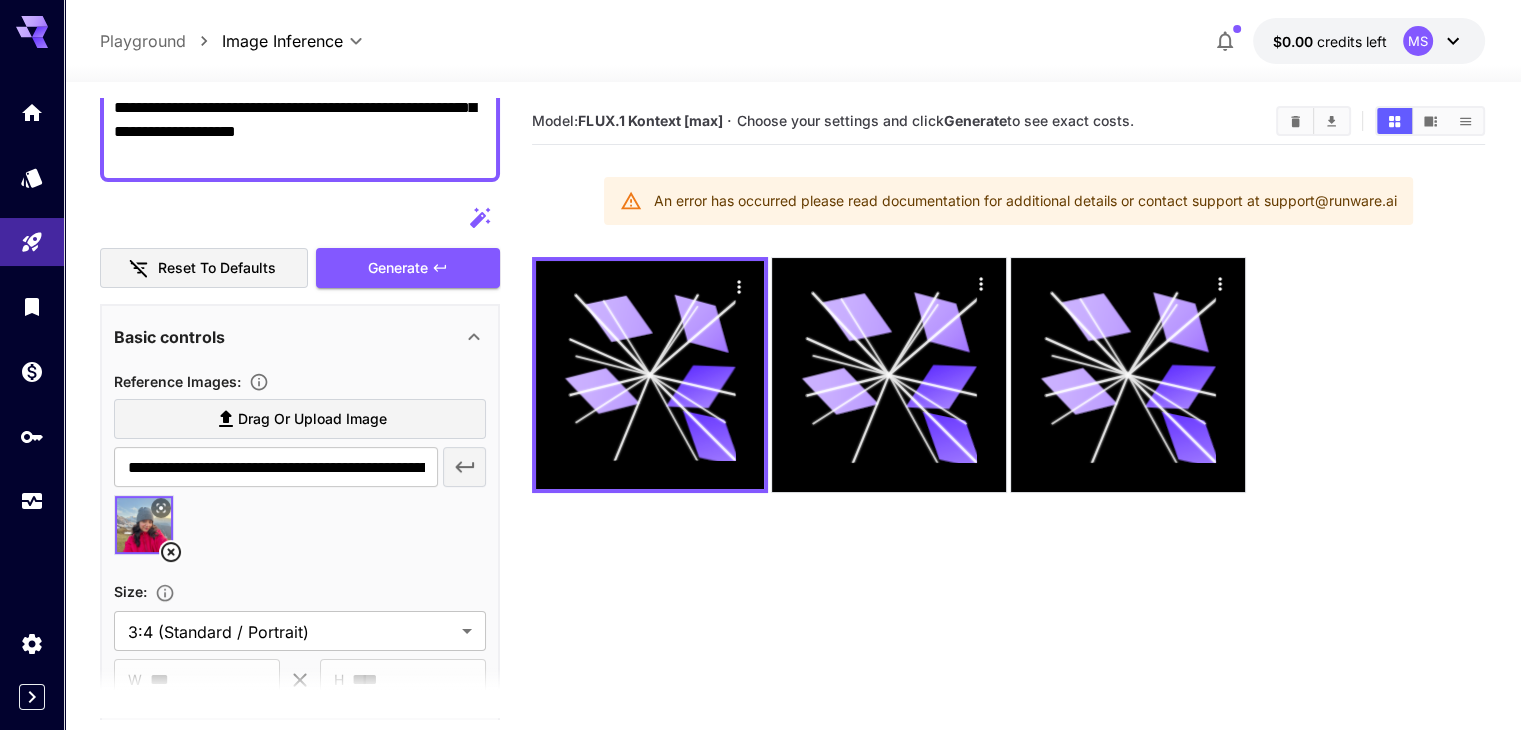 click 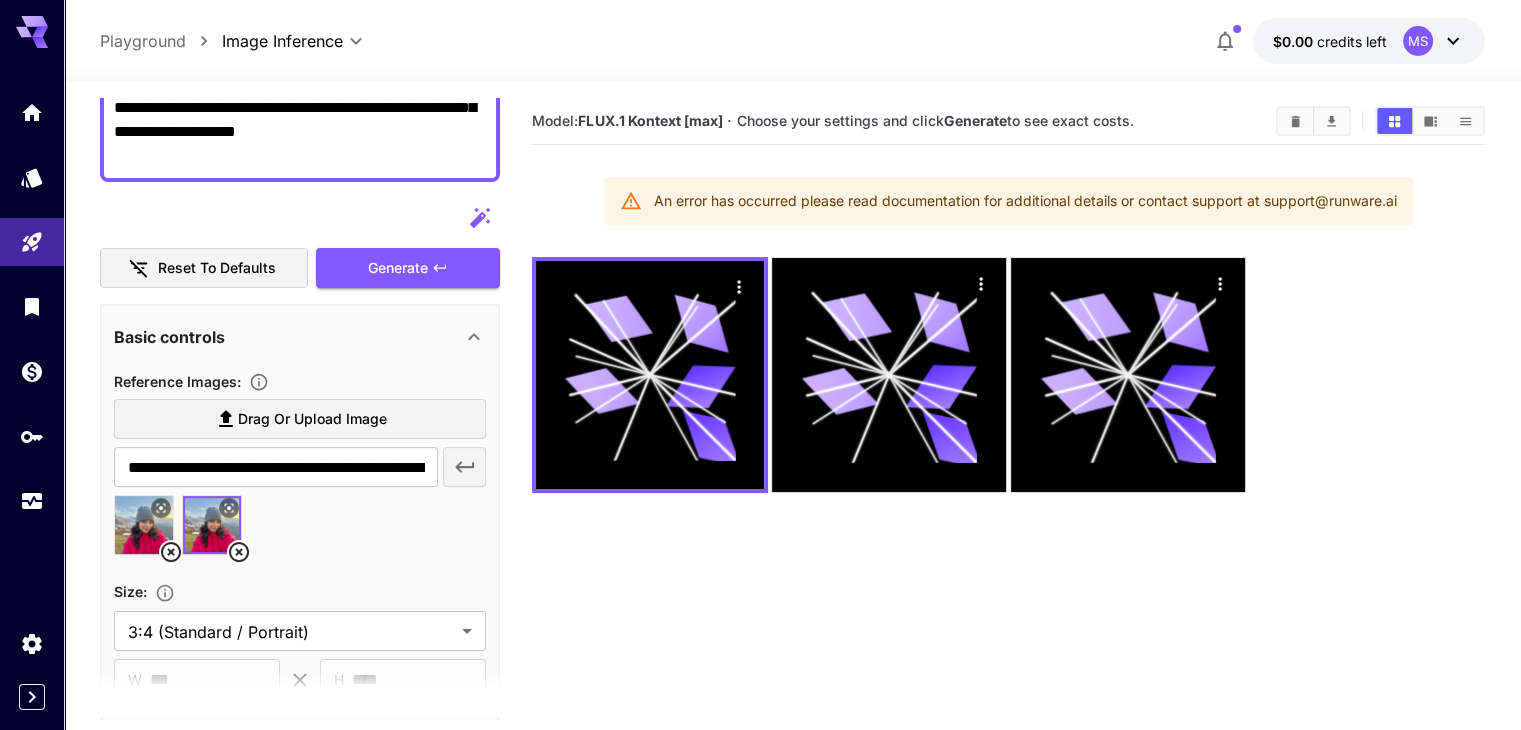 click 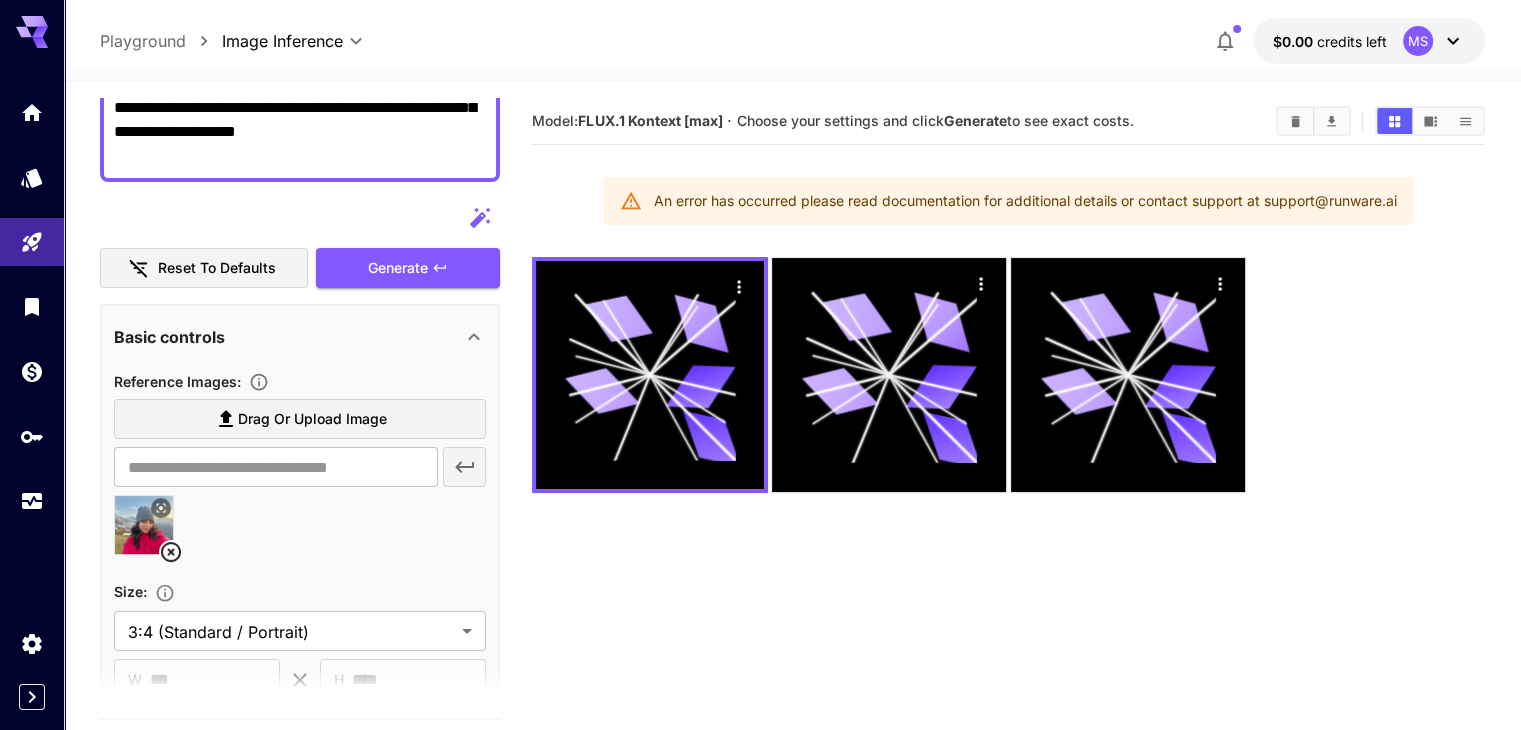 click on "Drag or upload image" at bounding box center [300, 419] 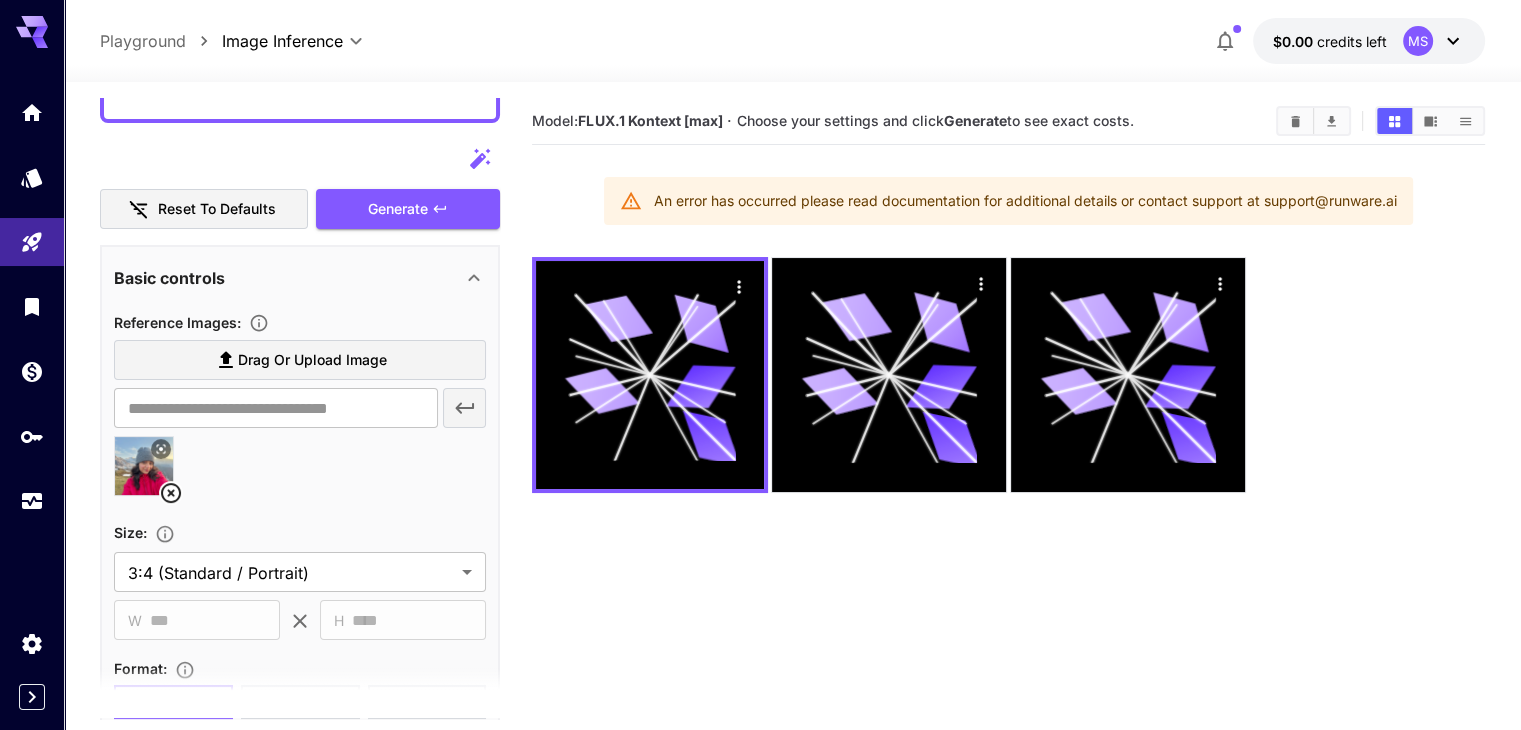 scroll, scrollTop: 316, scrollLeft: 0, axis: vertical 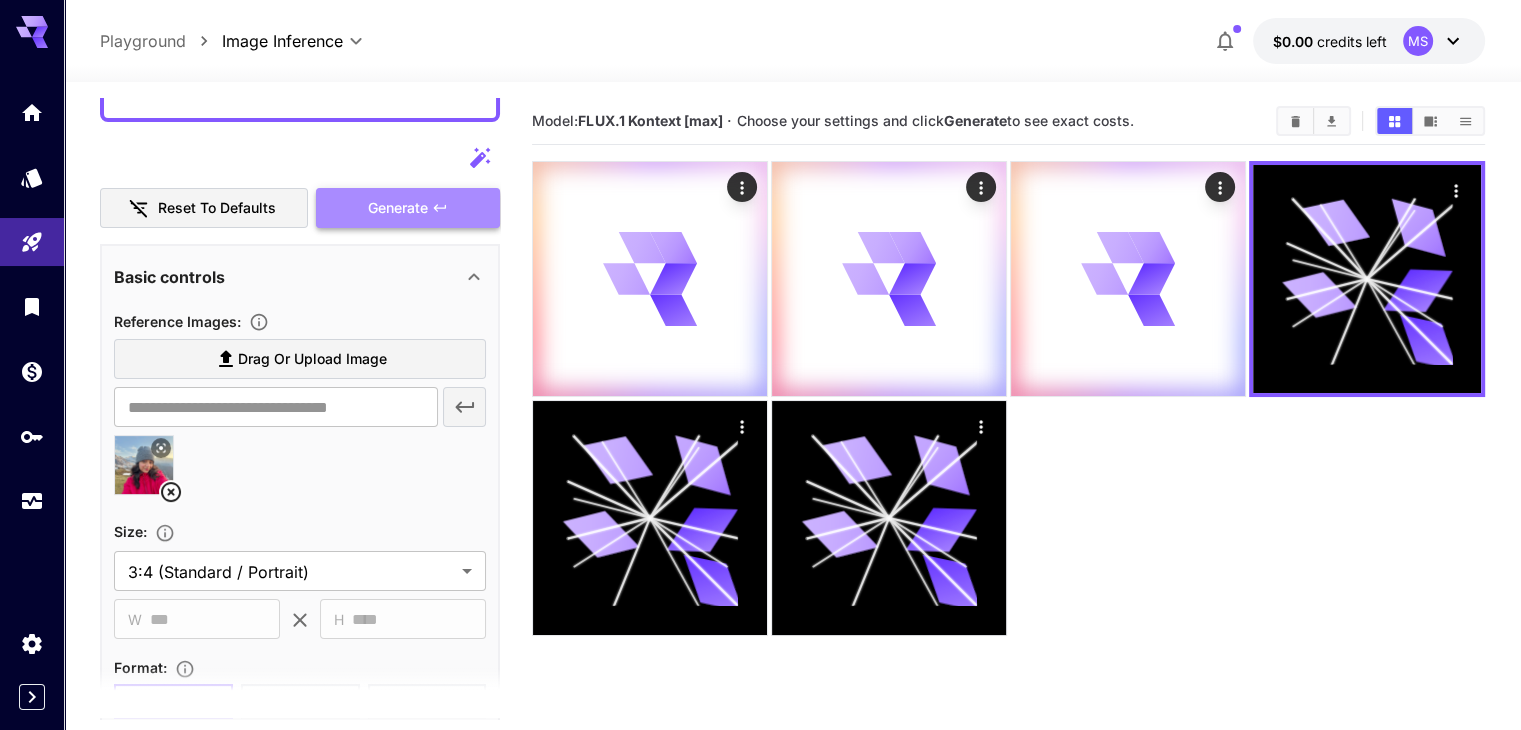 click on "Generate" at bounding box center [408, 208] 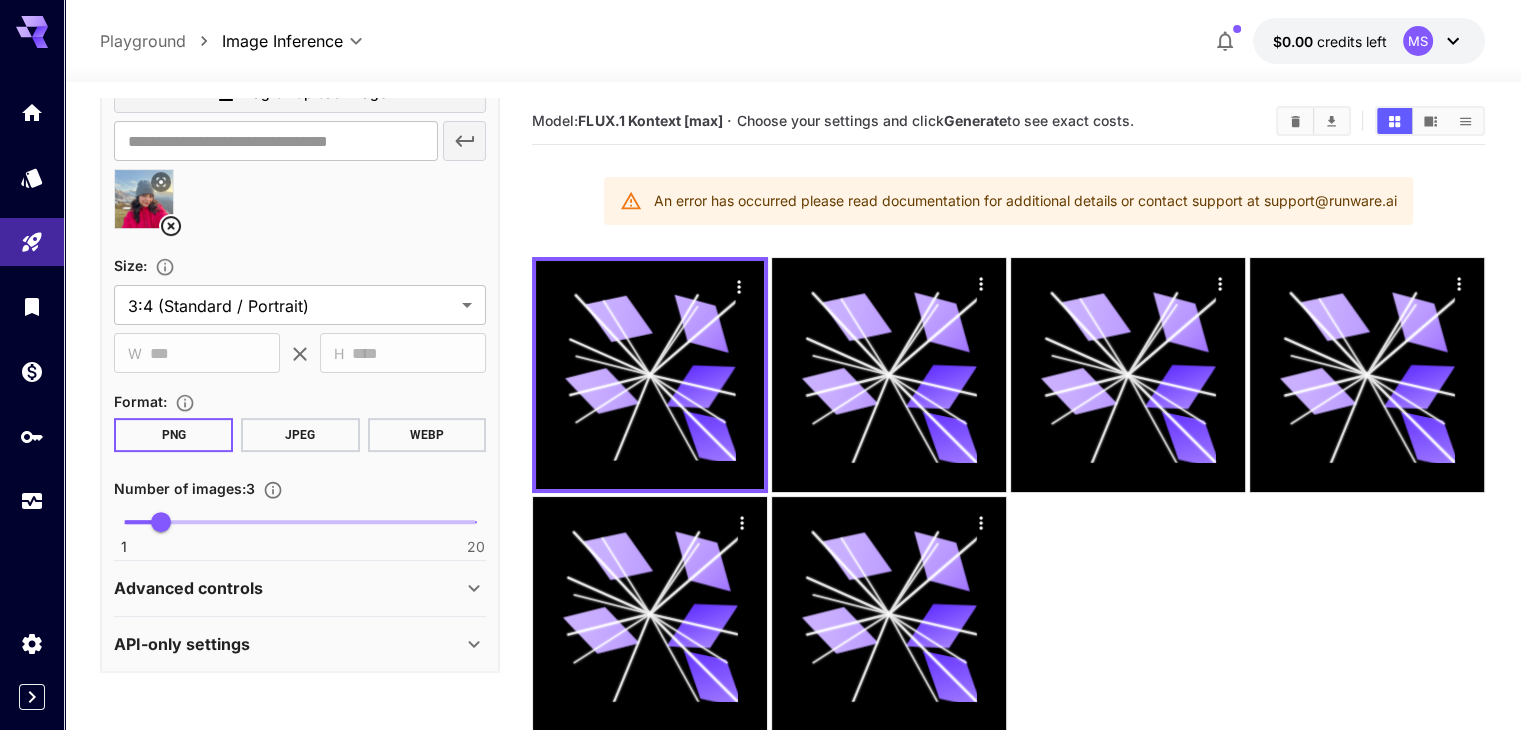 scroll, scrollTop: 582, scrollLeft: 0, axis: vertical 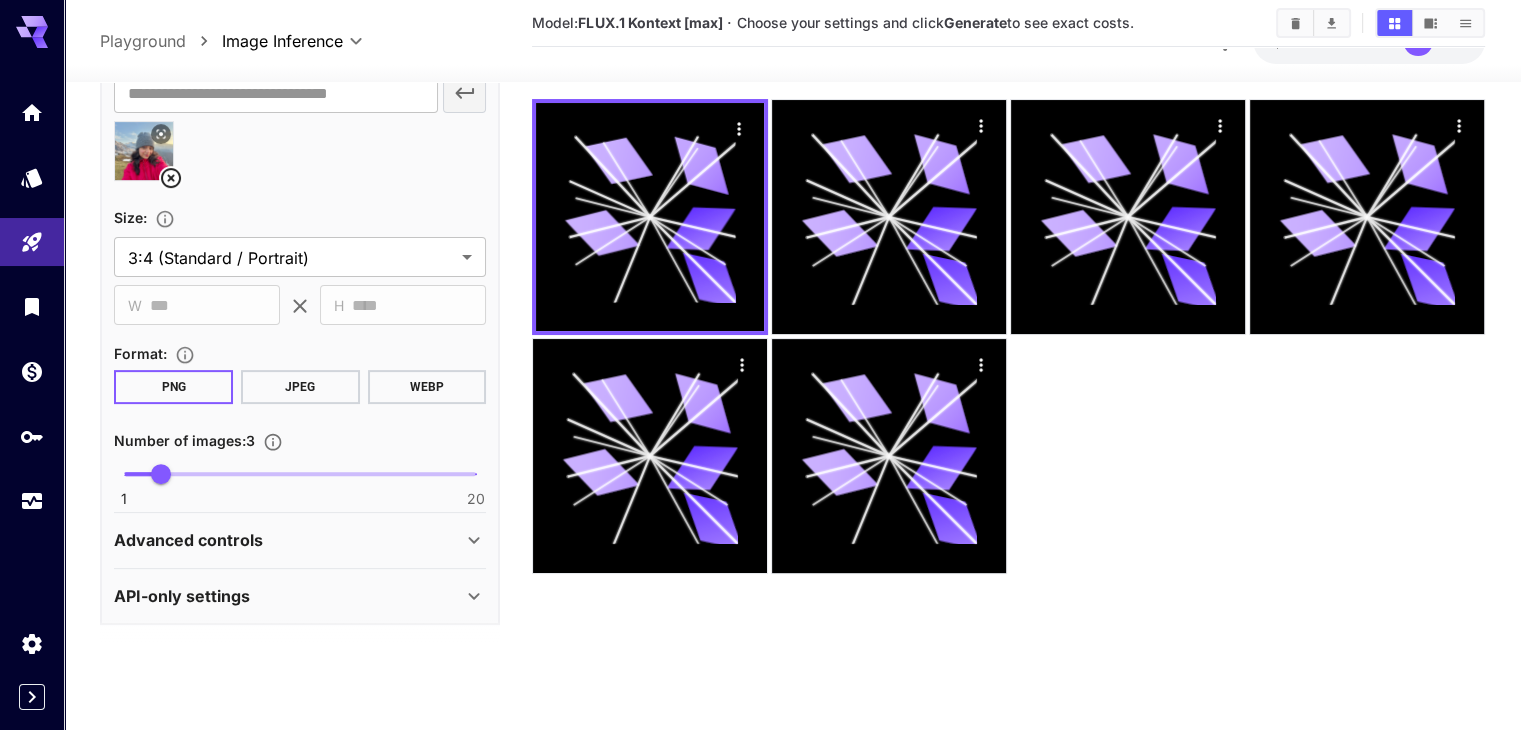 click on "Advanced controls" at bounding box center [288, 540] 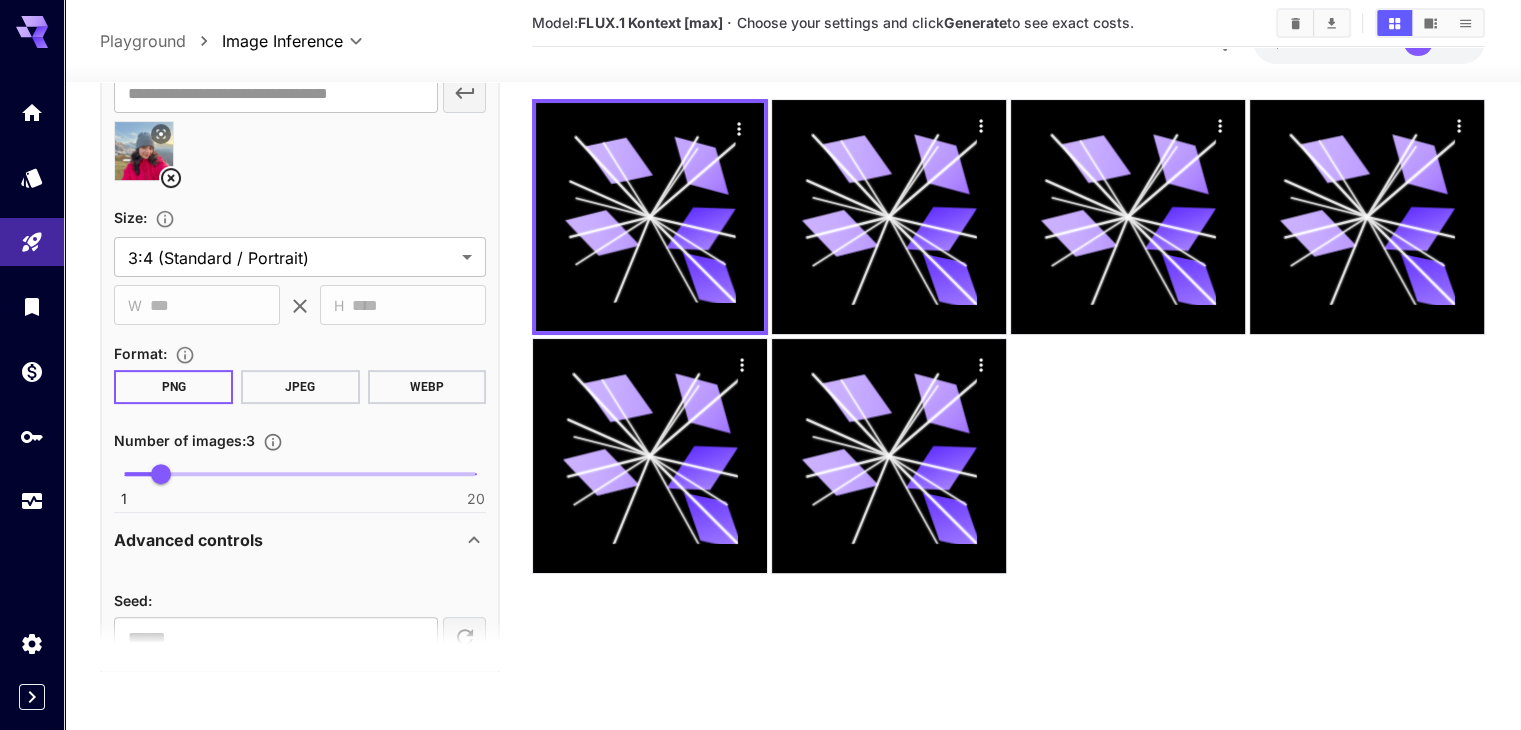 scroll, scrollTop: 691, scrollLeft: 0, axis: vertical 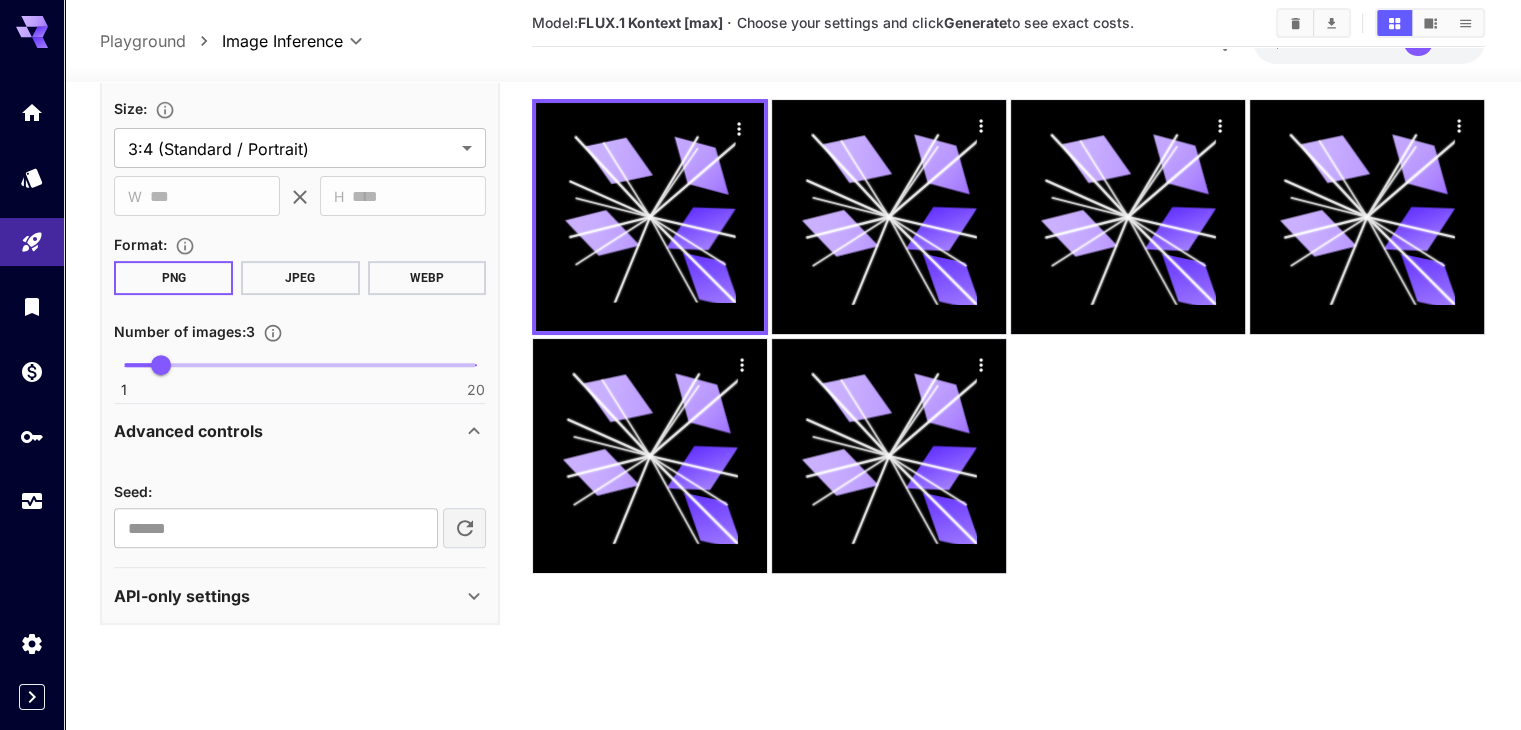 click on "API-only settings" at bounding box center (300, 595) 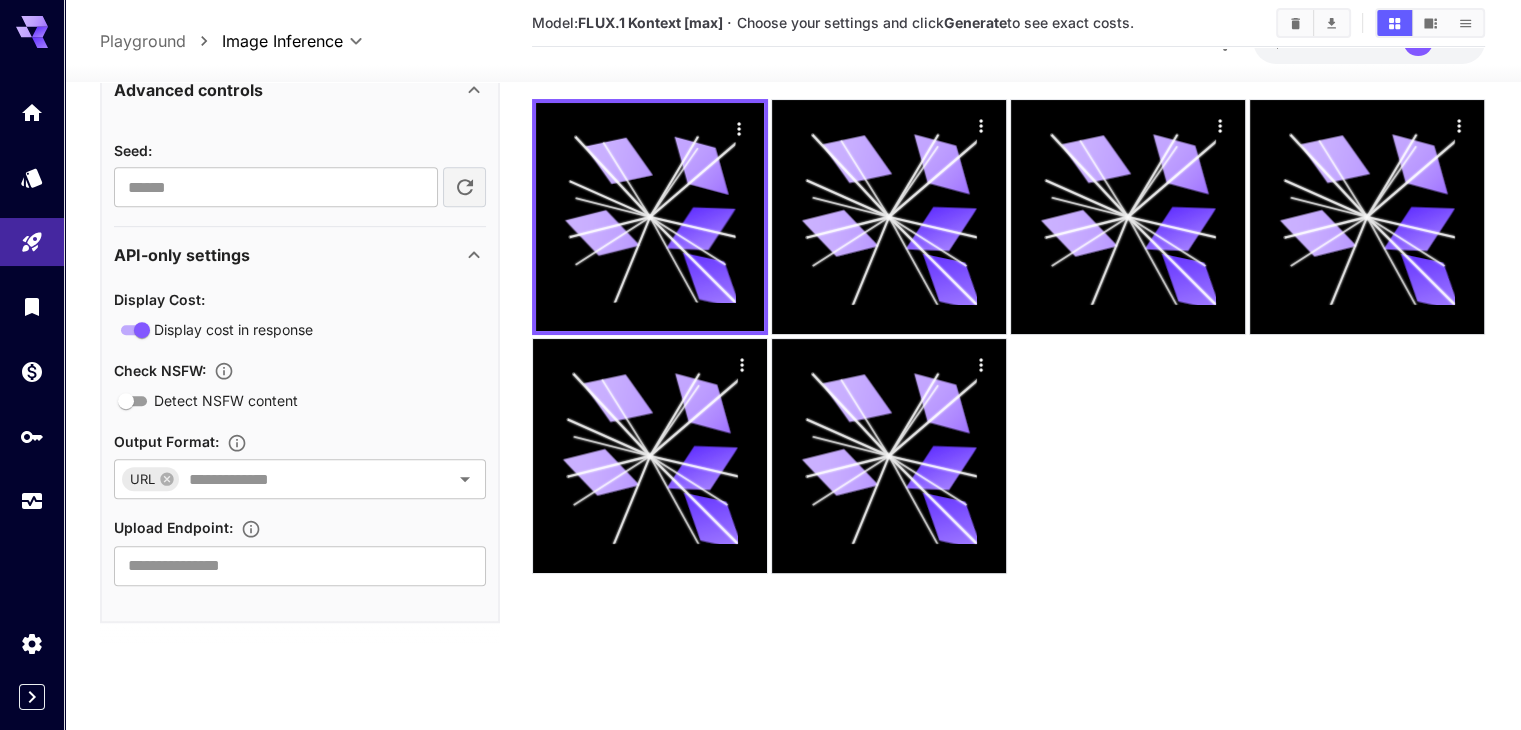 scroll, scrollTop: 0, scrollLeft: 0, axis: both 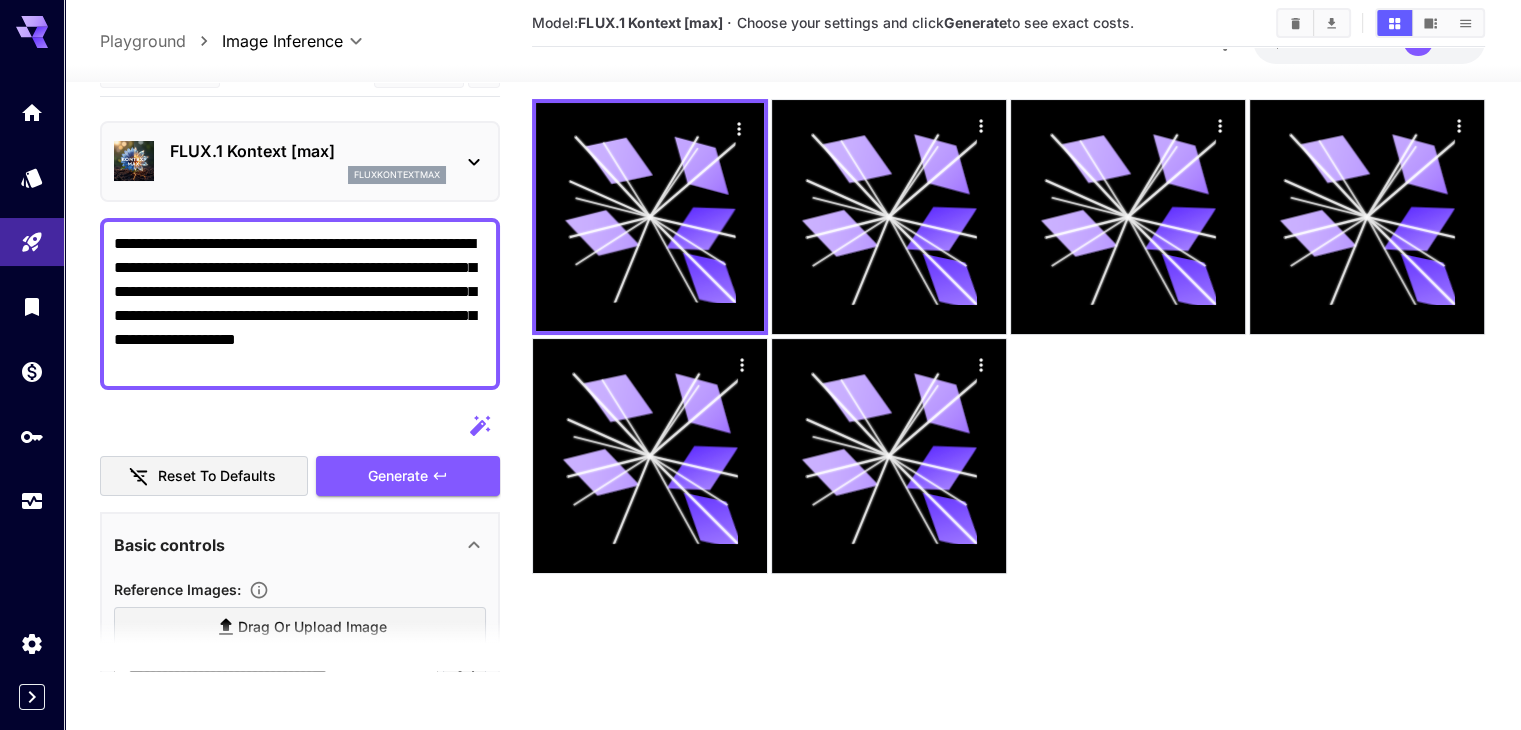 click at bounding box center (300, 425) 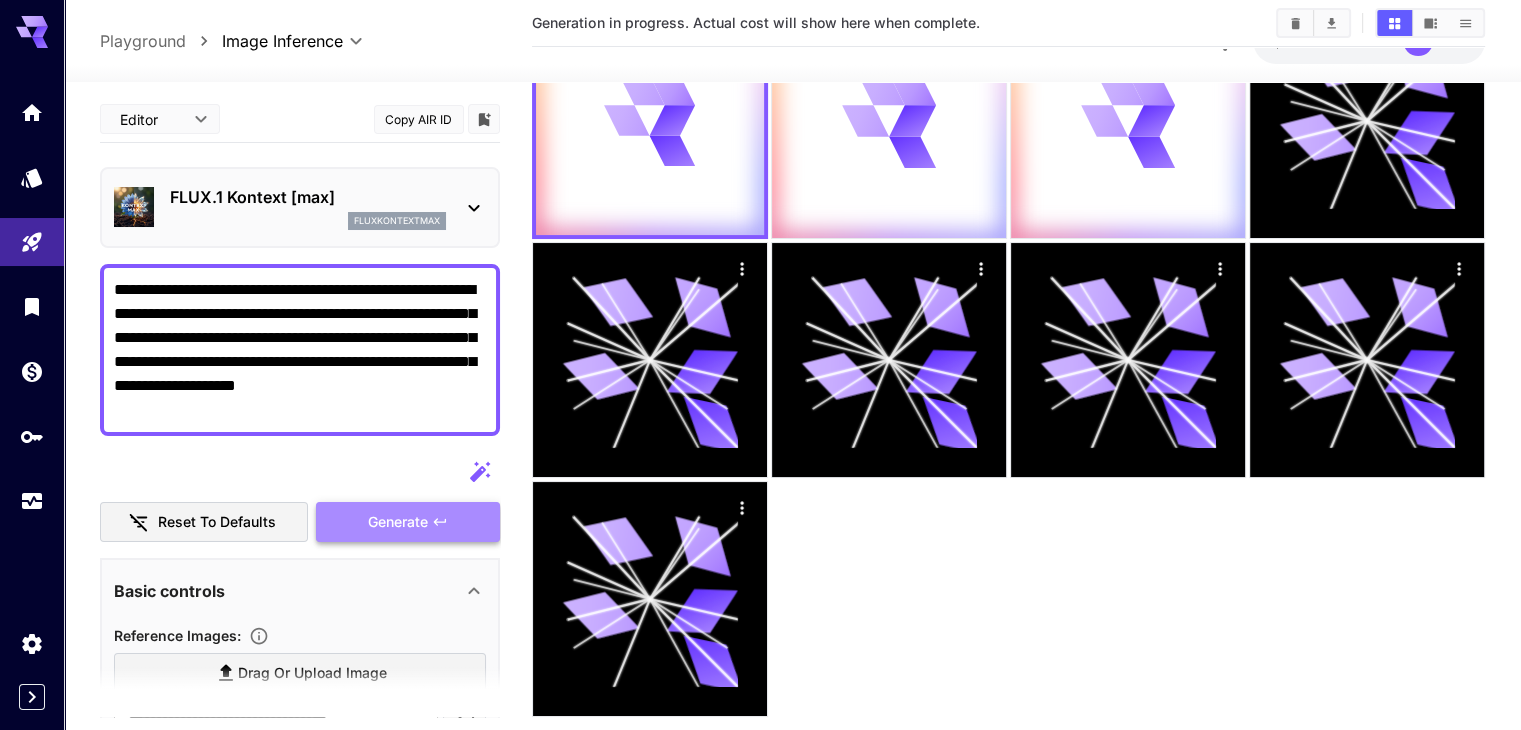 click on "Generate" at bounding box center (398, 522) 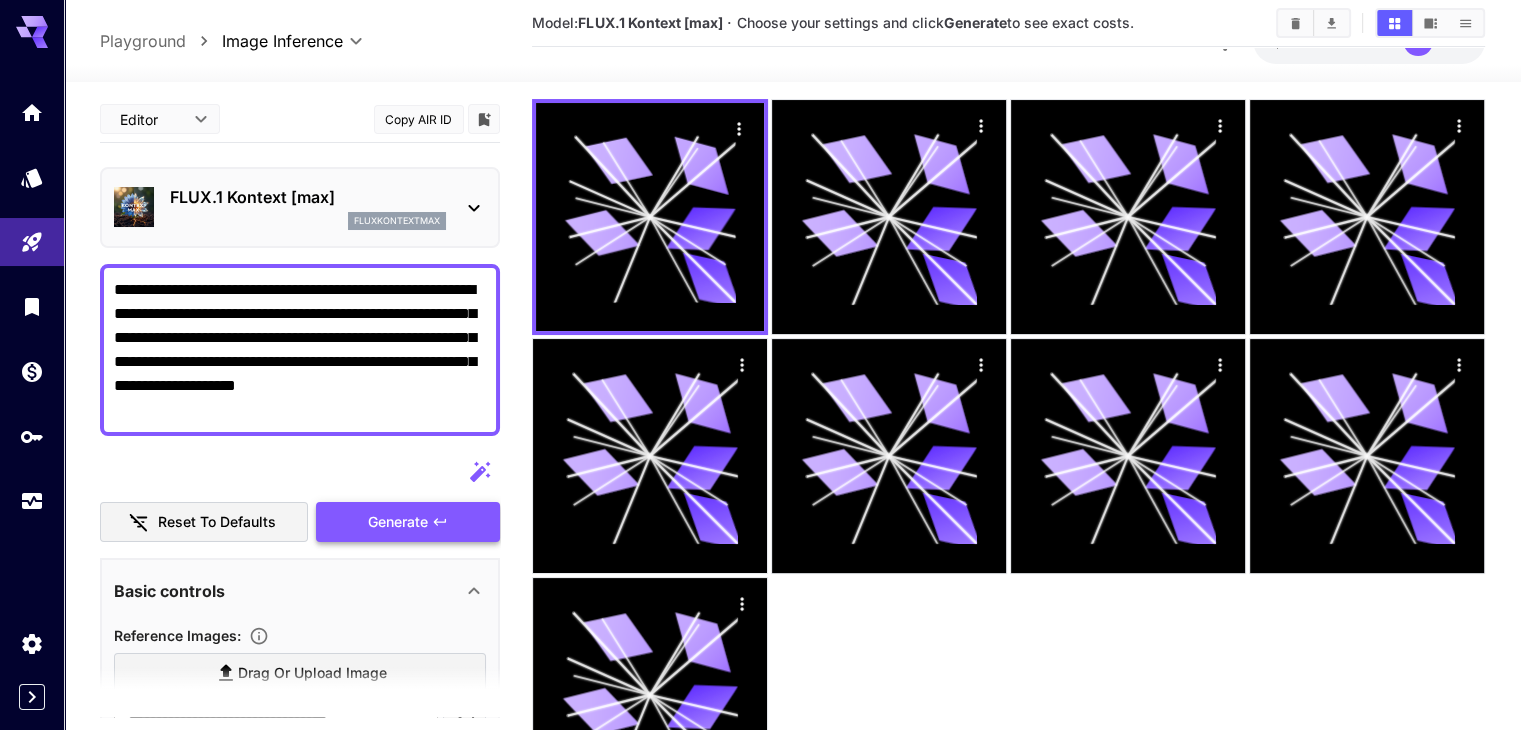 scroll, scrollTop: 0, scrollLeft: 0, axis: both 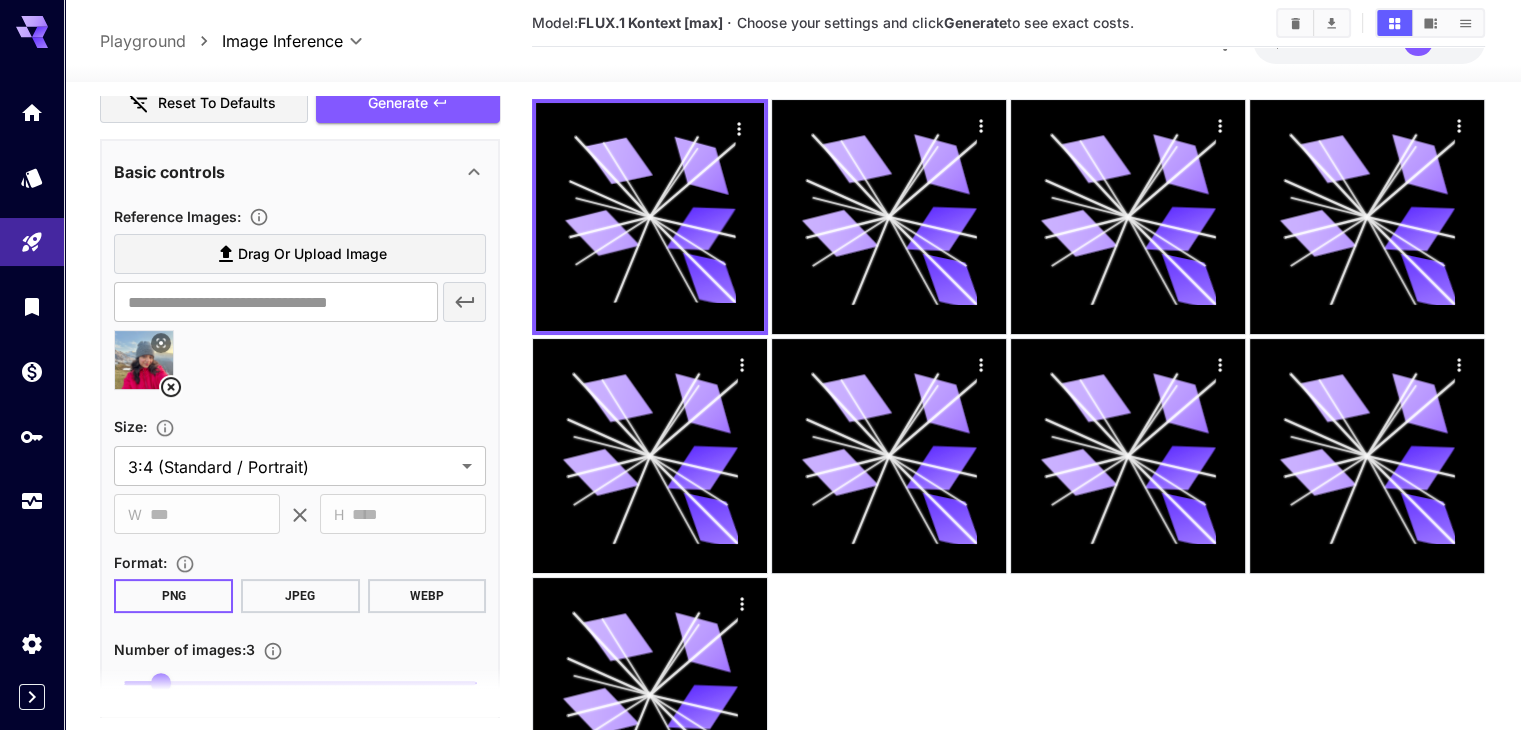 click on "JPEG" at bounding box center [300, 596] 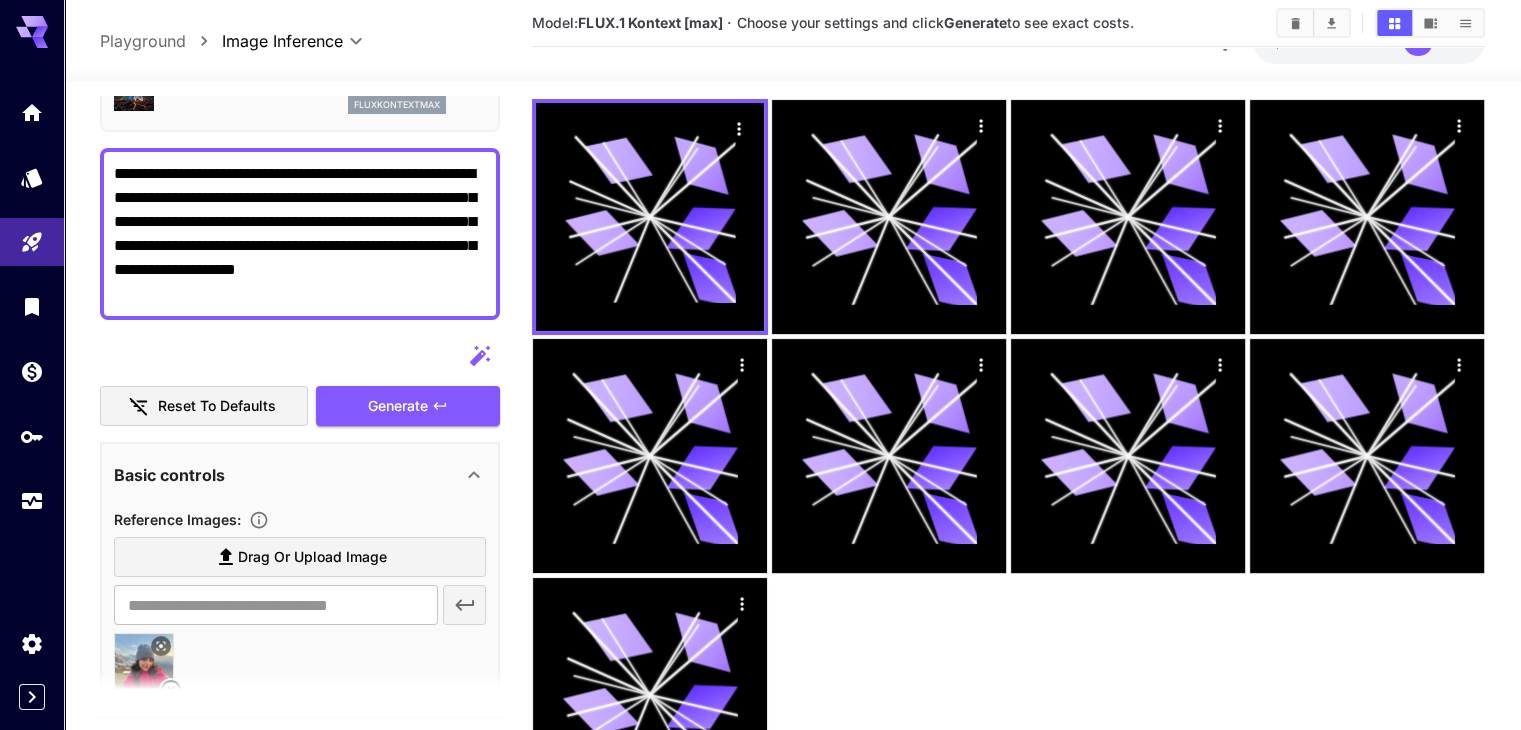 scroll, scrollTop: 115, scrollLeft: 0, axis: vertical 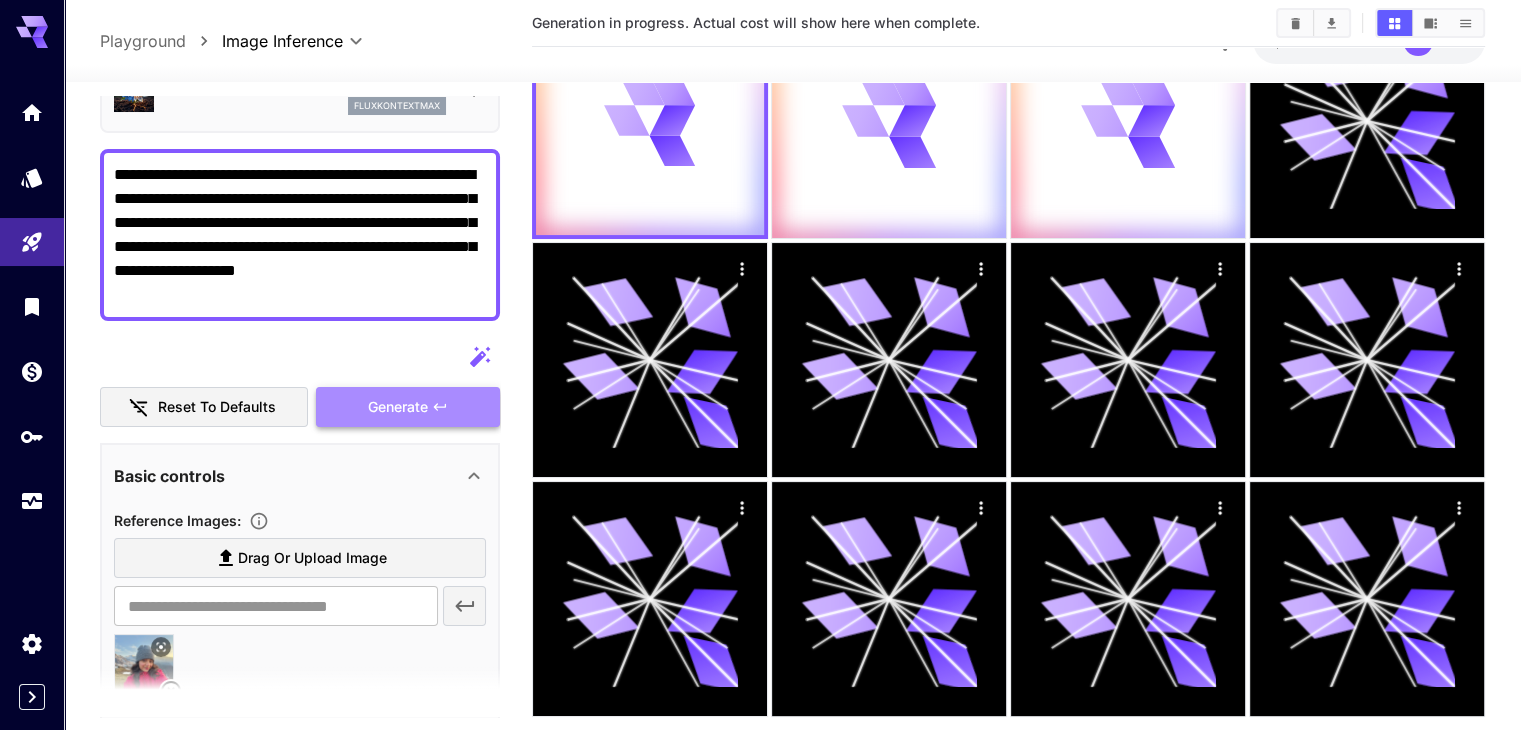 click on "Generate" at bounding box center [408, 407] 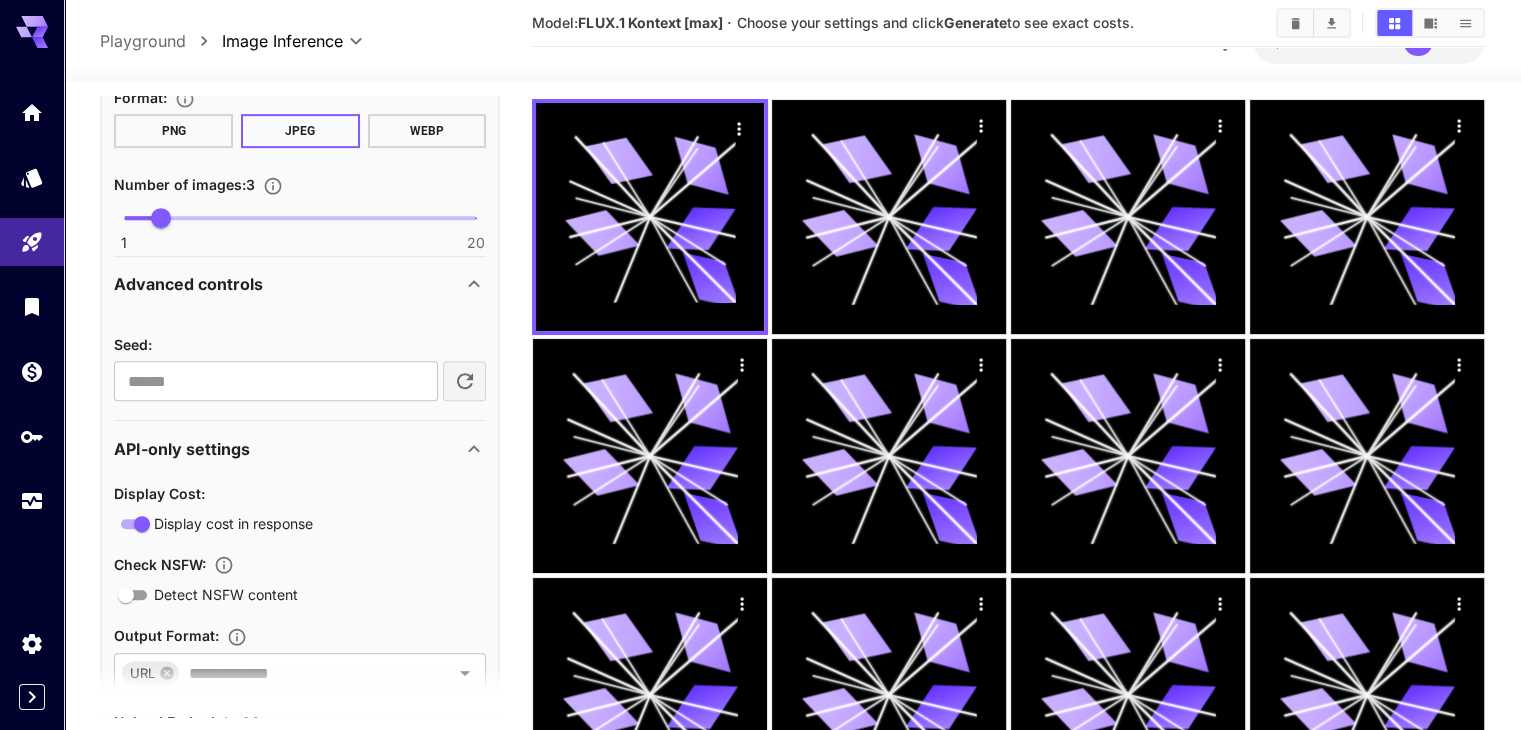 scroll, scrollTop: 1032, scrollLeft: 0, axis: vertical 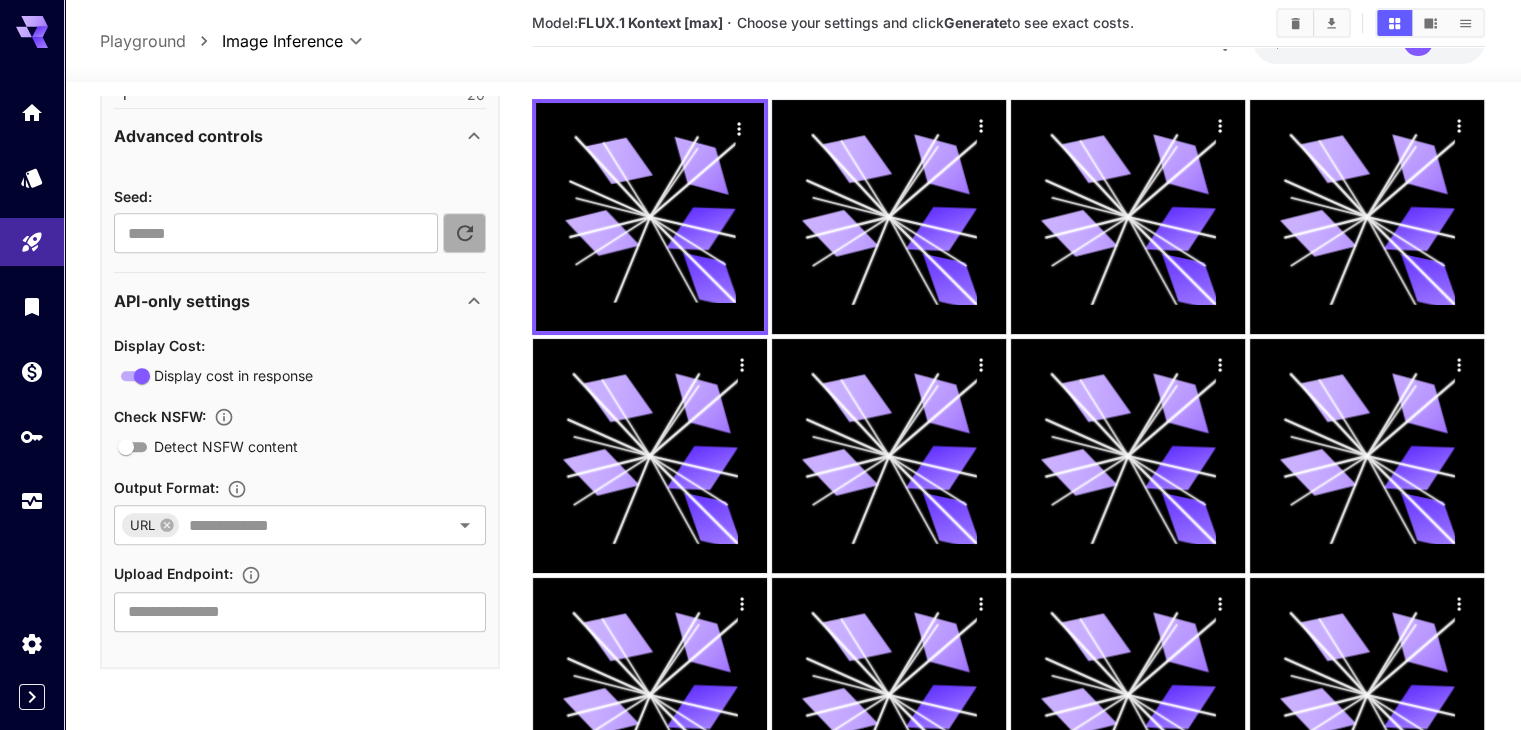 click 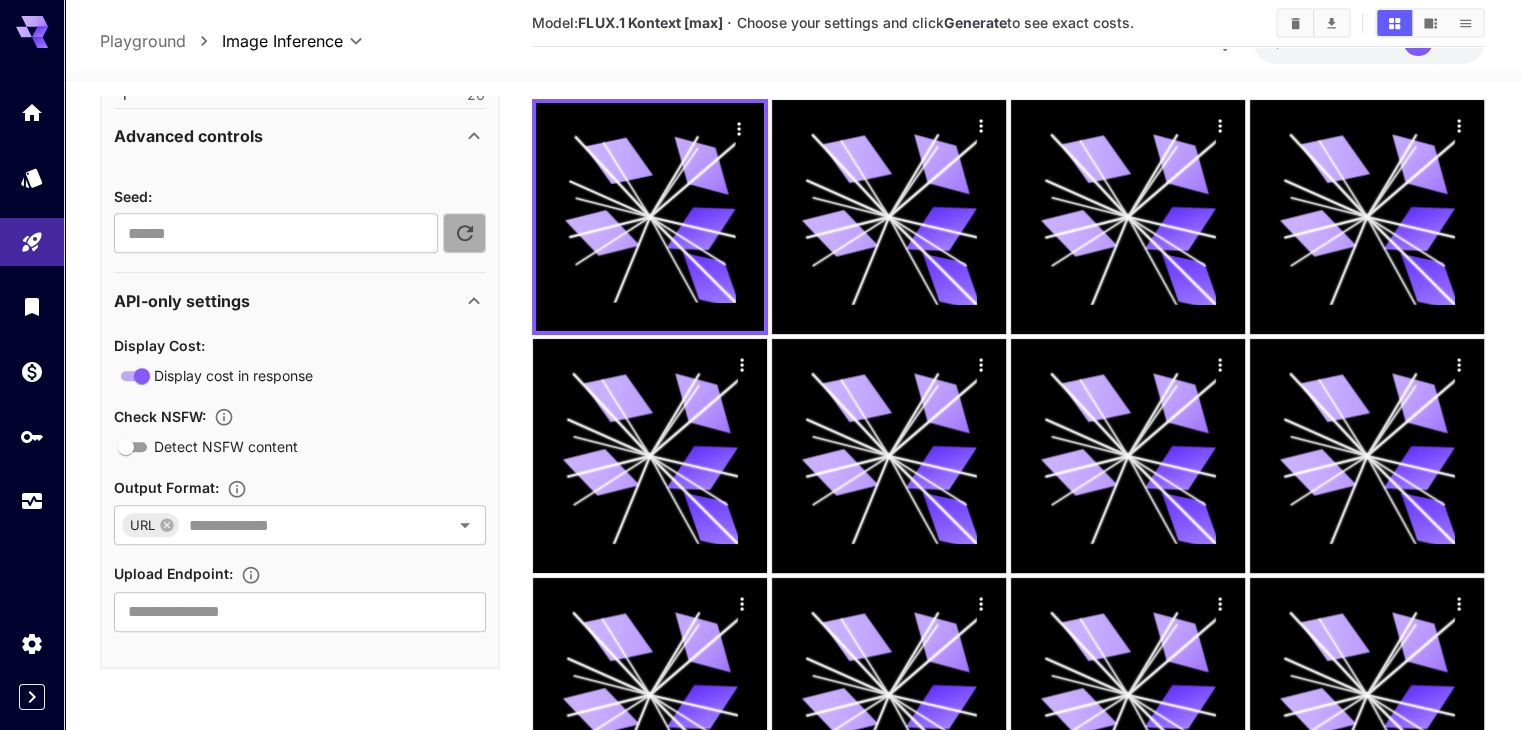click 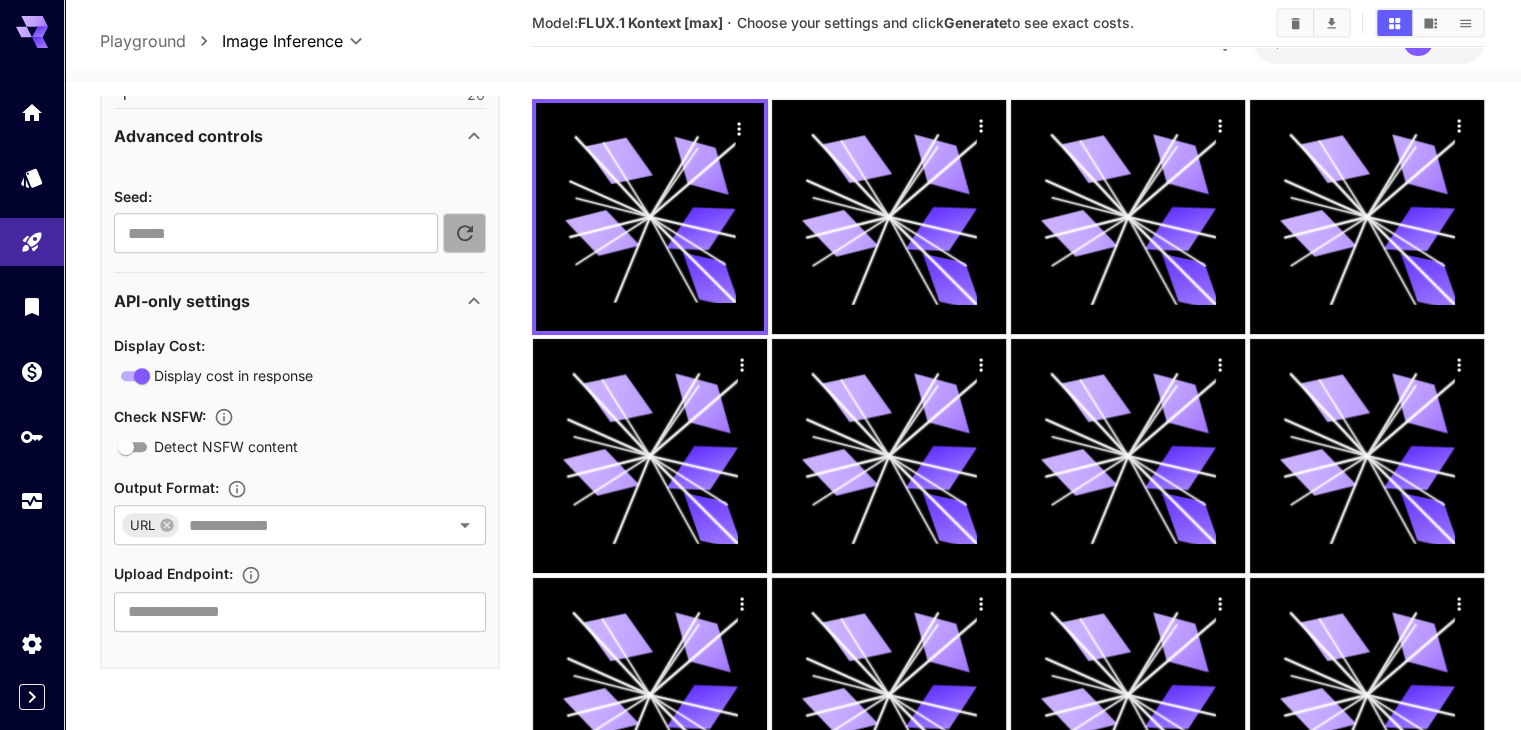click 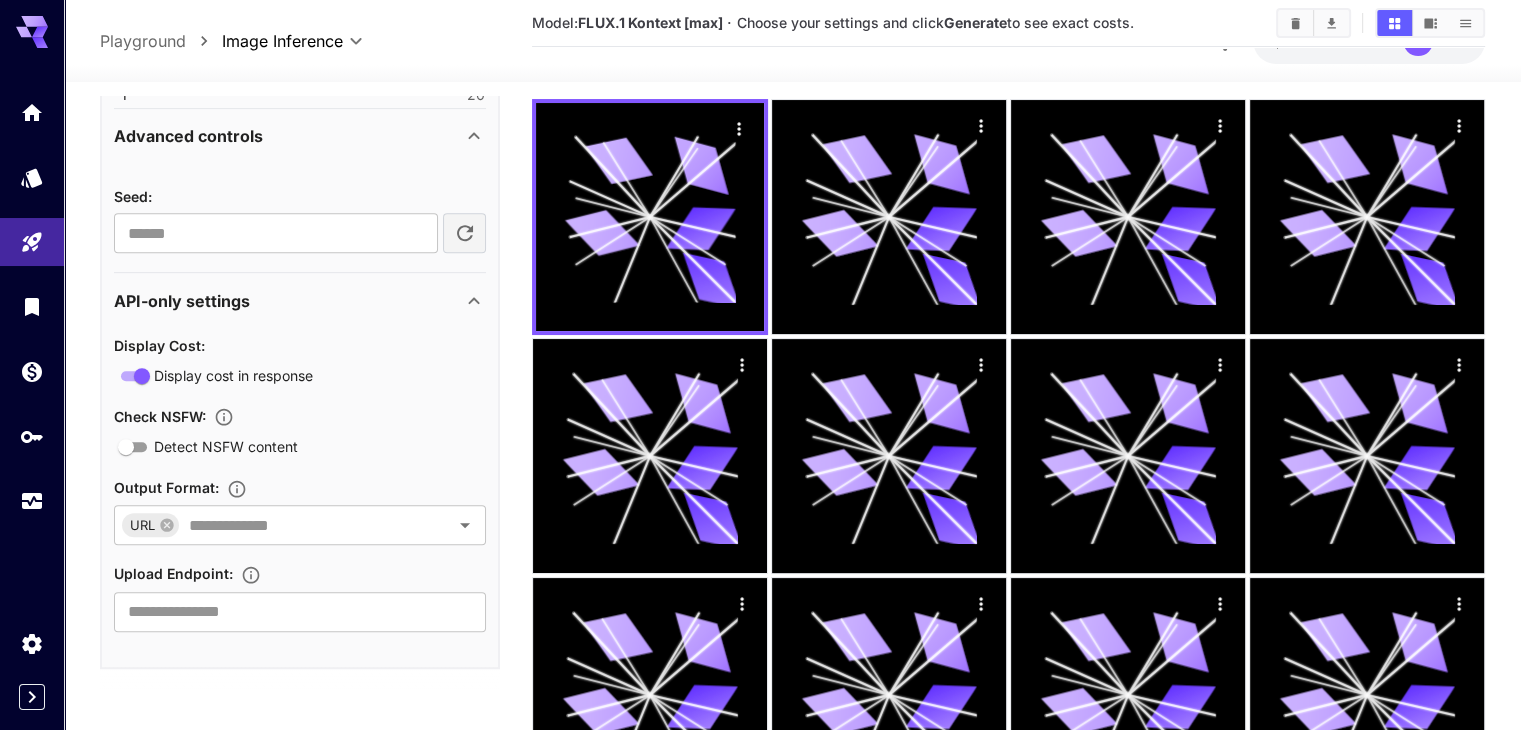 click 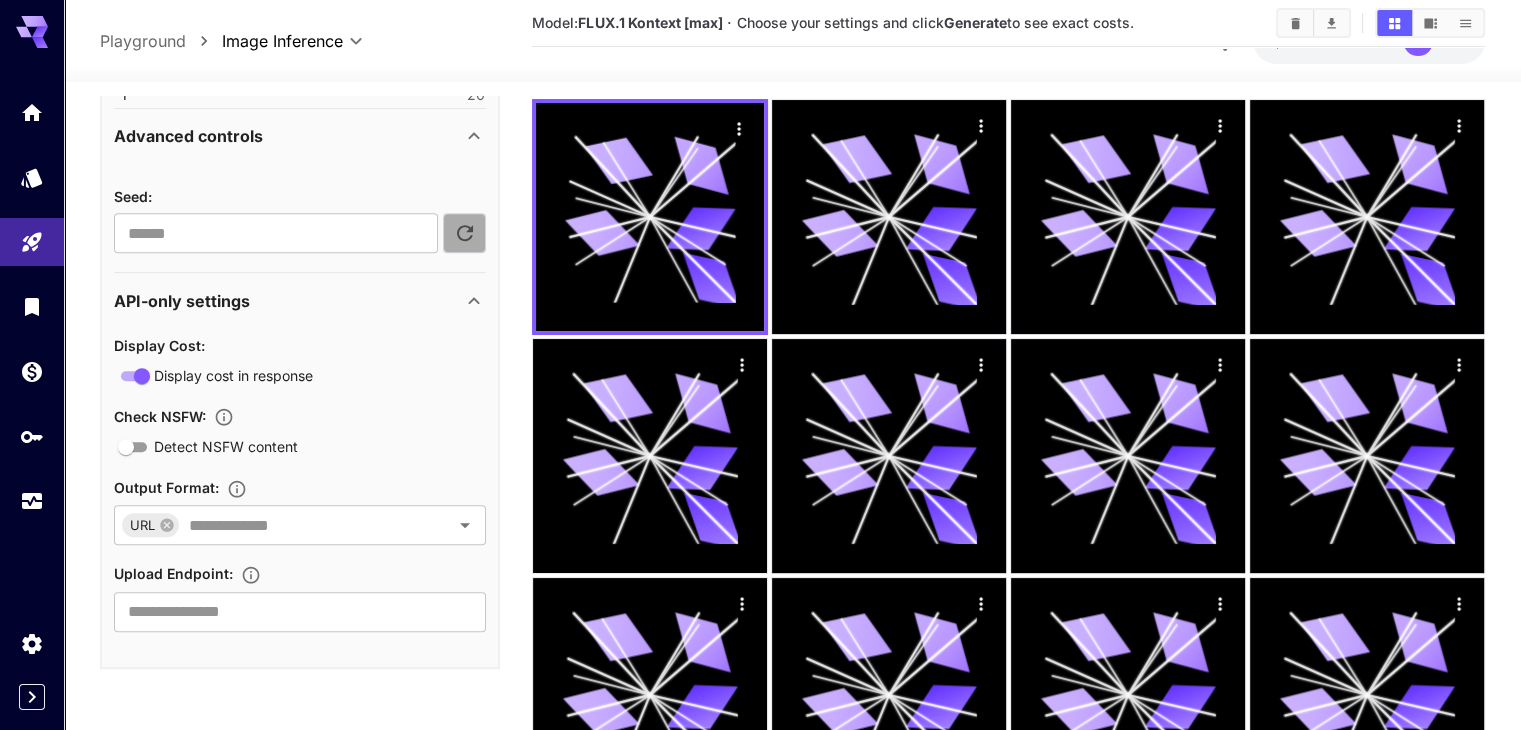 click 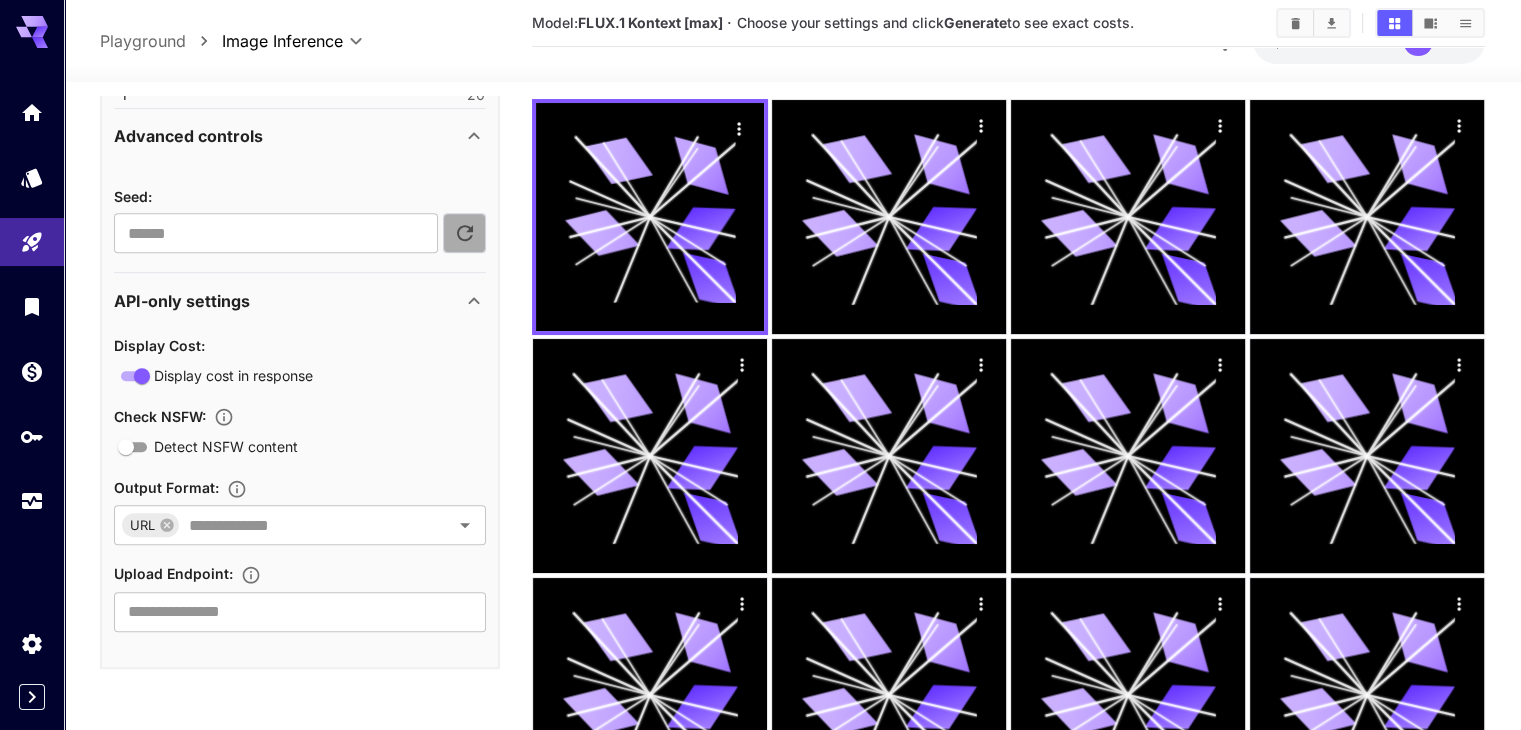 click 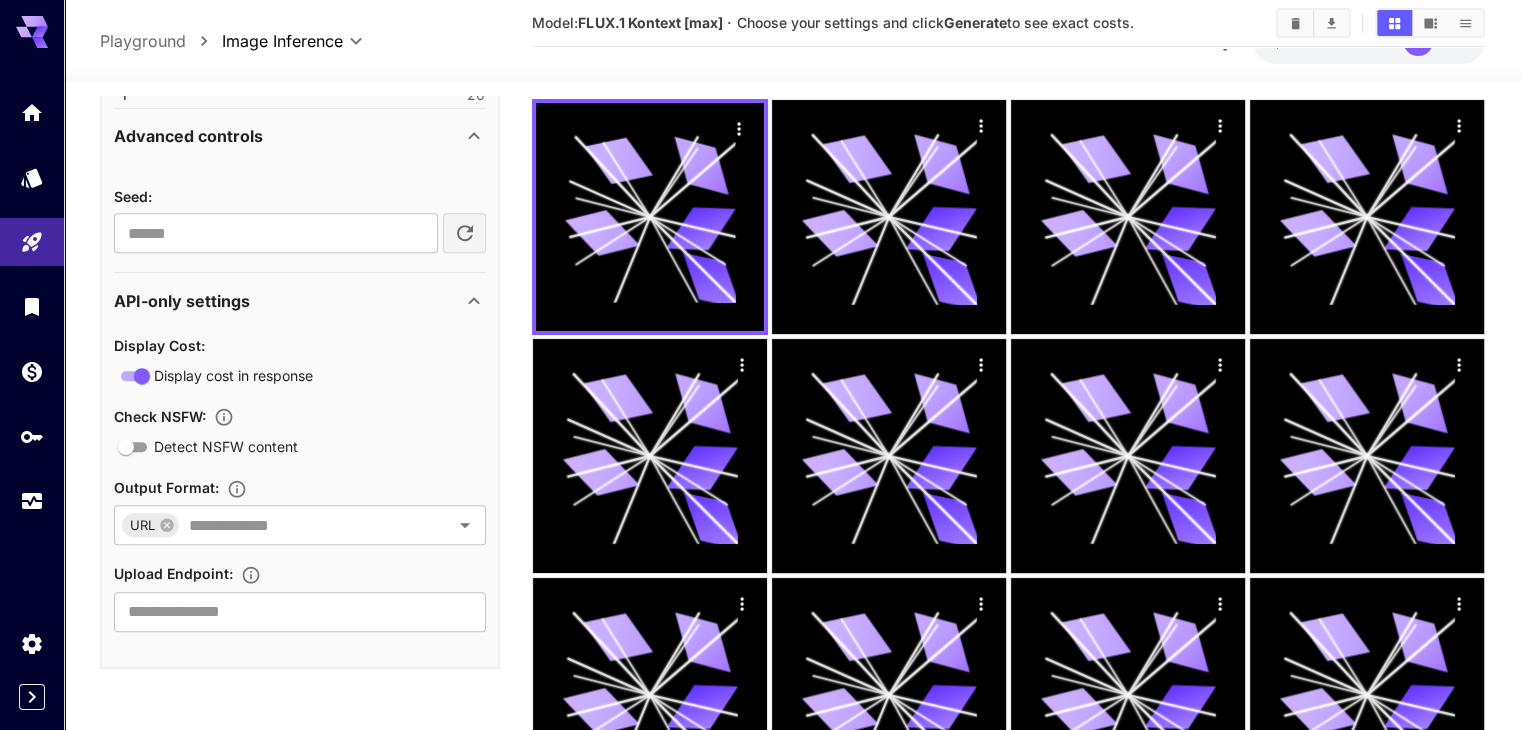 click 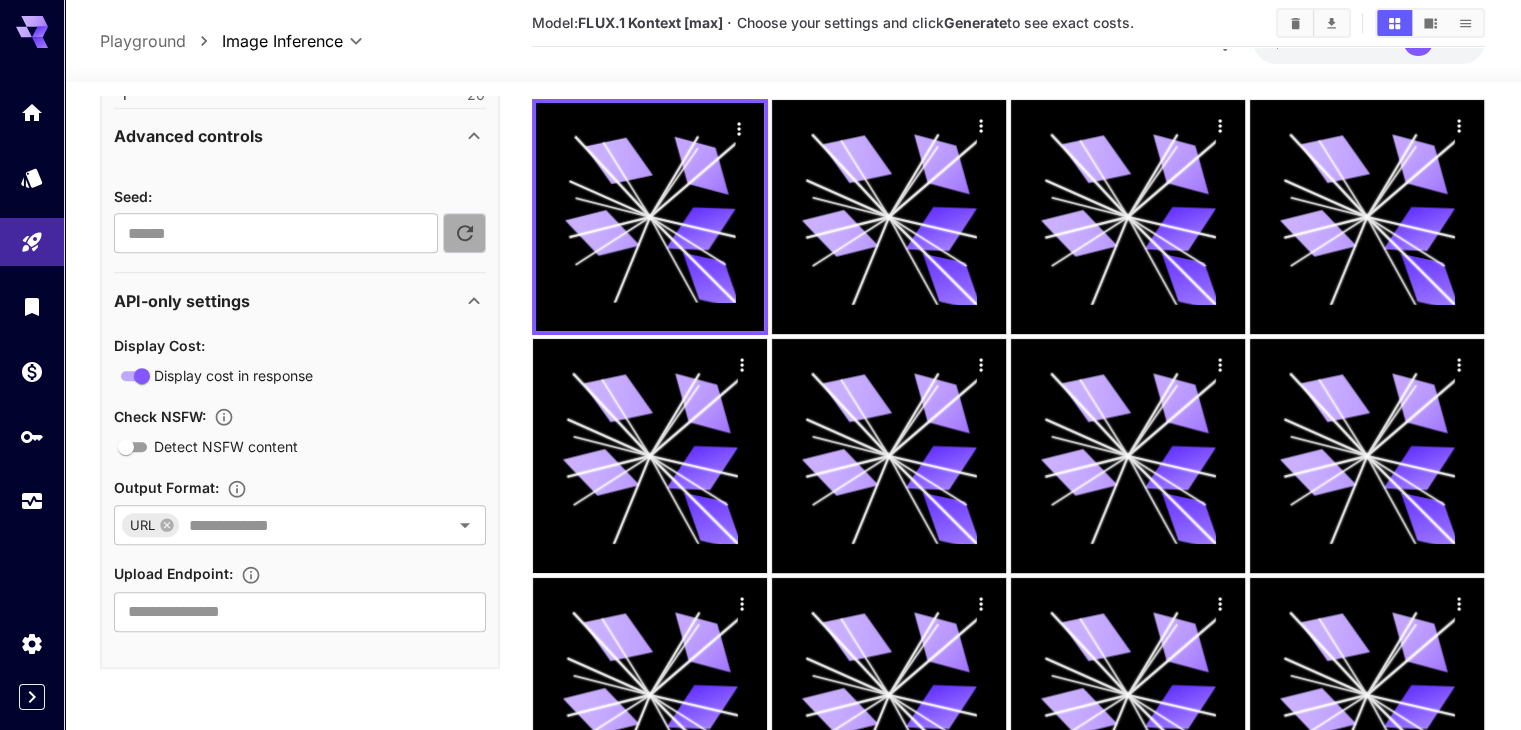 click 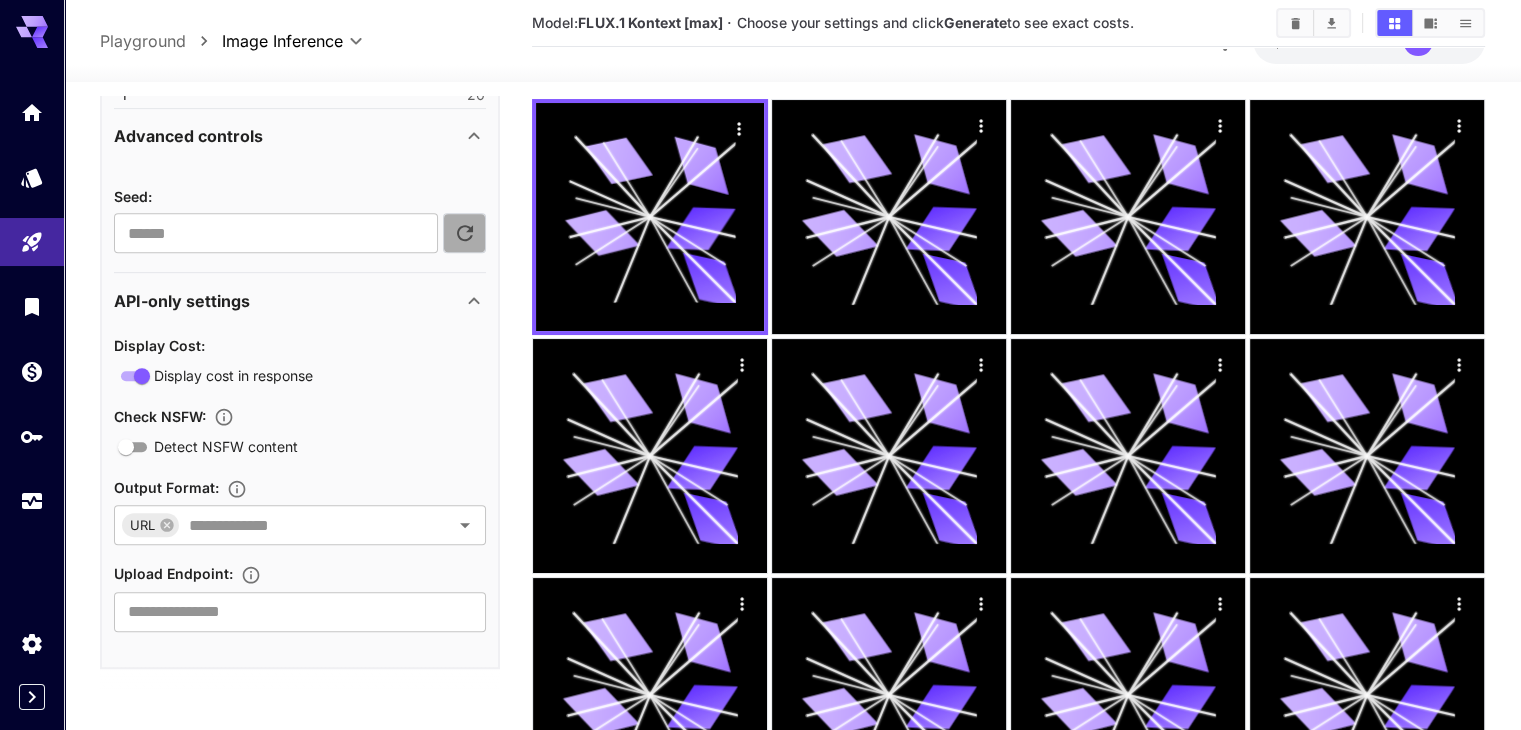 click 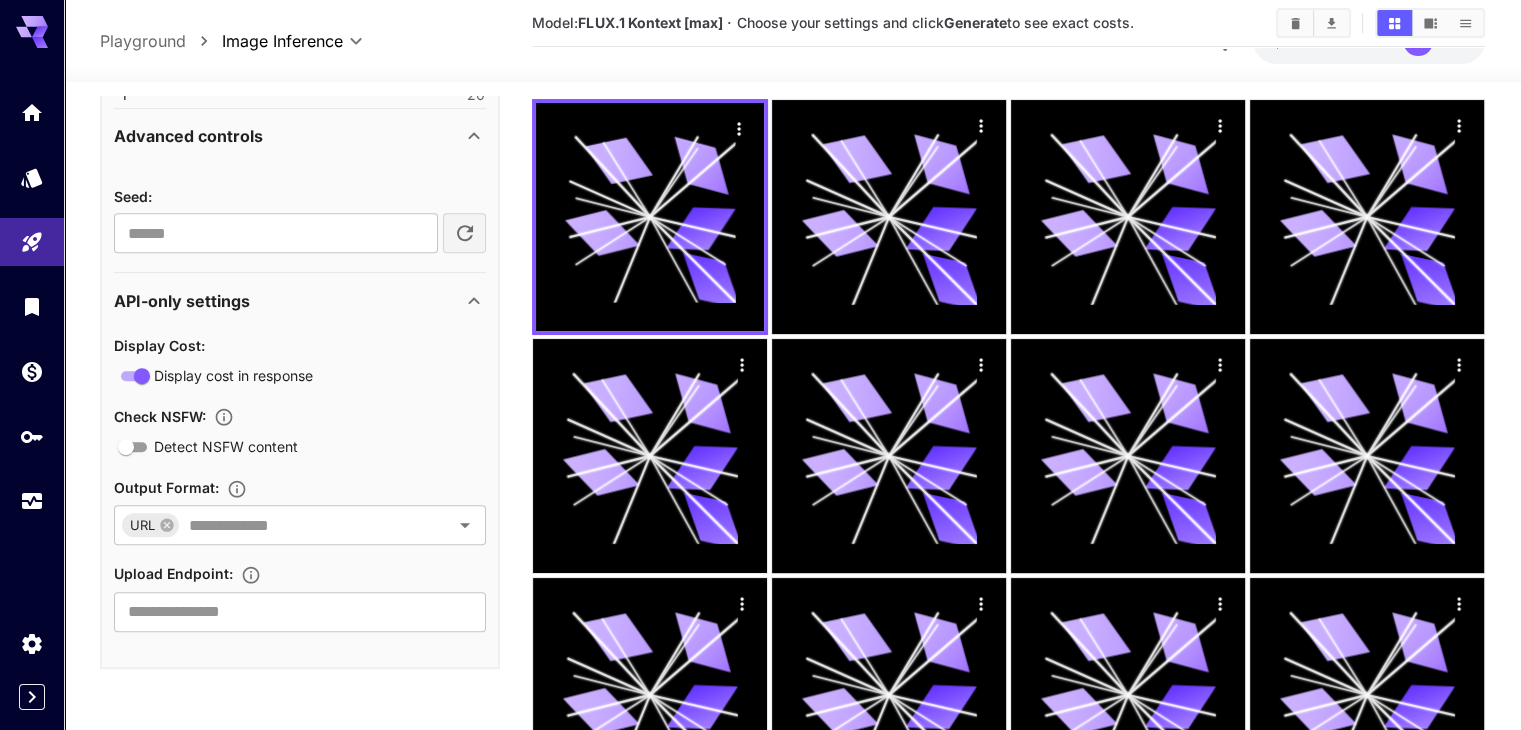 click 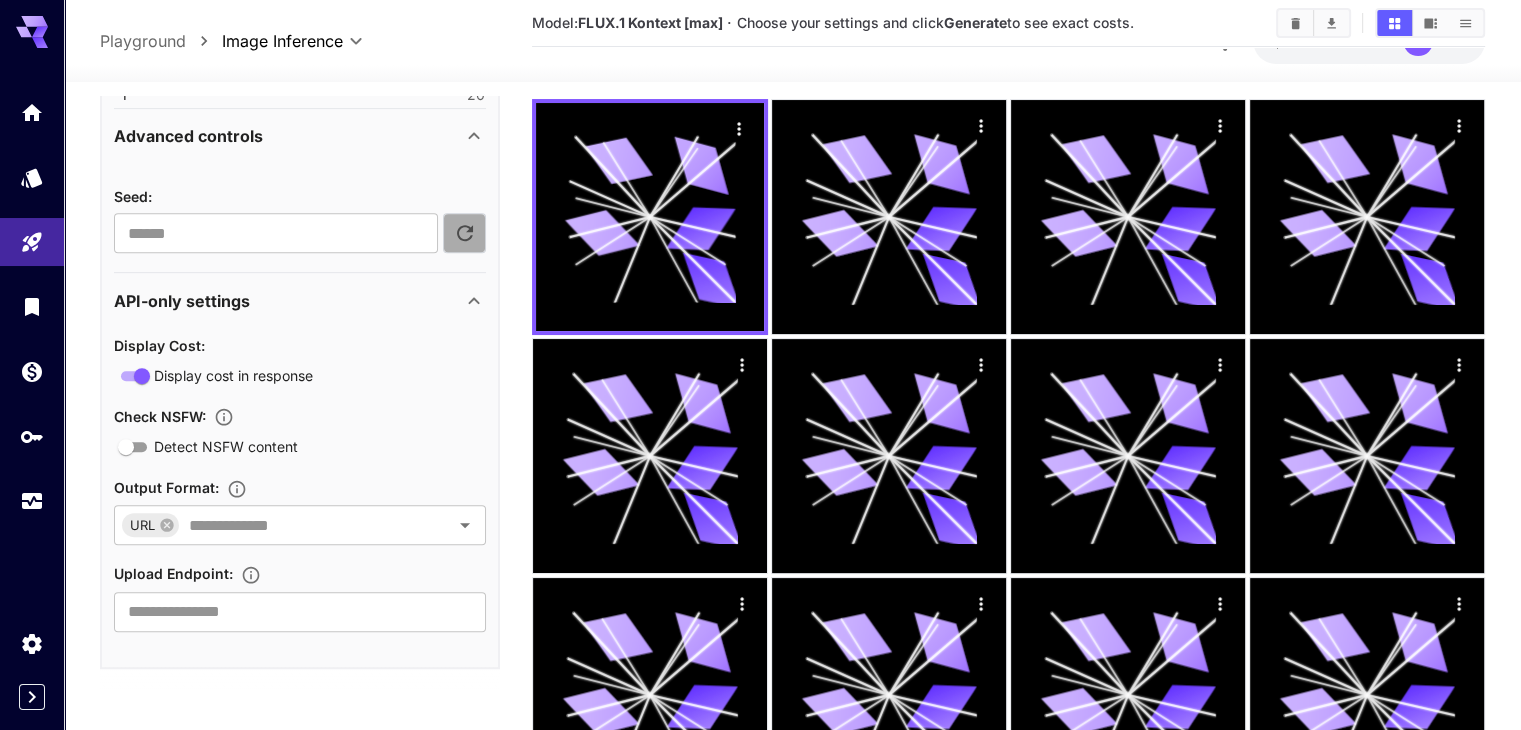 click 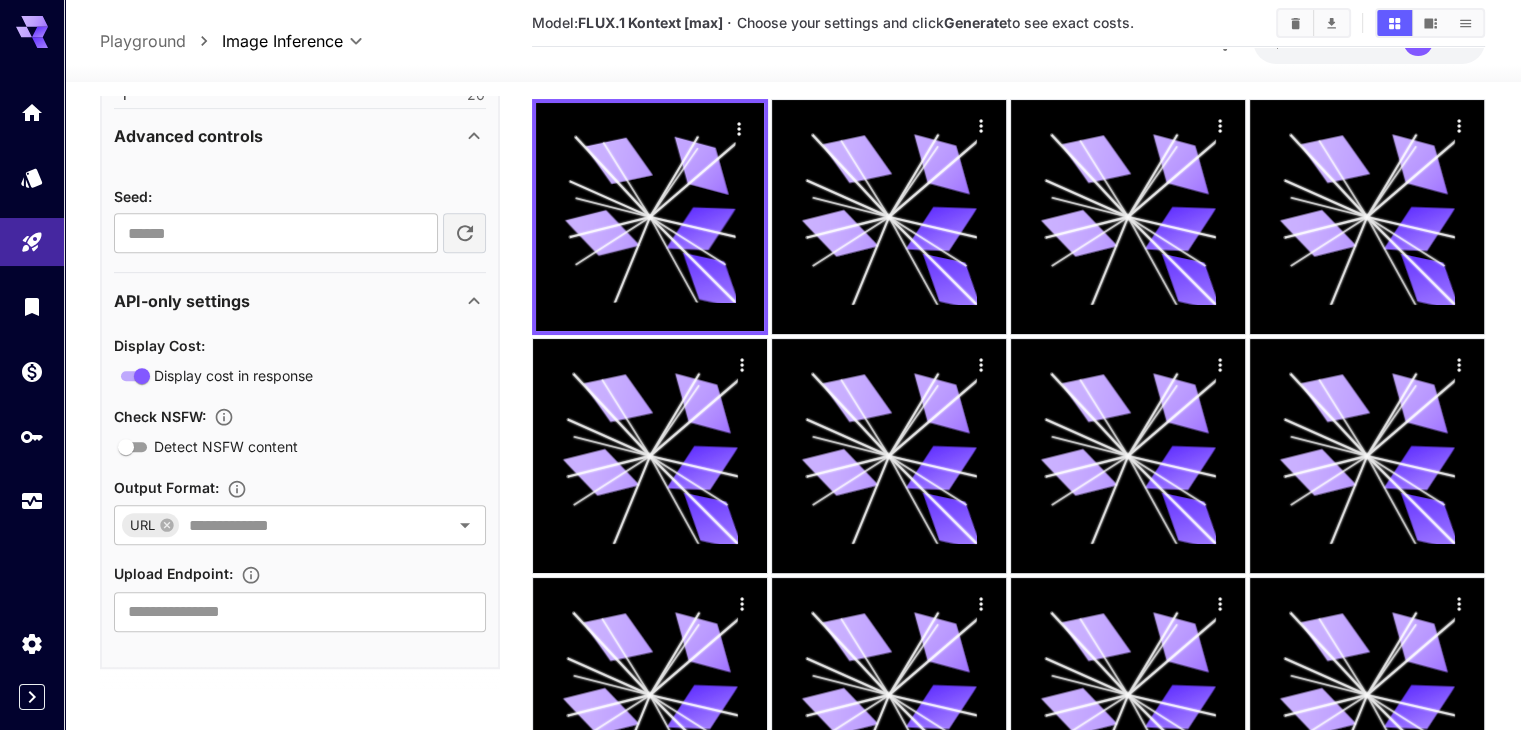 click 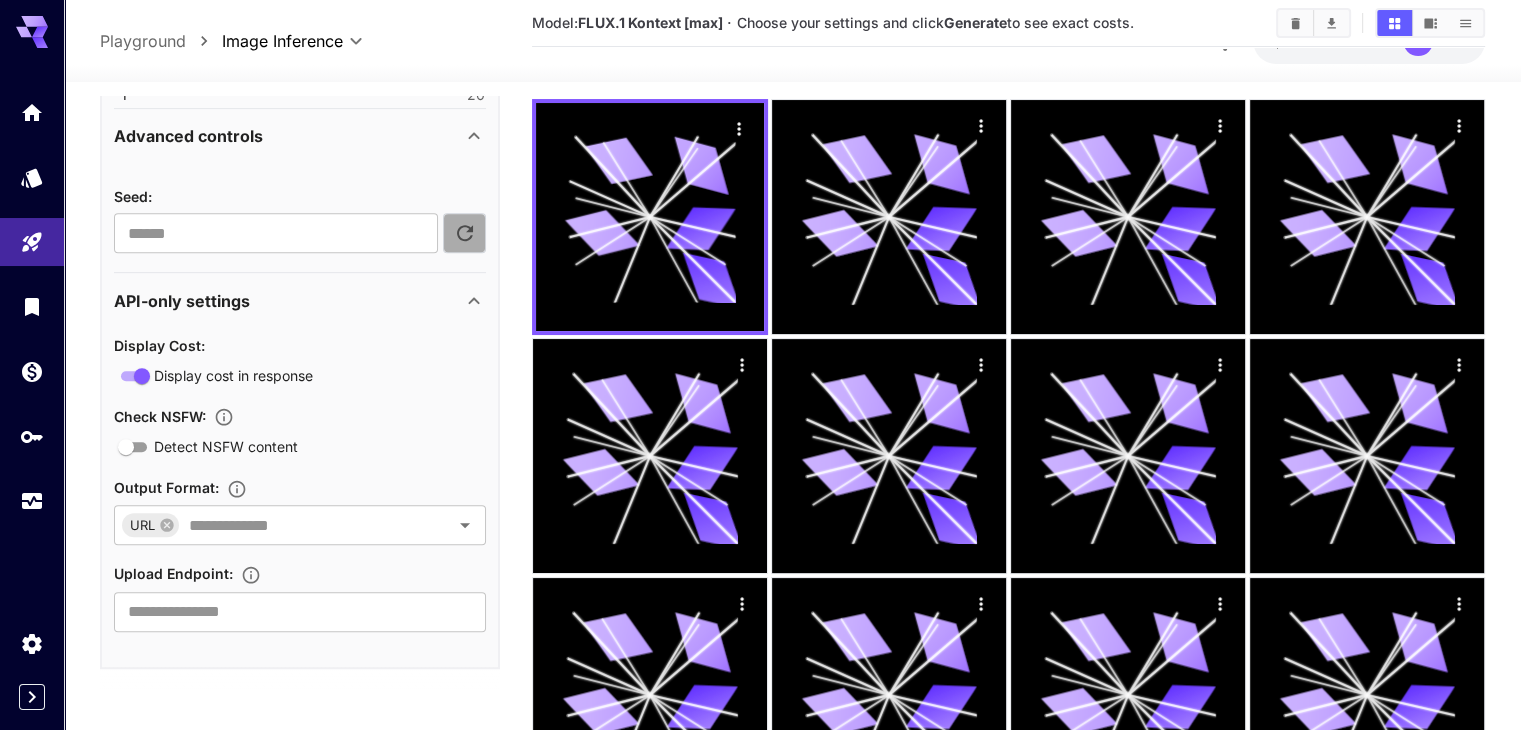 click 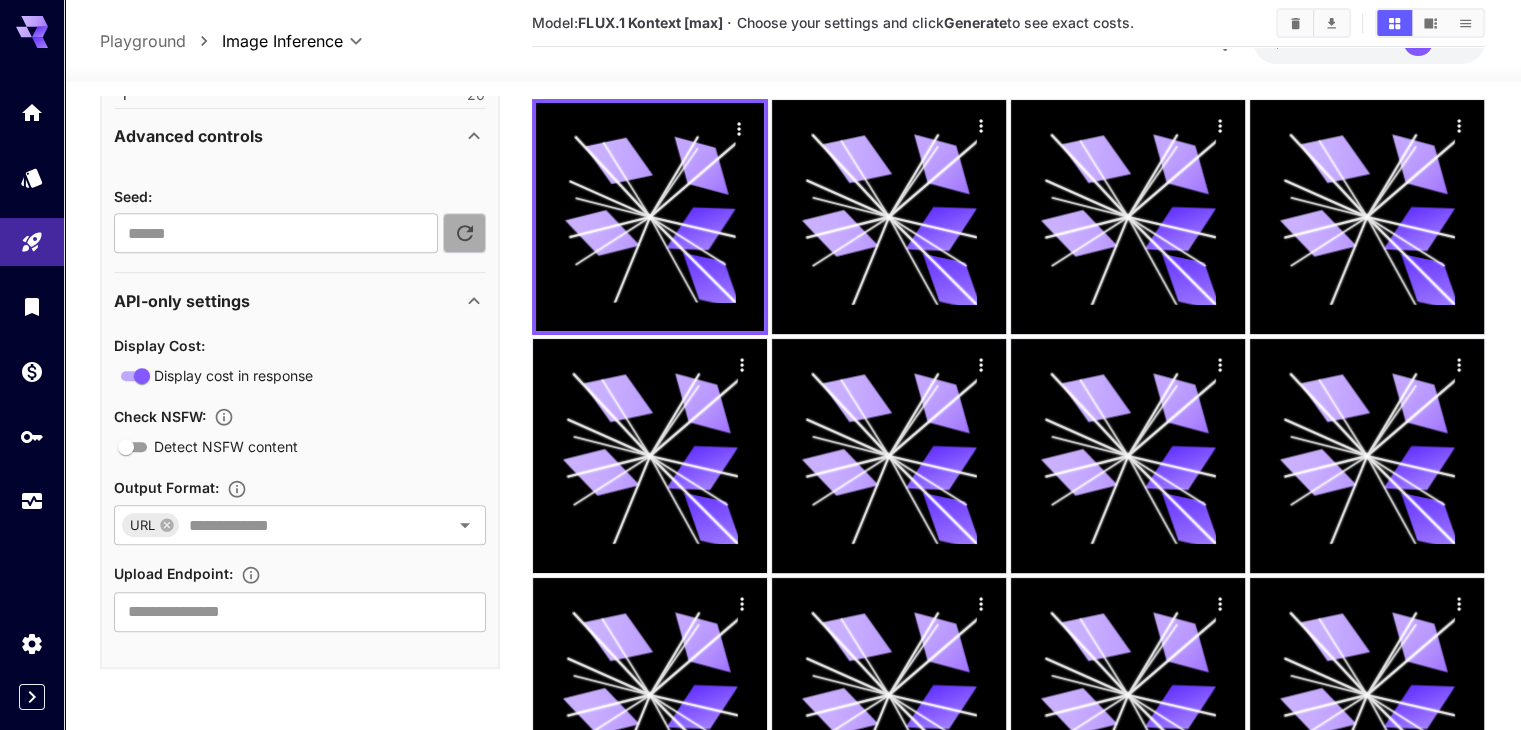 click 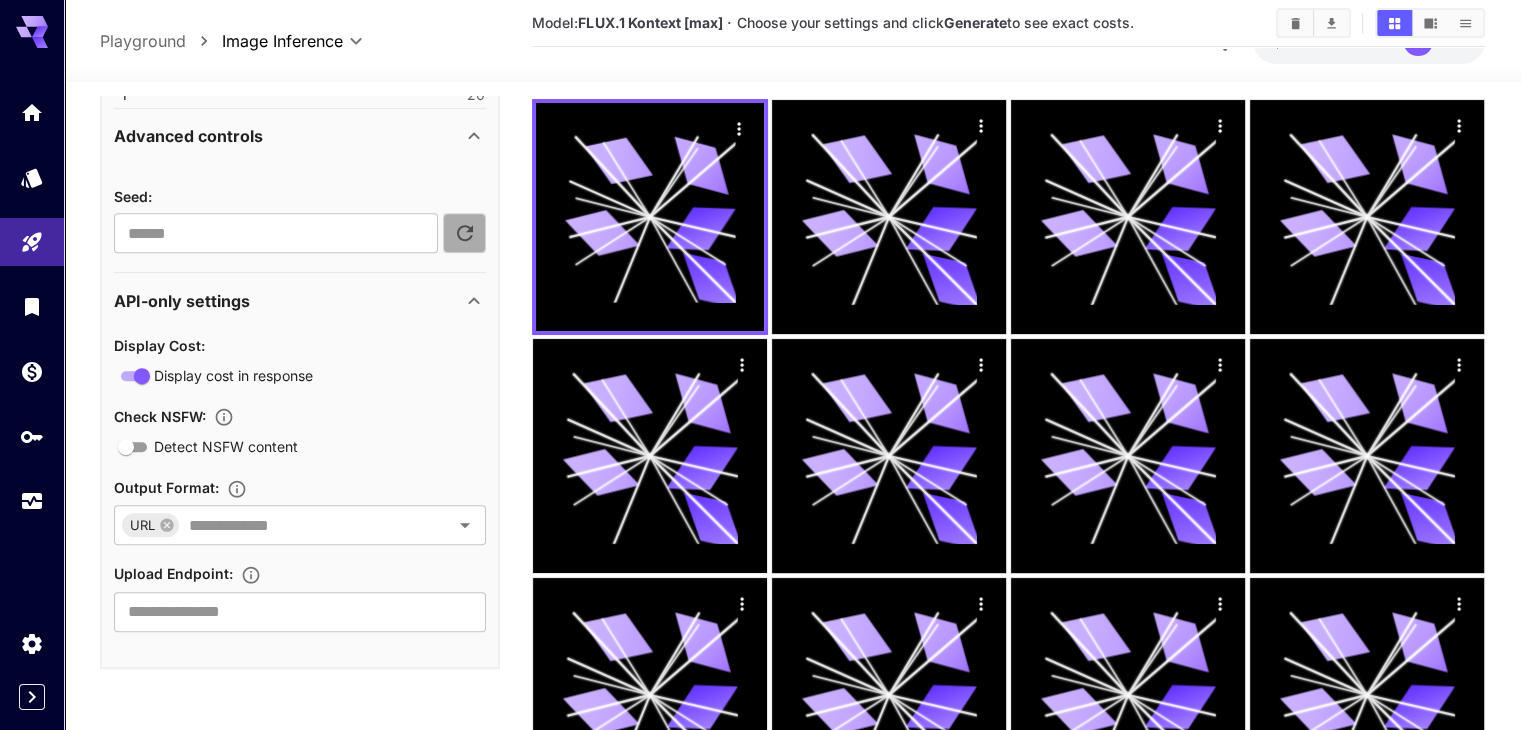 click 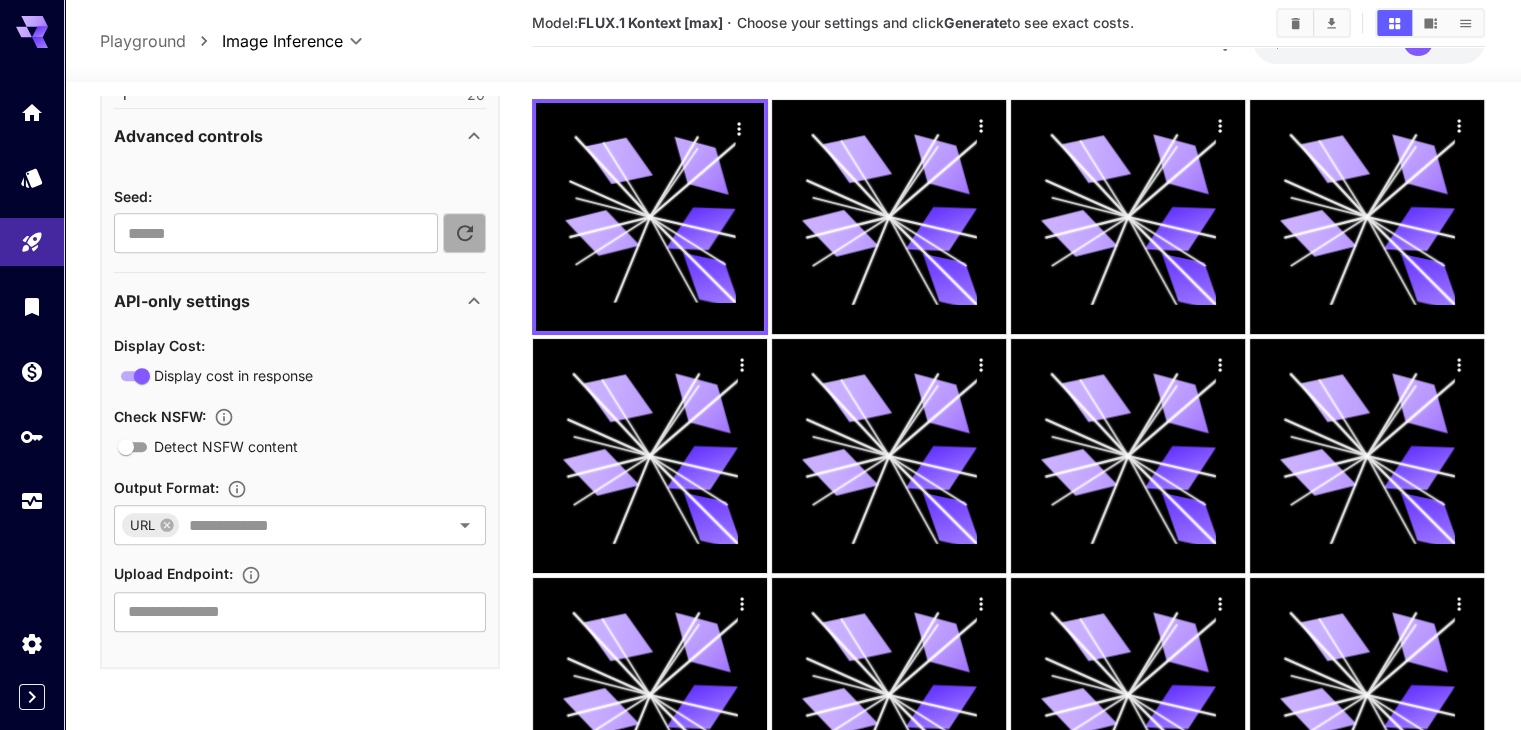 click 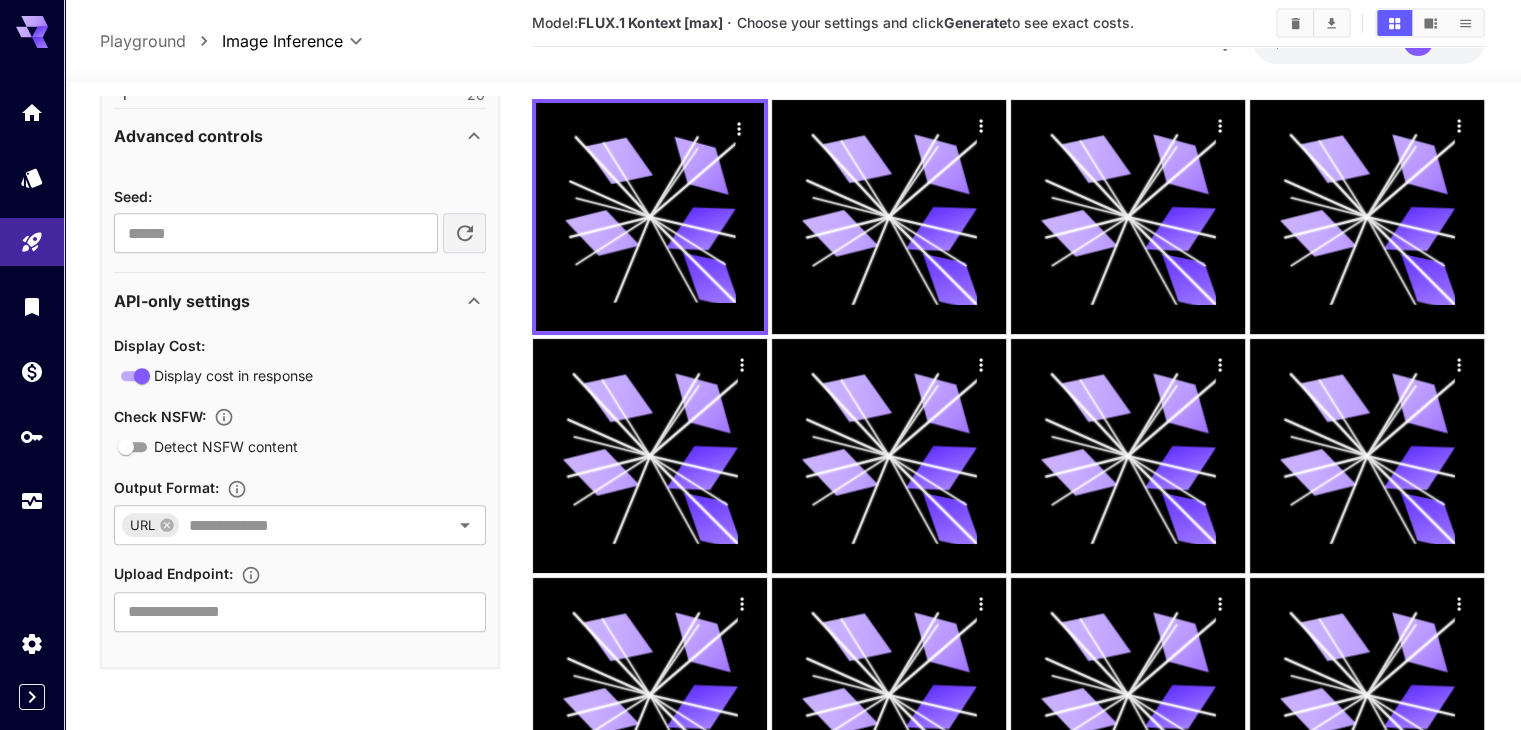 click 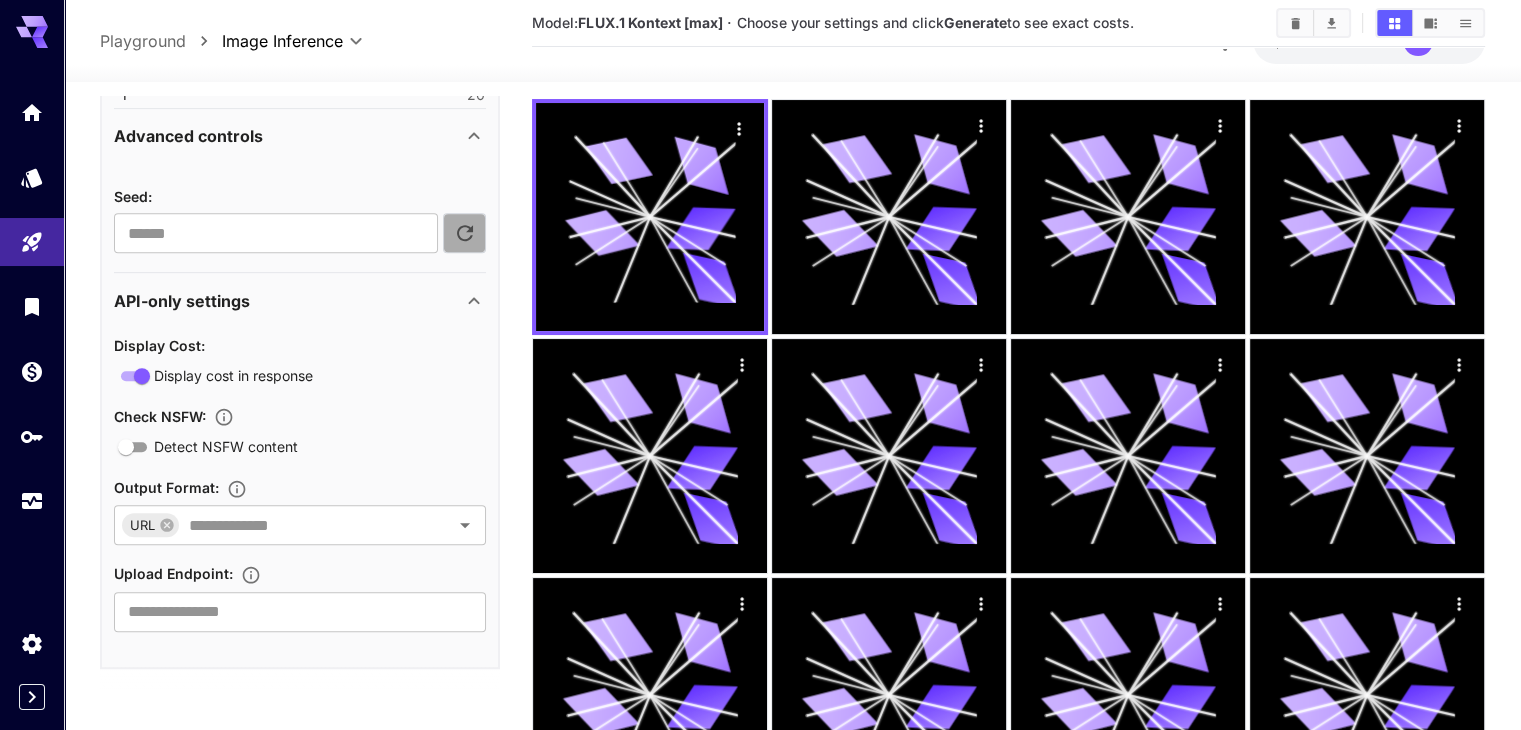 click 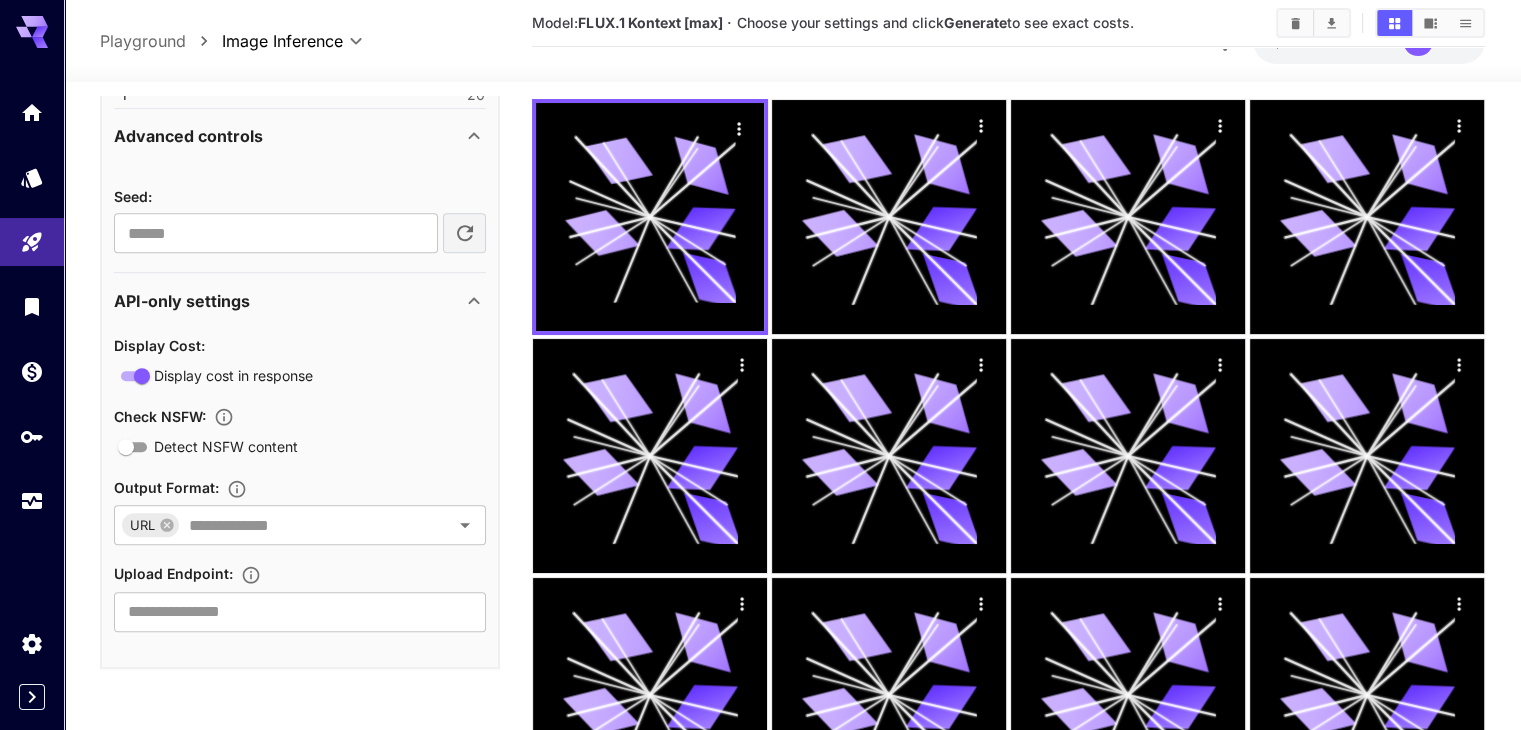 click 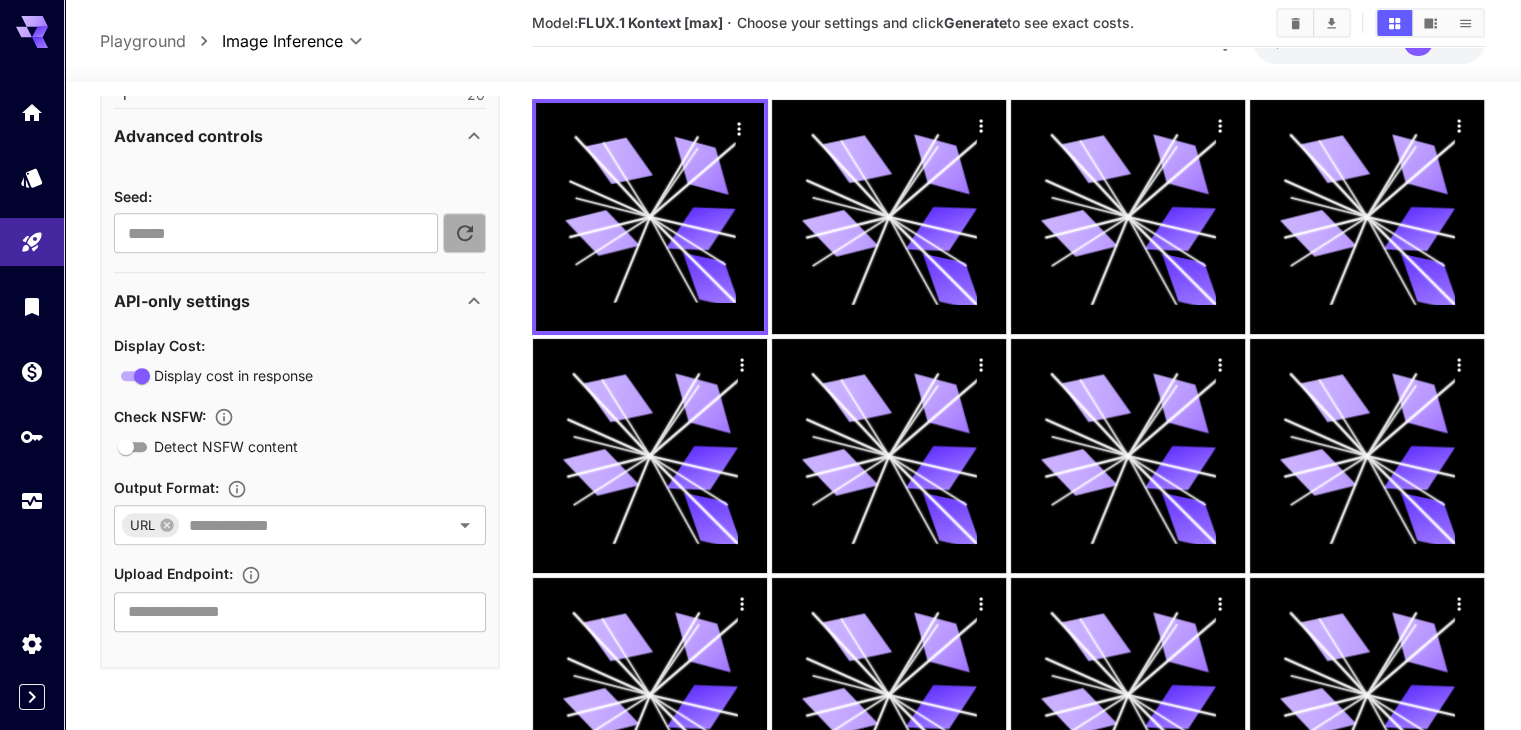 click 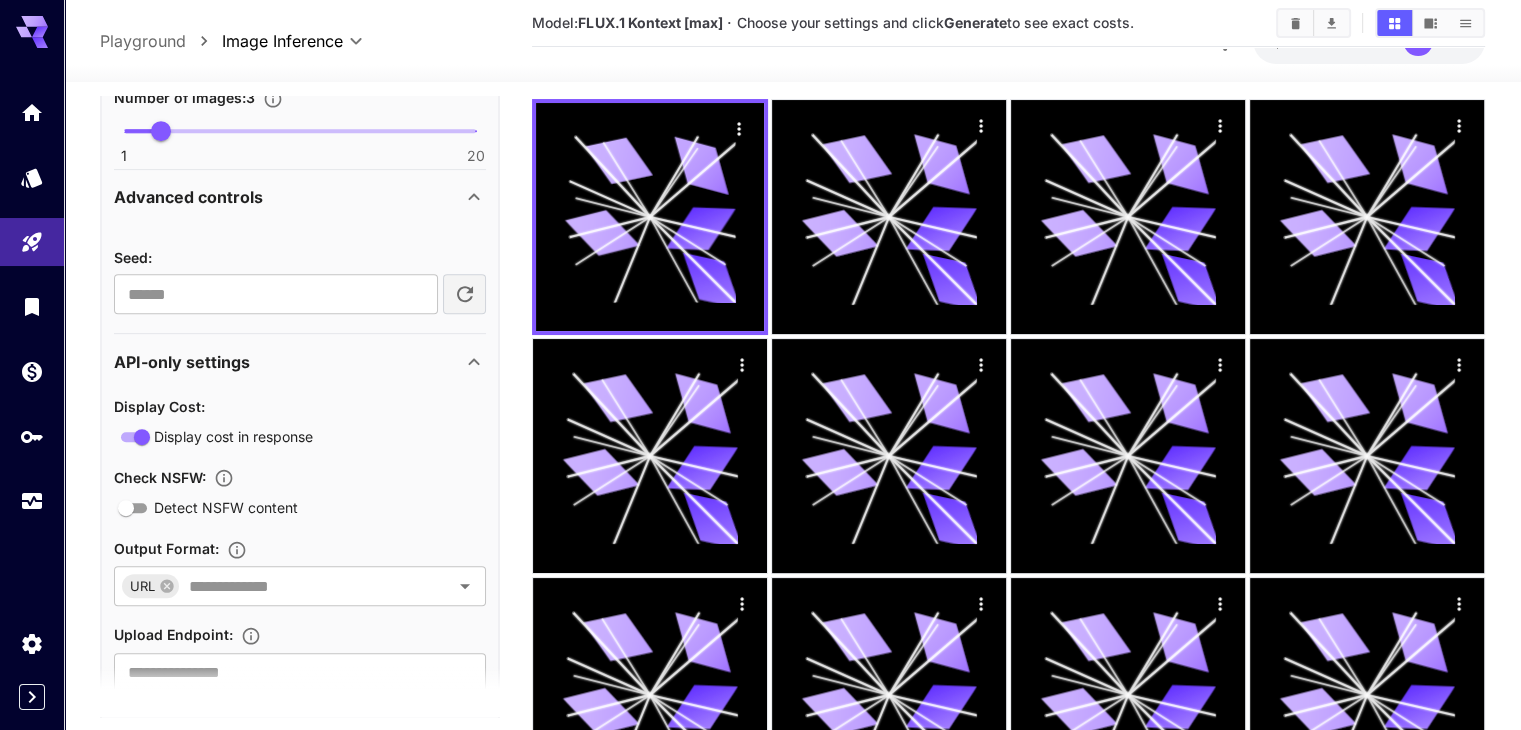 scroll, scrollTop: 968, scrollLeft: 0, axis: vertical 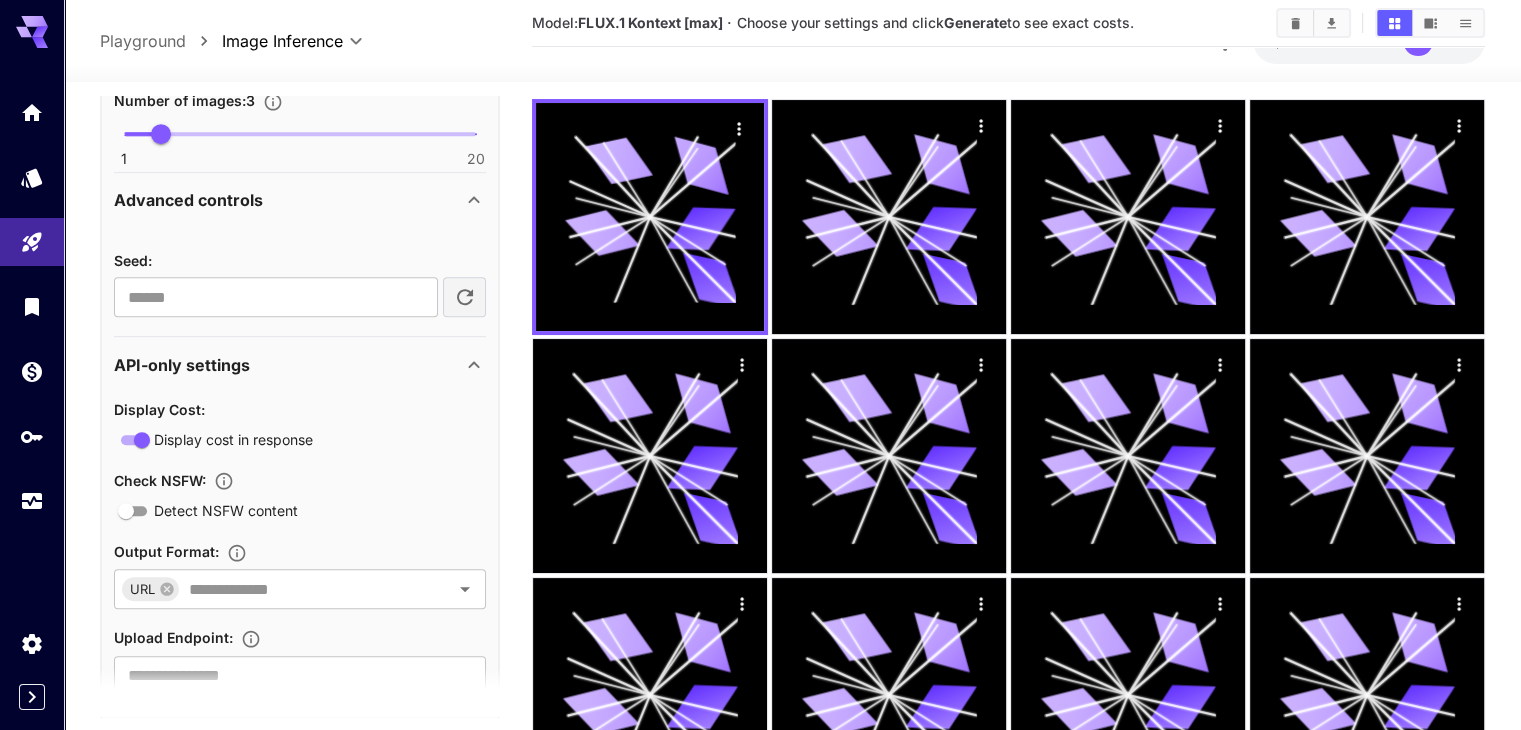 click 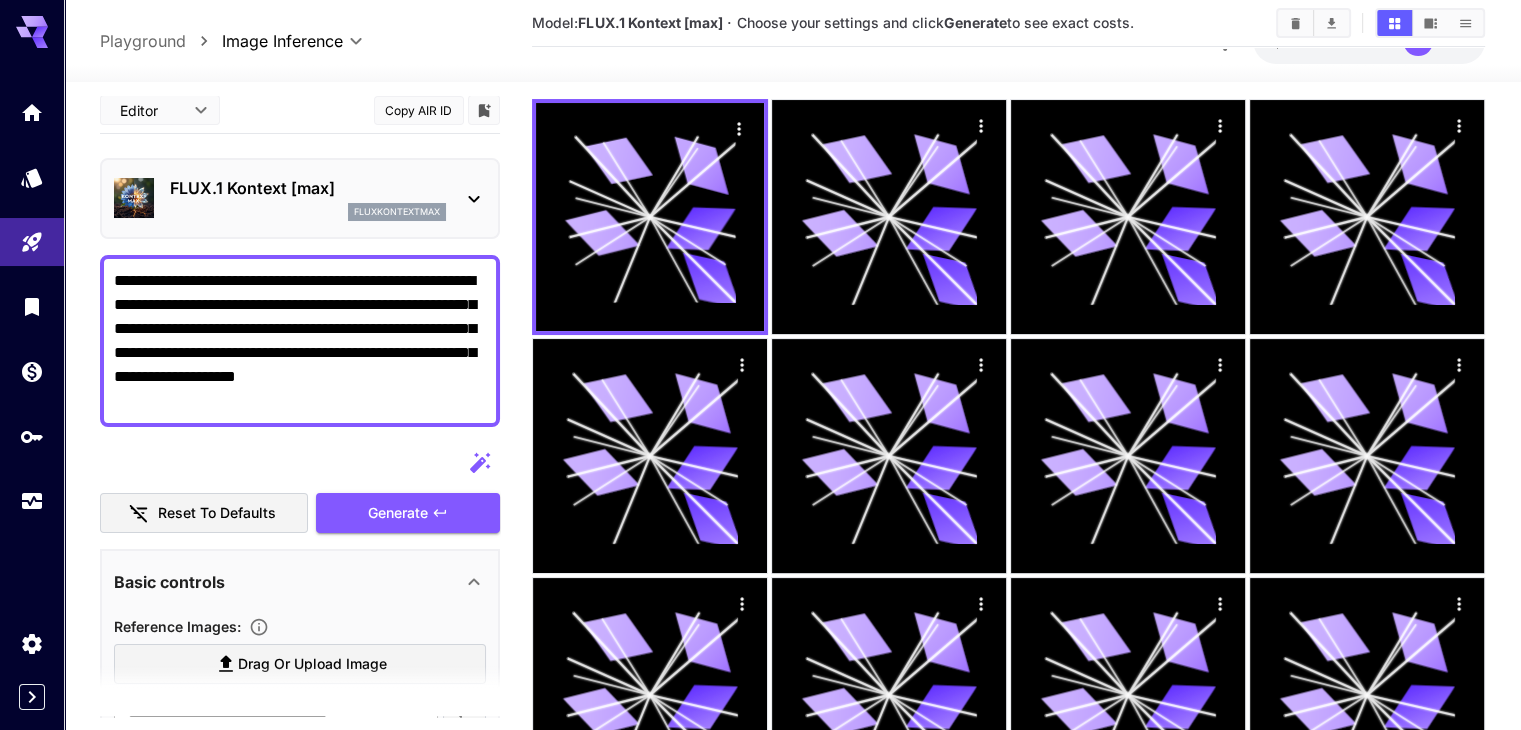 scroll, scrollTop: 0, scrollLeft: 0, axis: both 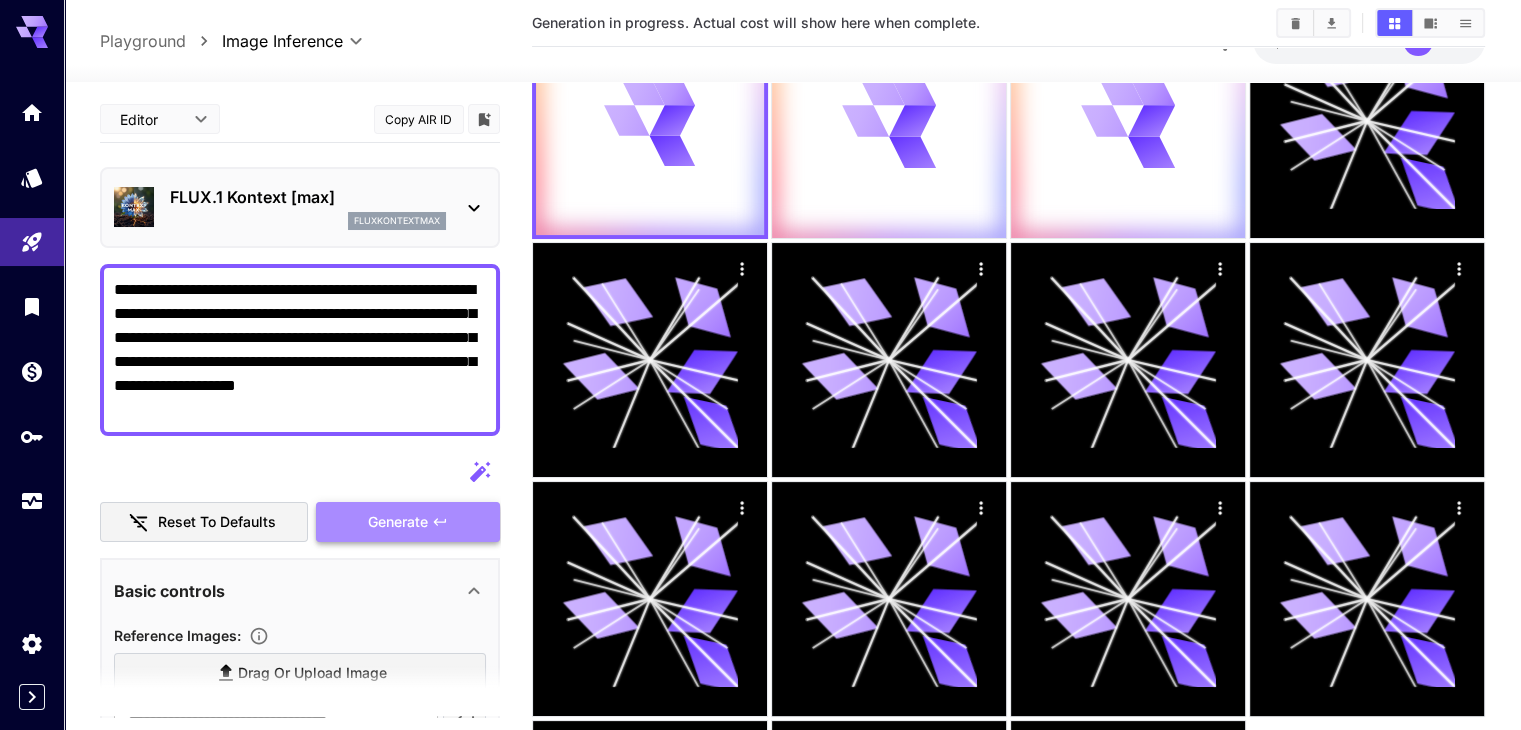 click on "Generate" at bounding box center [398, 522] 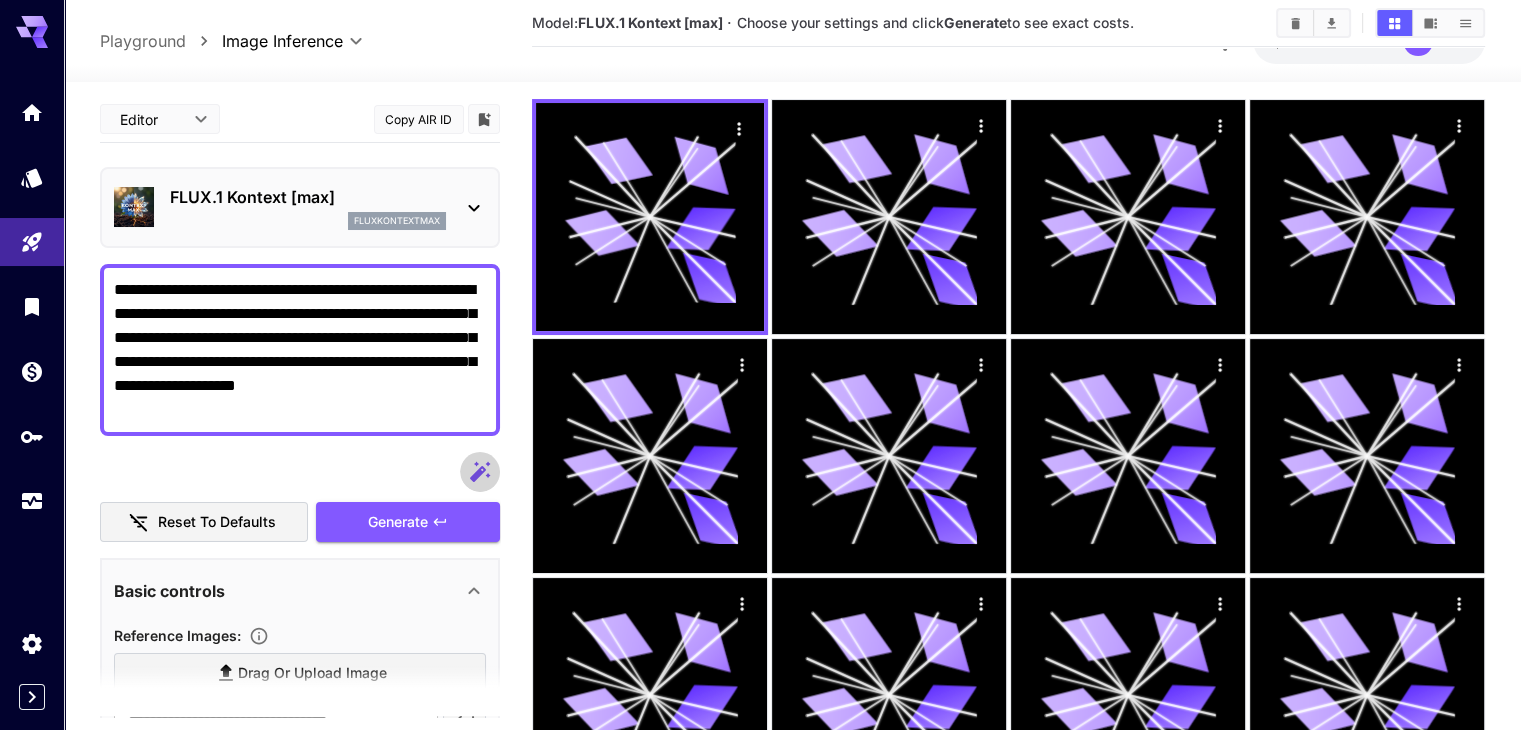 click 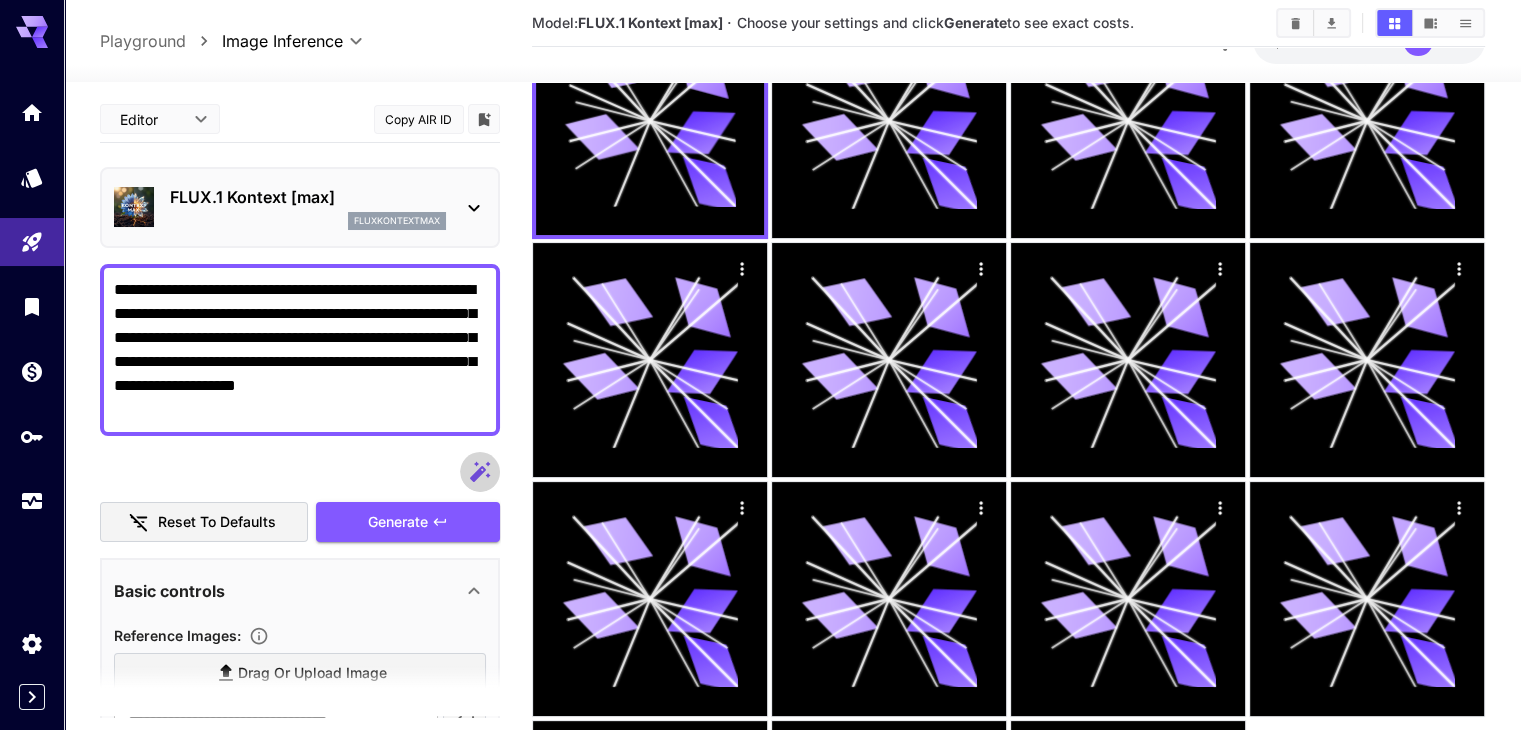 click 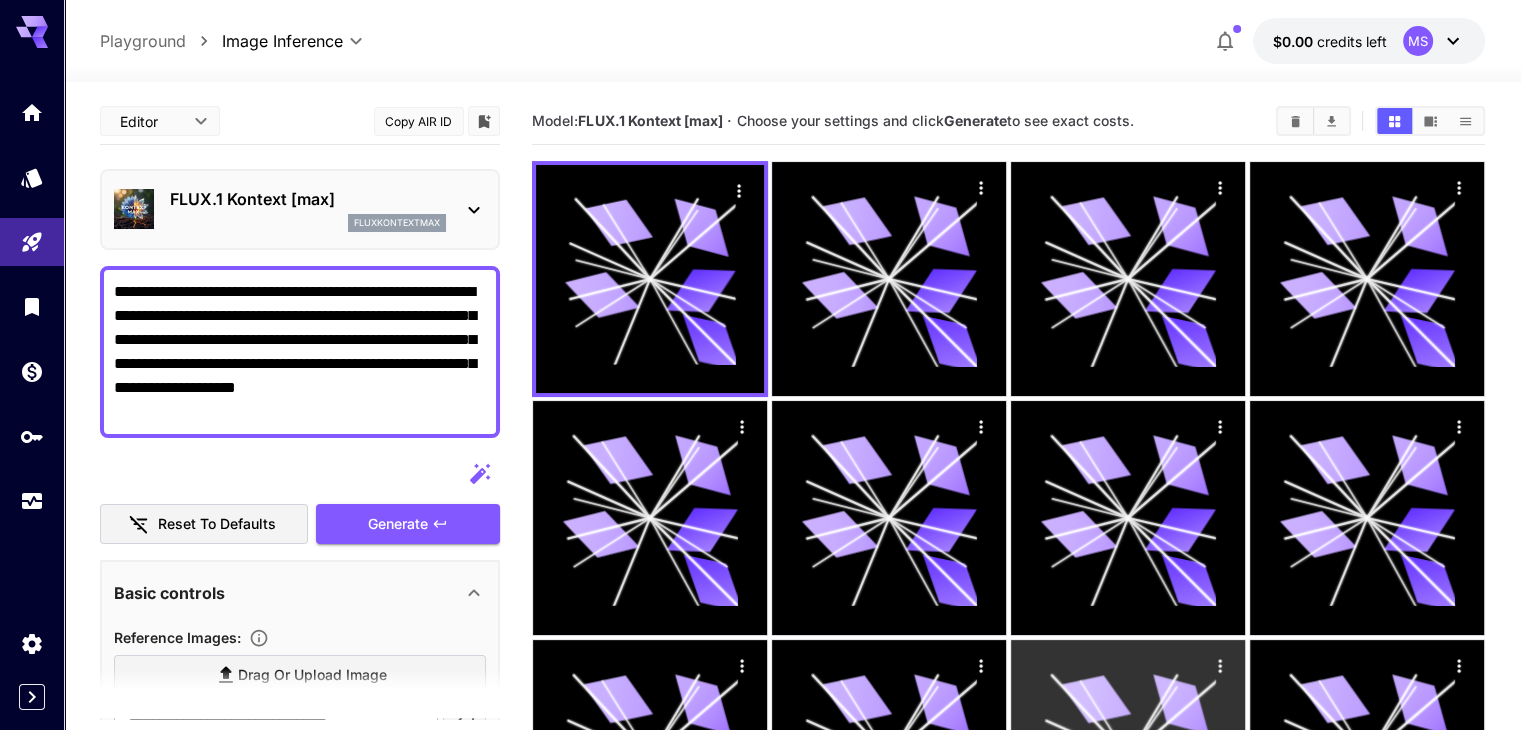 scroll, scrollTop: 0, scrollLeft: 0, axis: both 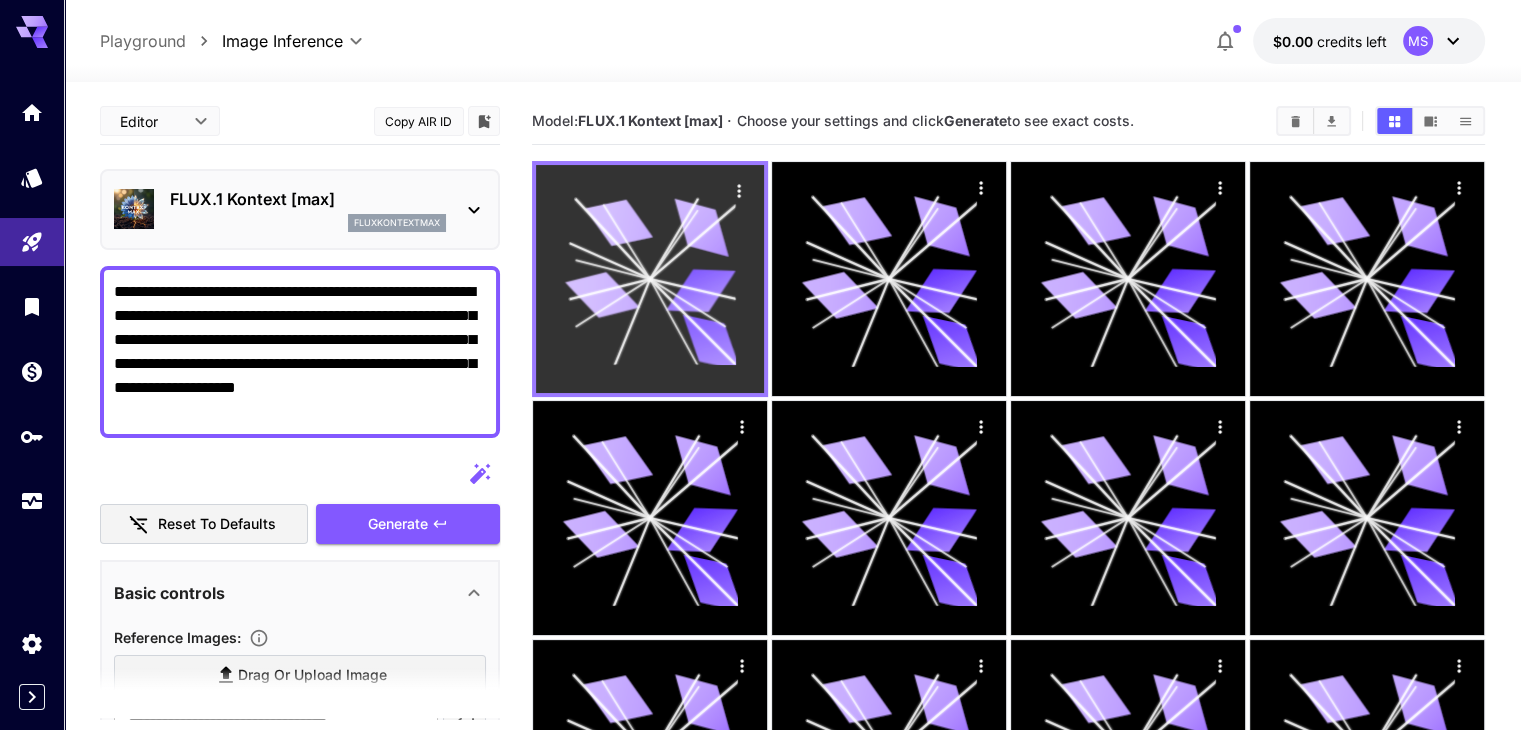 click at bounding box center [650, 279] 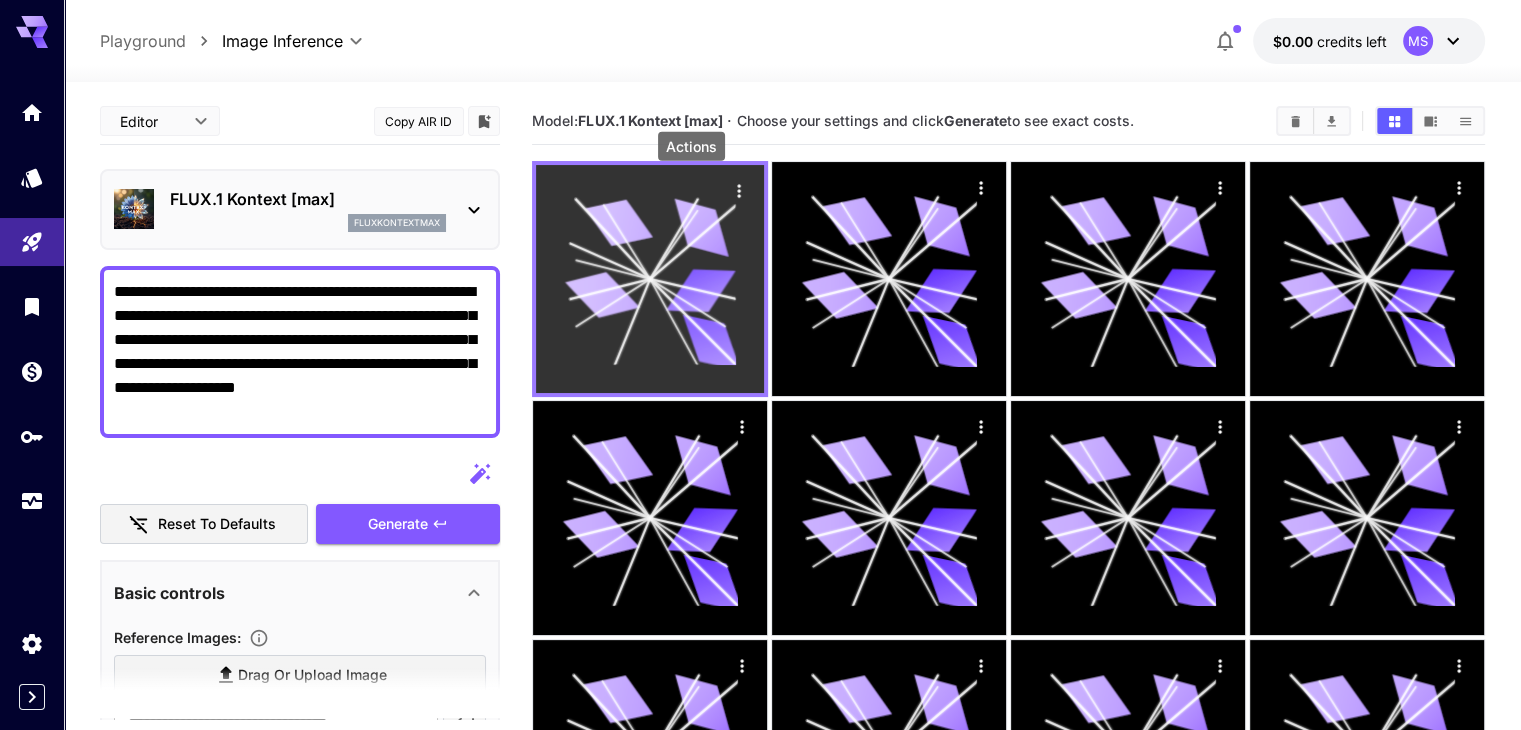 click 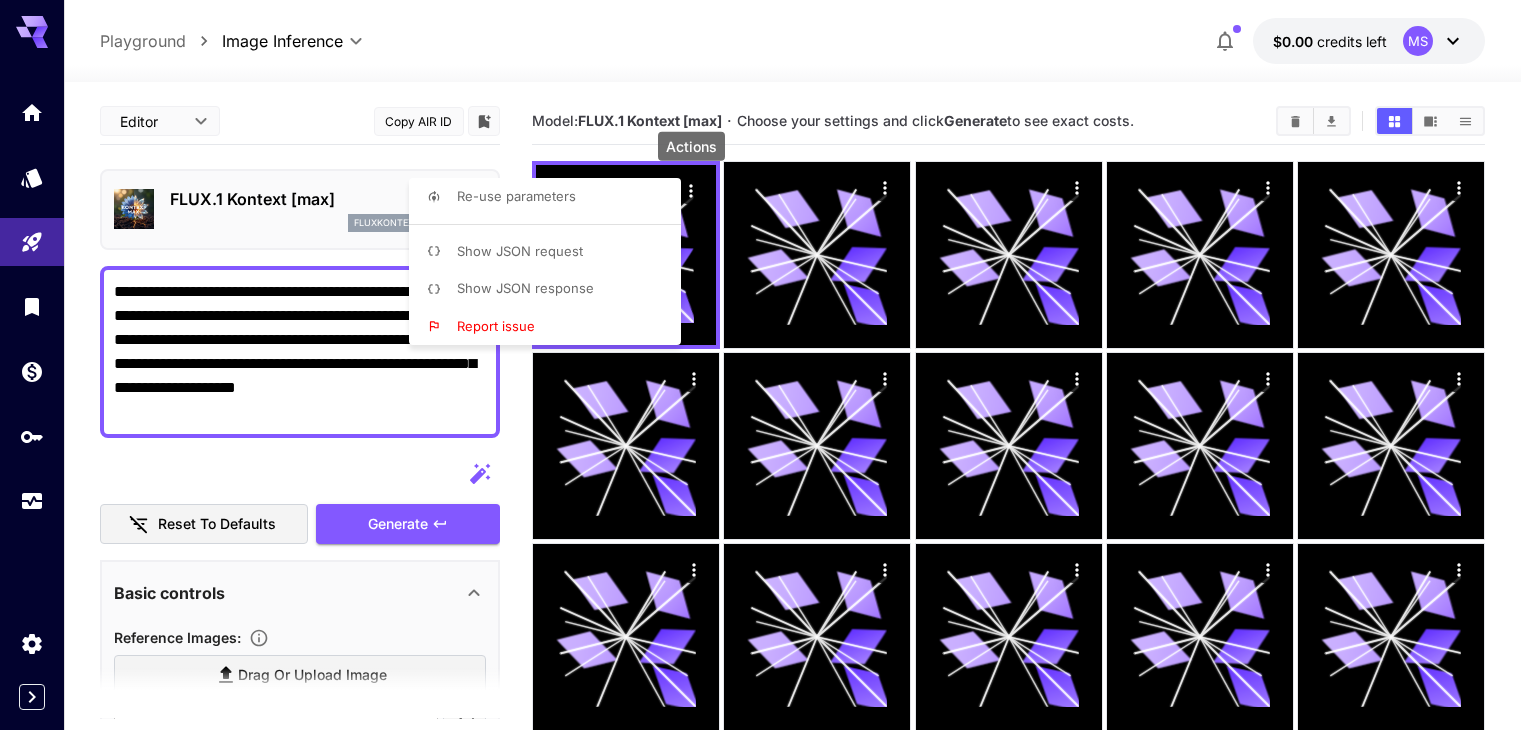 click at bounding box center [768, 365] 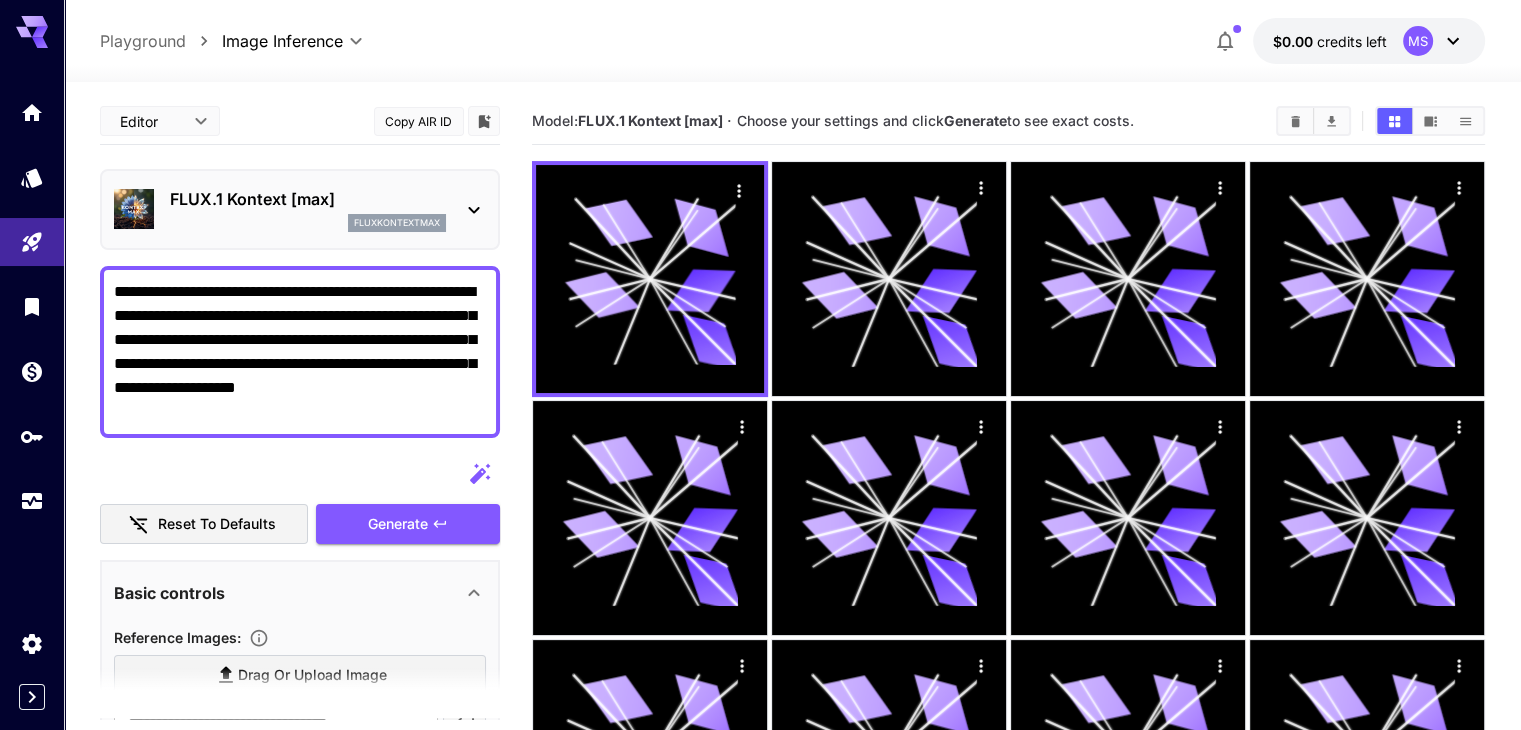 click at bounding box center [650, 279] 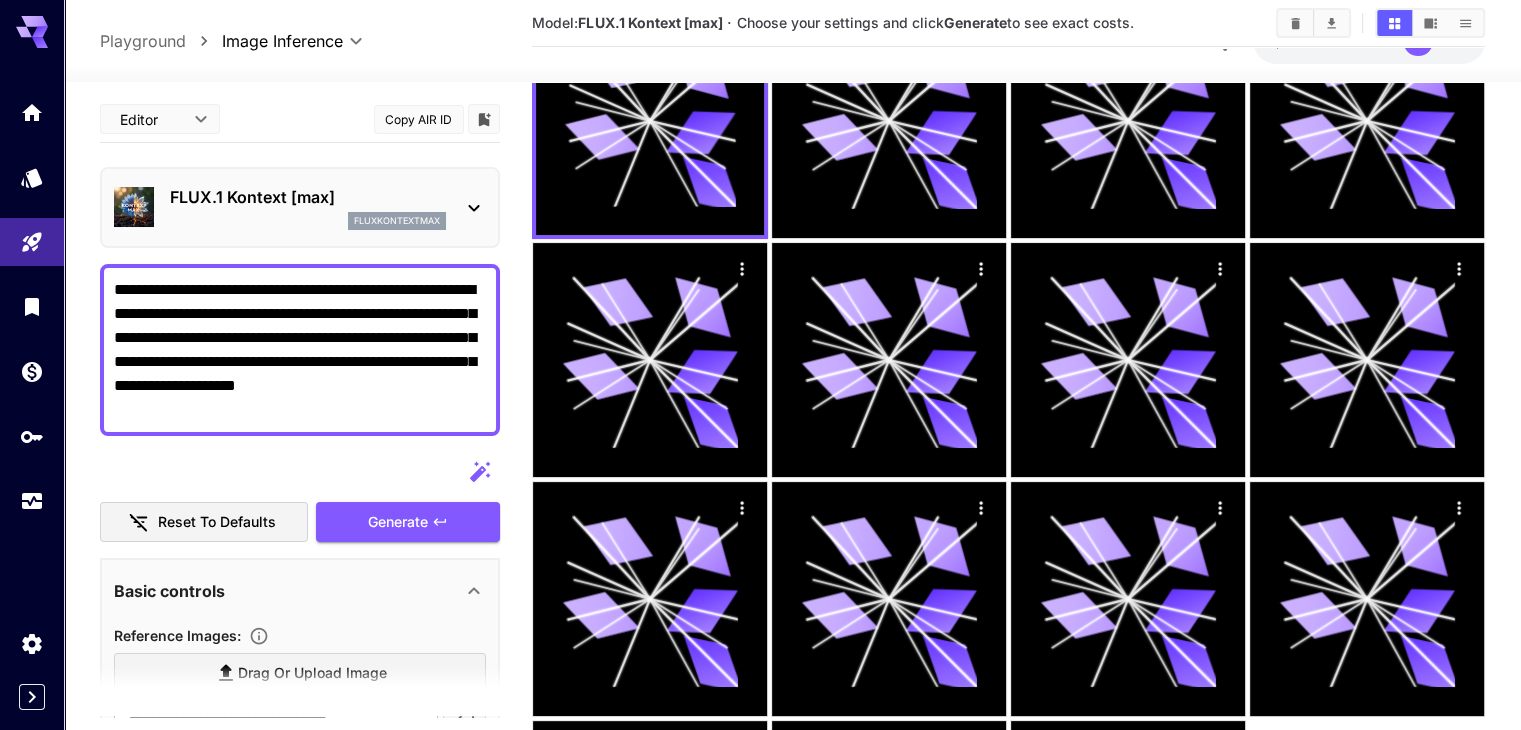 scroll, scrollTop: 0, scrollLeft: 0, axis: both 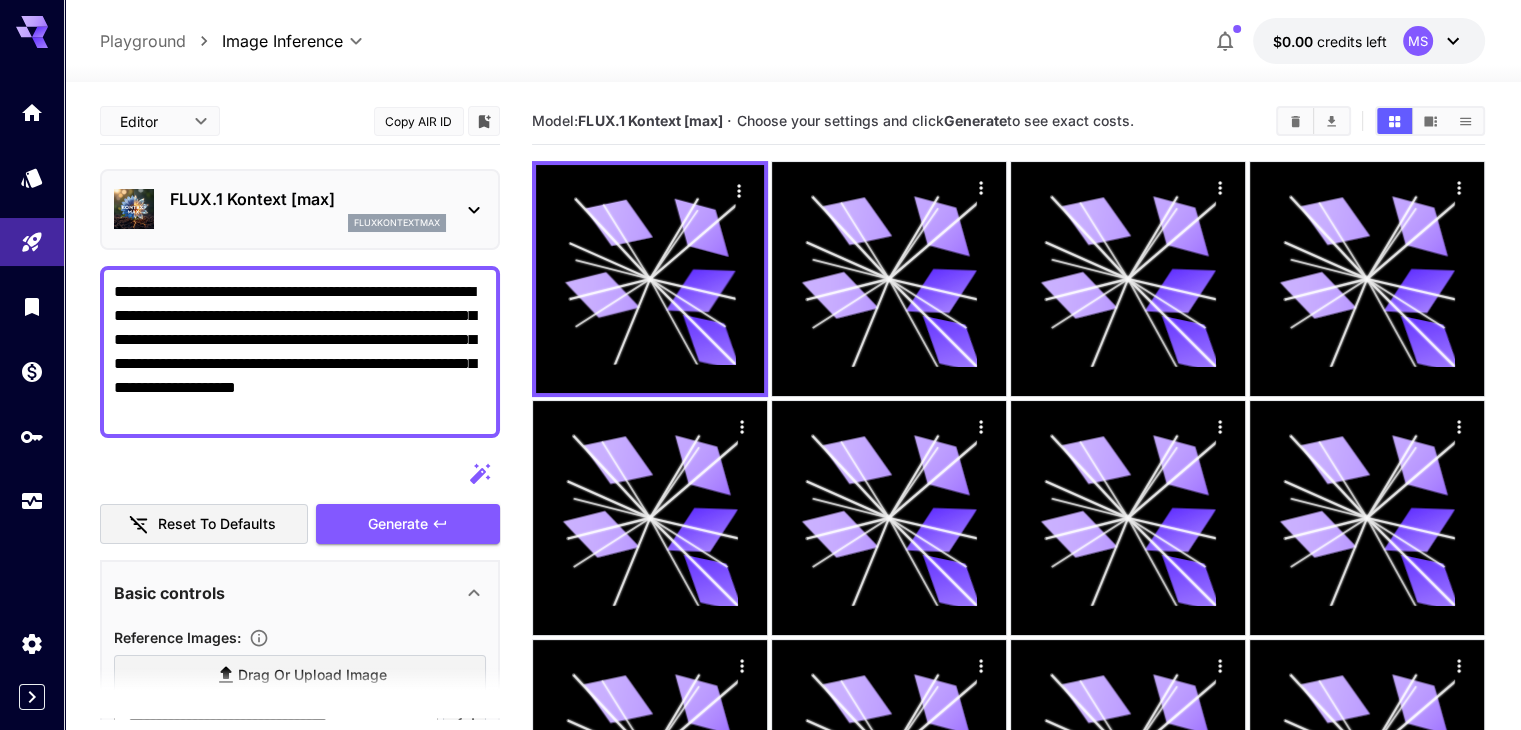 click on "FLUX.1 Kontext [max] fluxkontextmax" at bounding box center (308, 209) 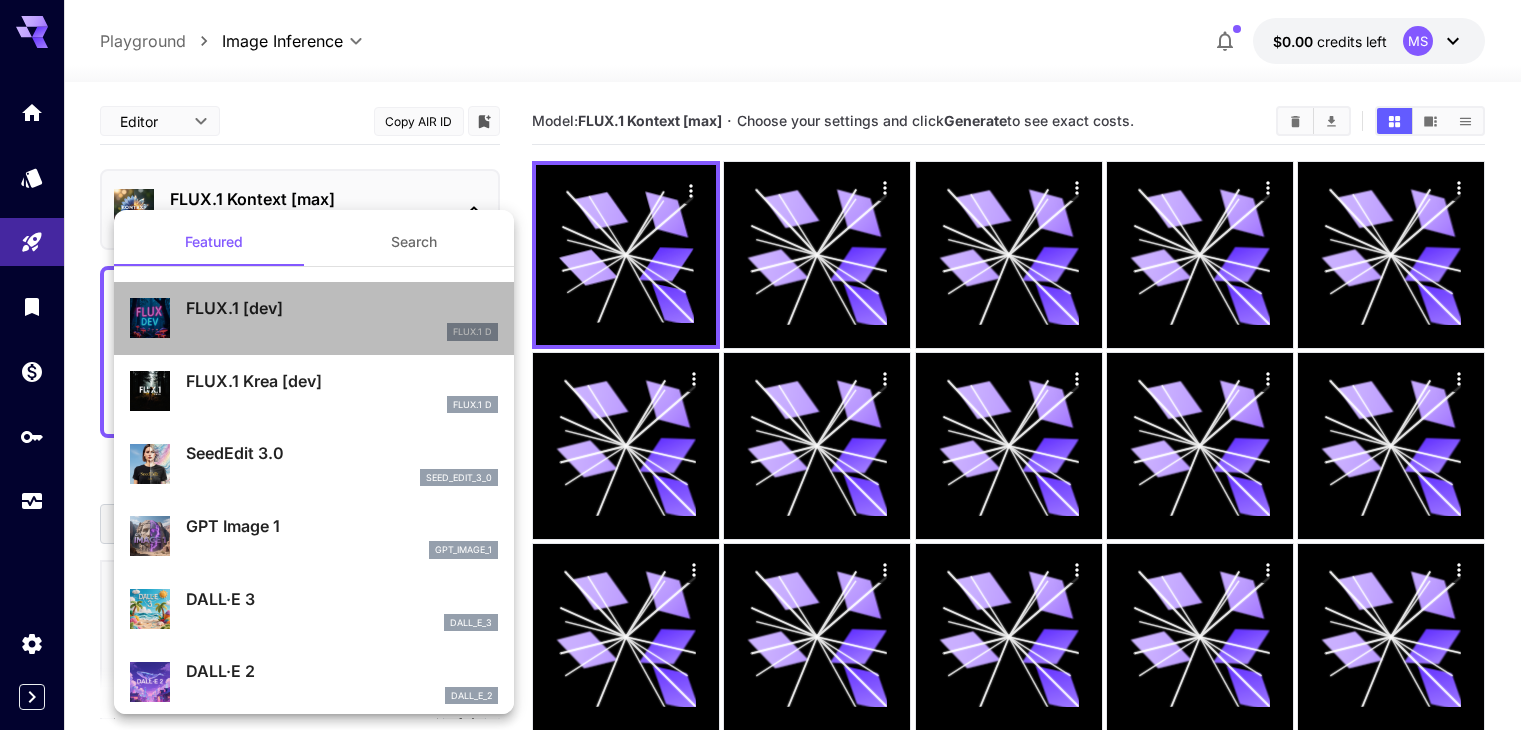 click on "FLUX.1 [dev]" at bounding box center [342, 308] 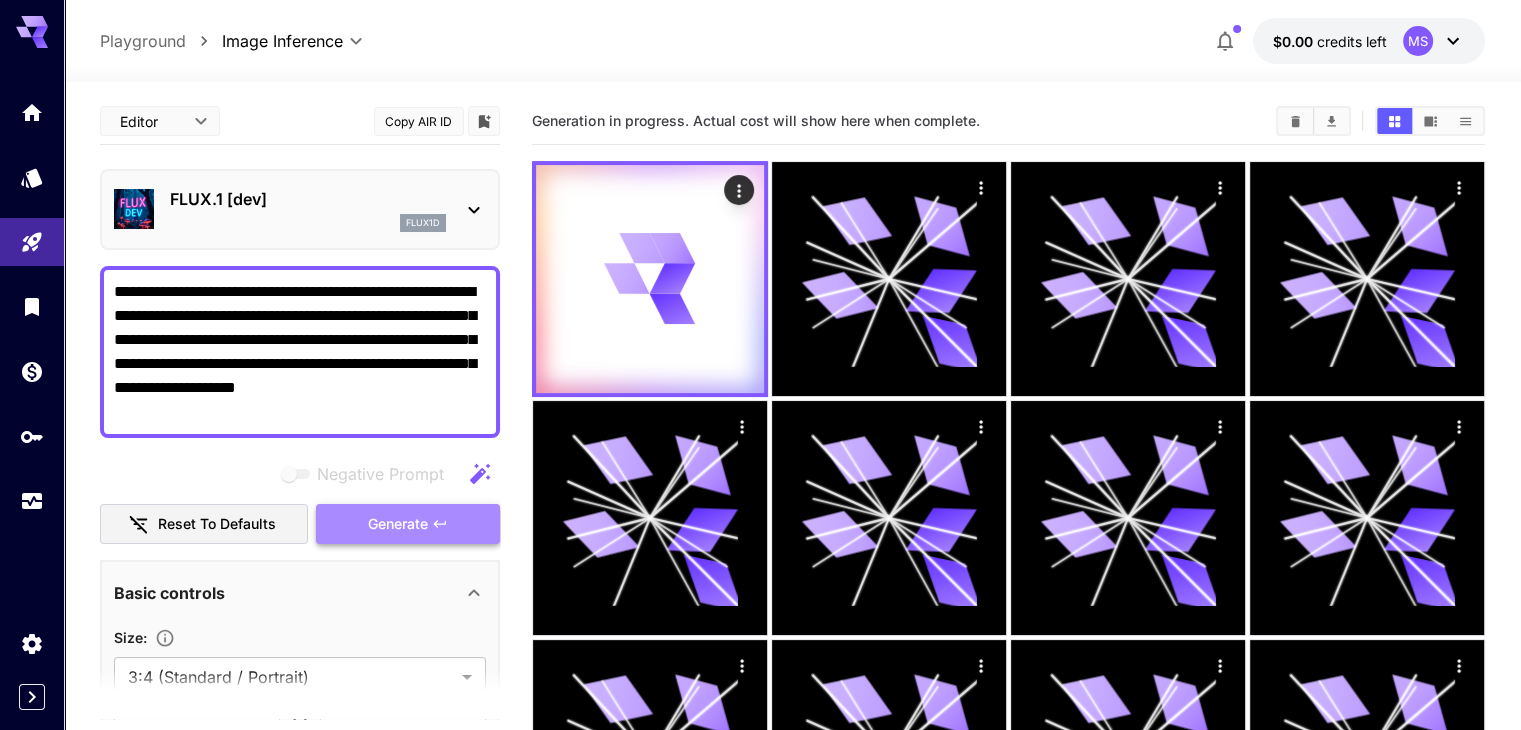 click on "Generate" at bounding box center (398, 524) 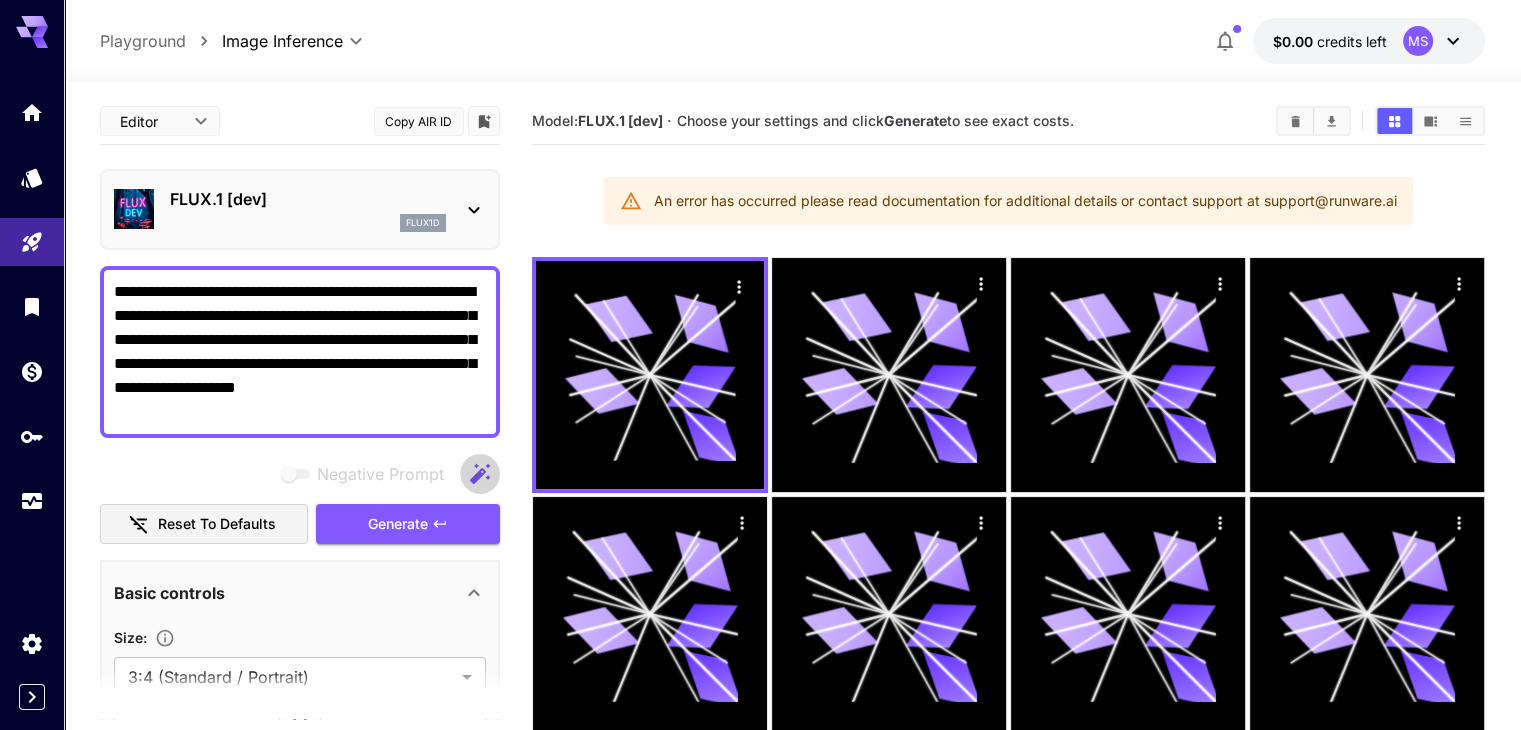 click 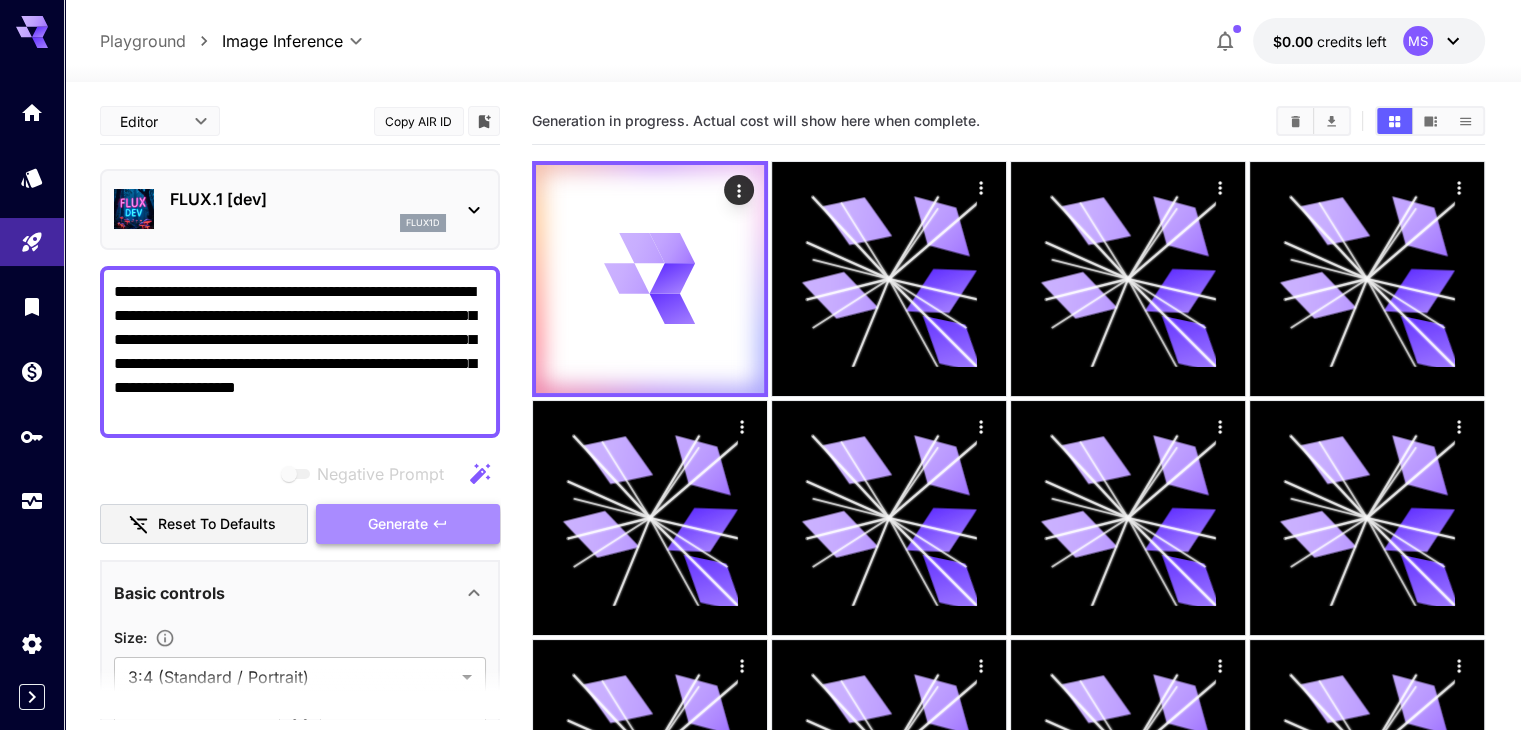 click on "Generate" at bounding box center [408, 524] 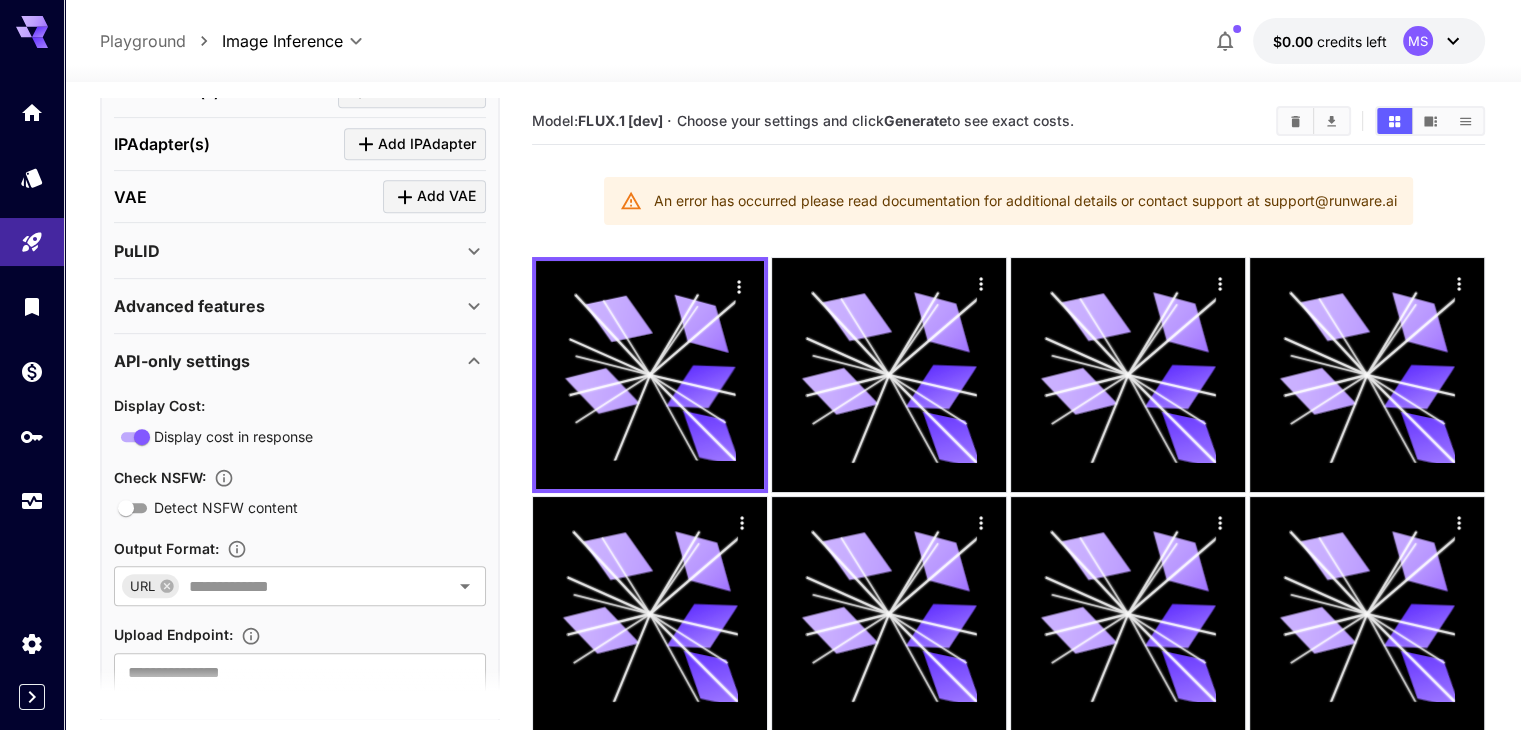 scroll, scrollTop: 1031, scrollLeft: 0, axis: vertical 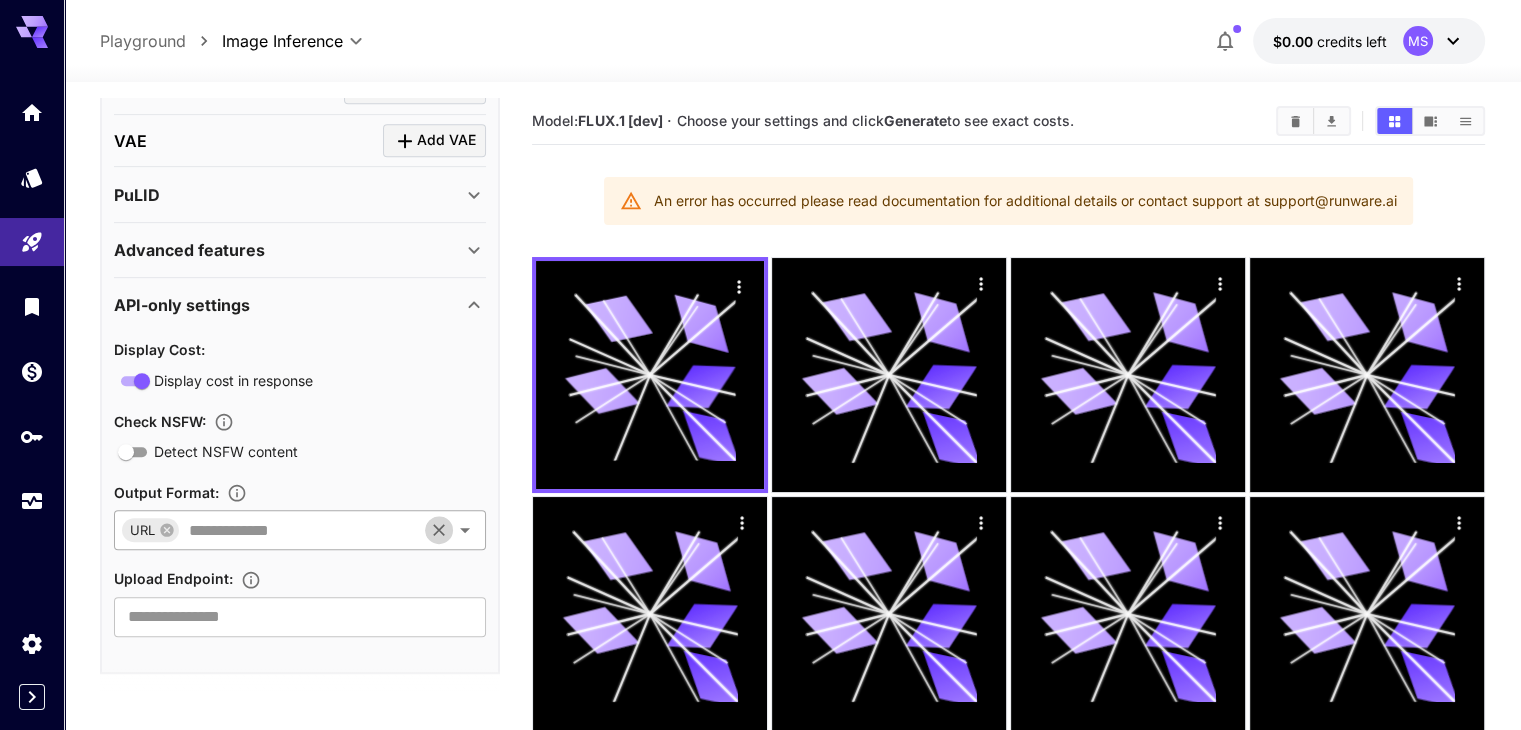 click at bounding box center (439, 530) 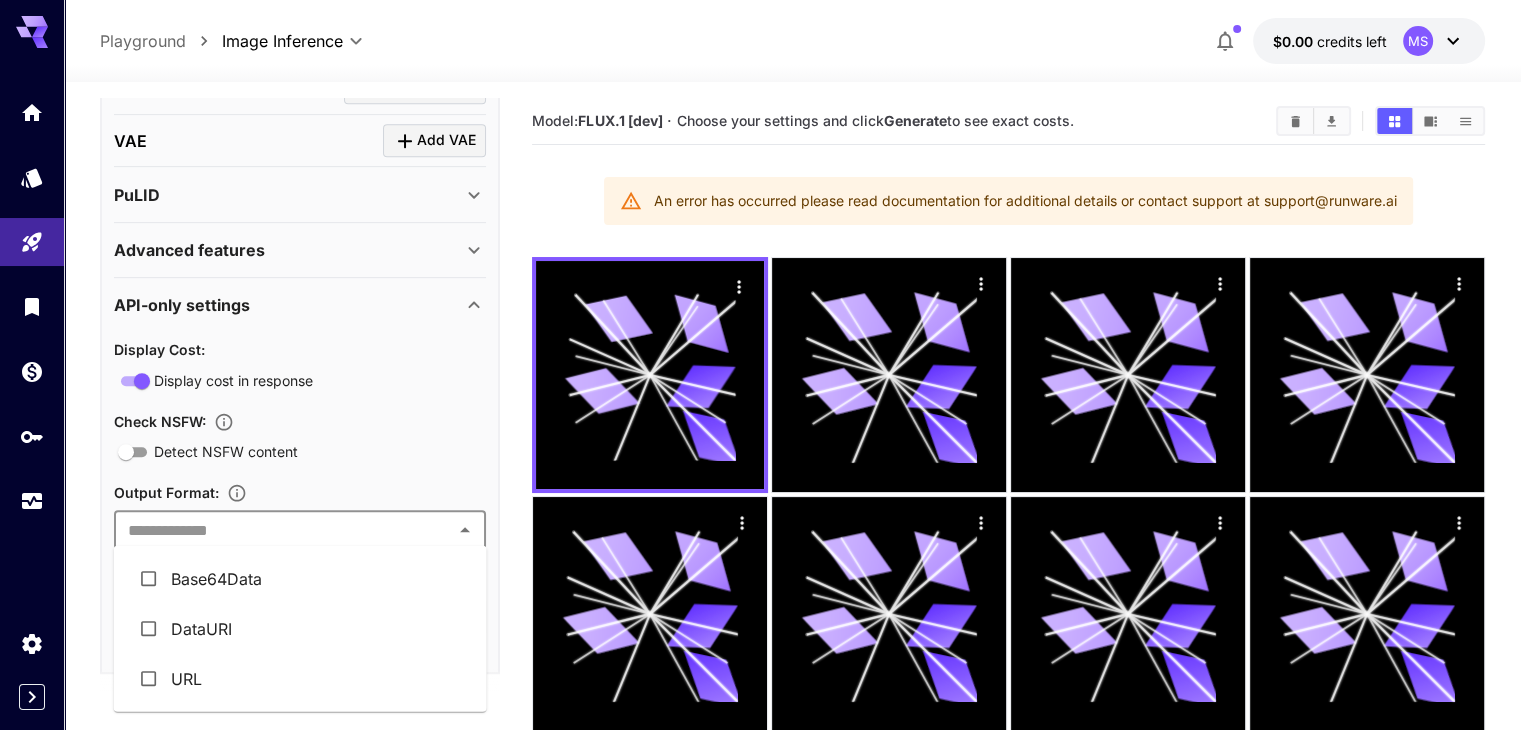 click at bounding box center (283, 530) 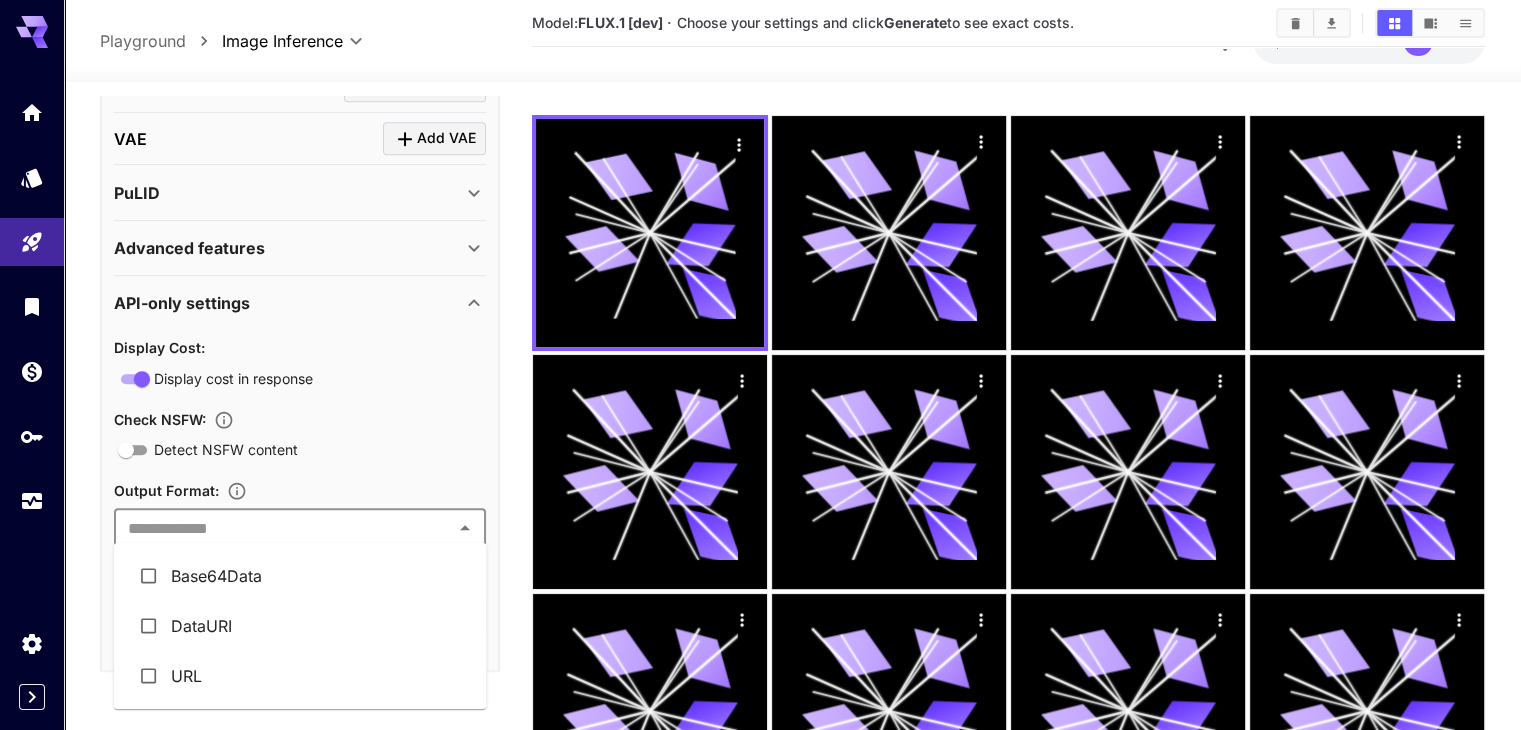 scroll, scrollTop: 1032, scrollLeft: 0, axis: vertical 